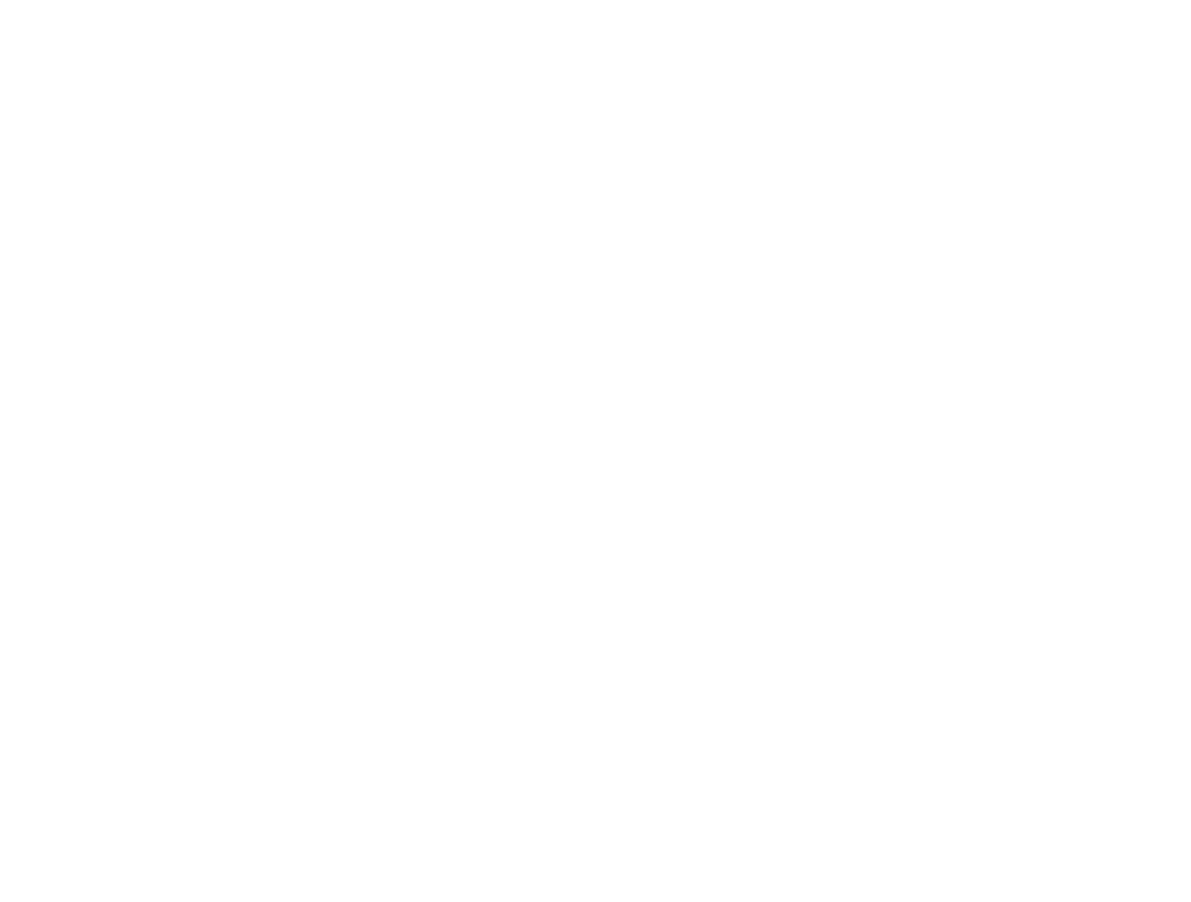 scroll, scrollTop: 0, scrollLeft: 0, axis: both 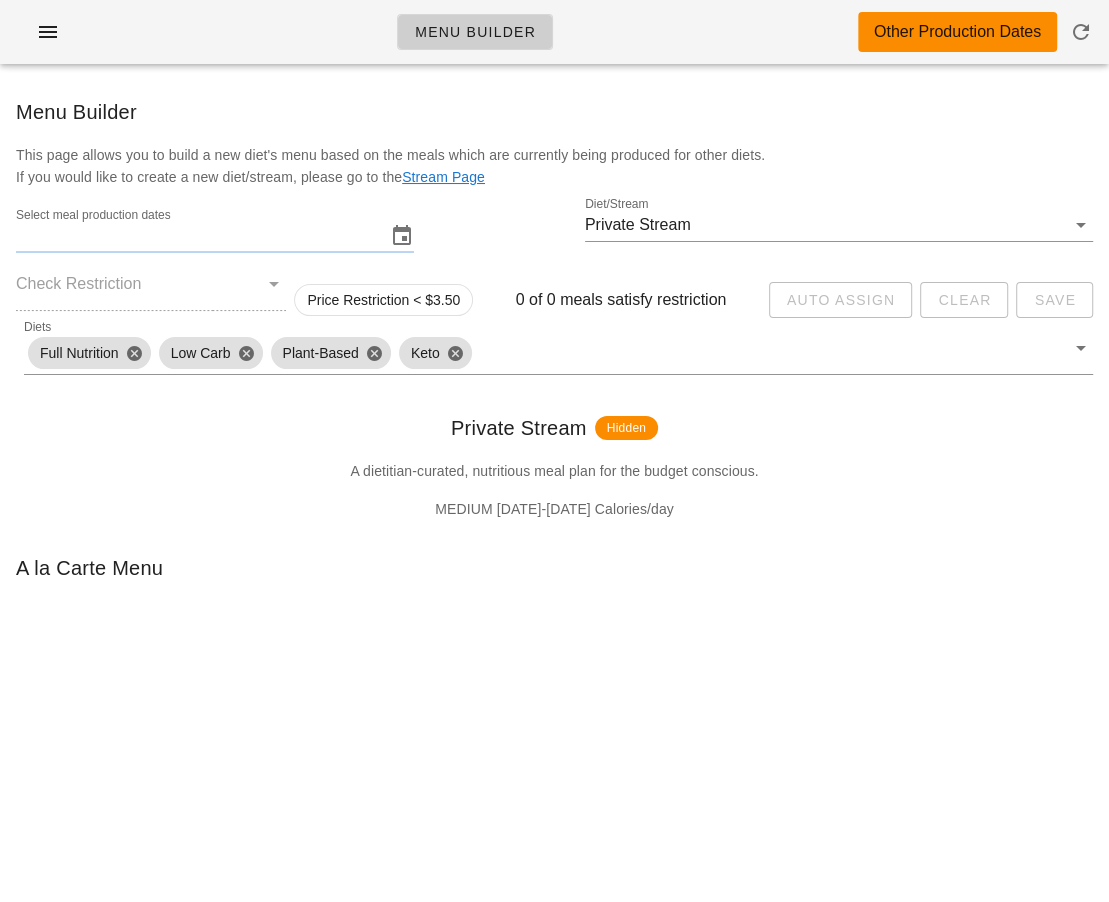 type on "Monday July 14 - Saturday July 19" 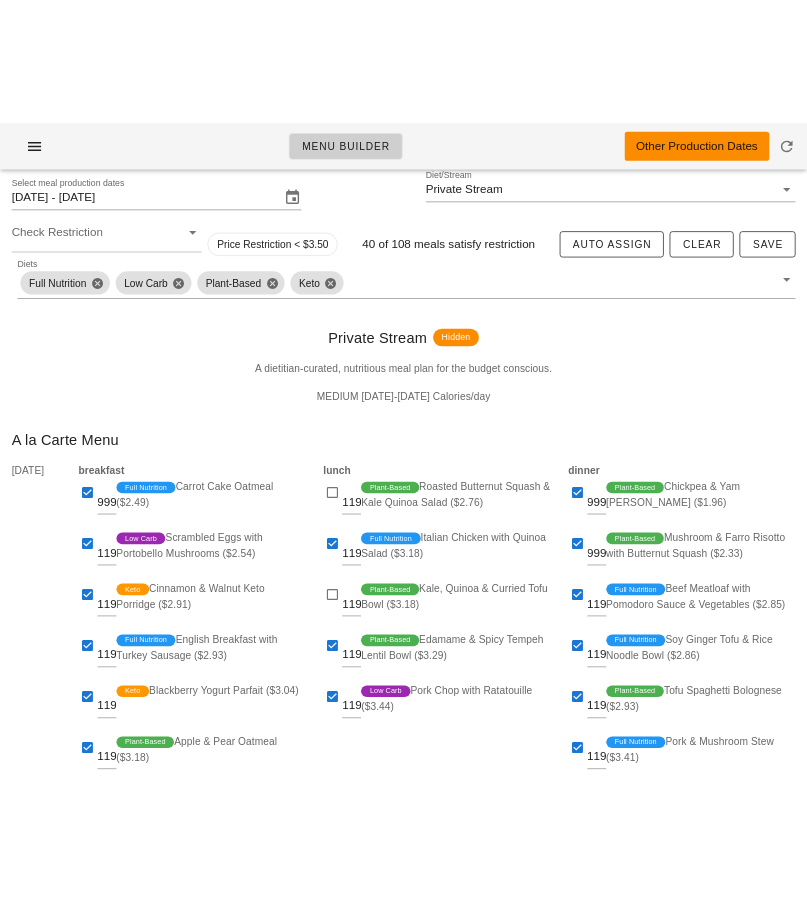 scroll, scrollTop: 124, scrollLeft: 0, axis: vertical 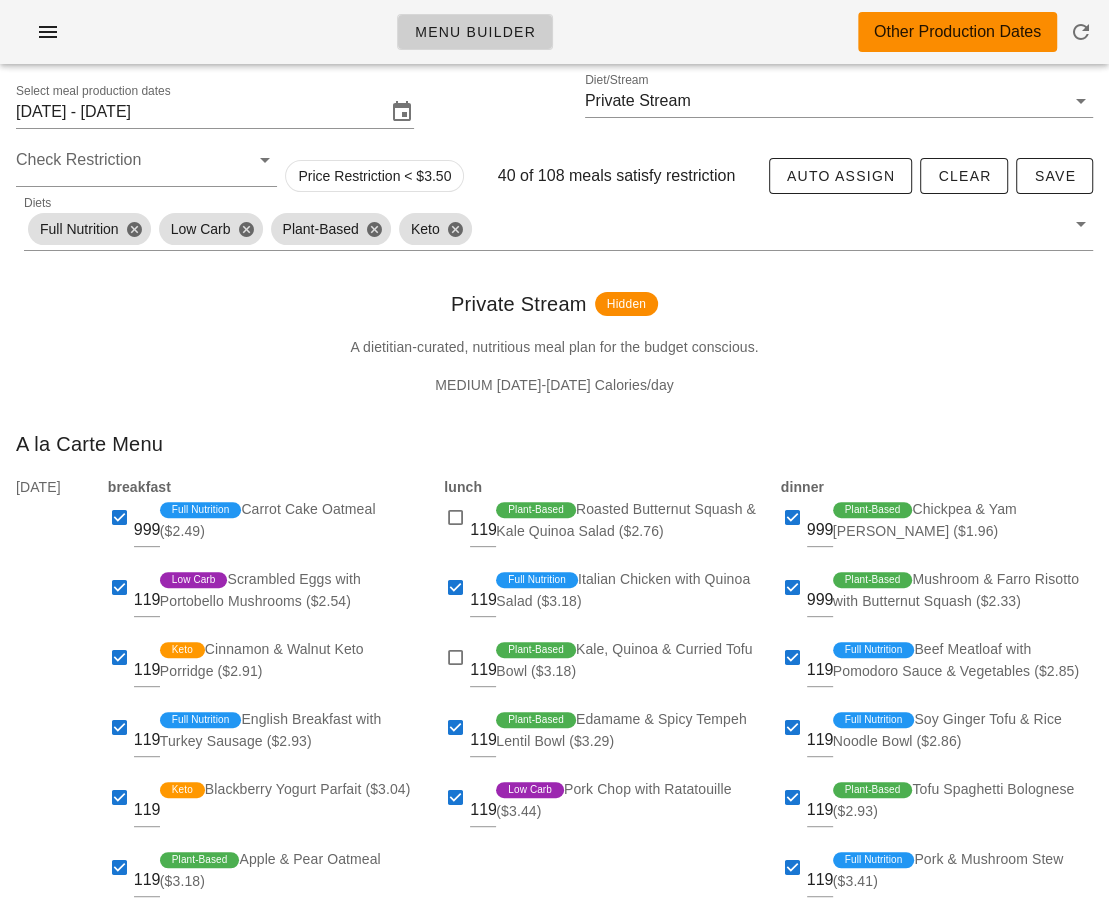 click on "Private Stream  Hidden" at bounding box center [554, 304] 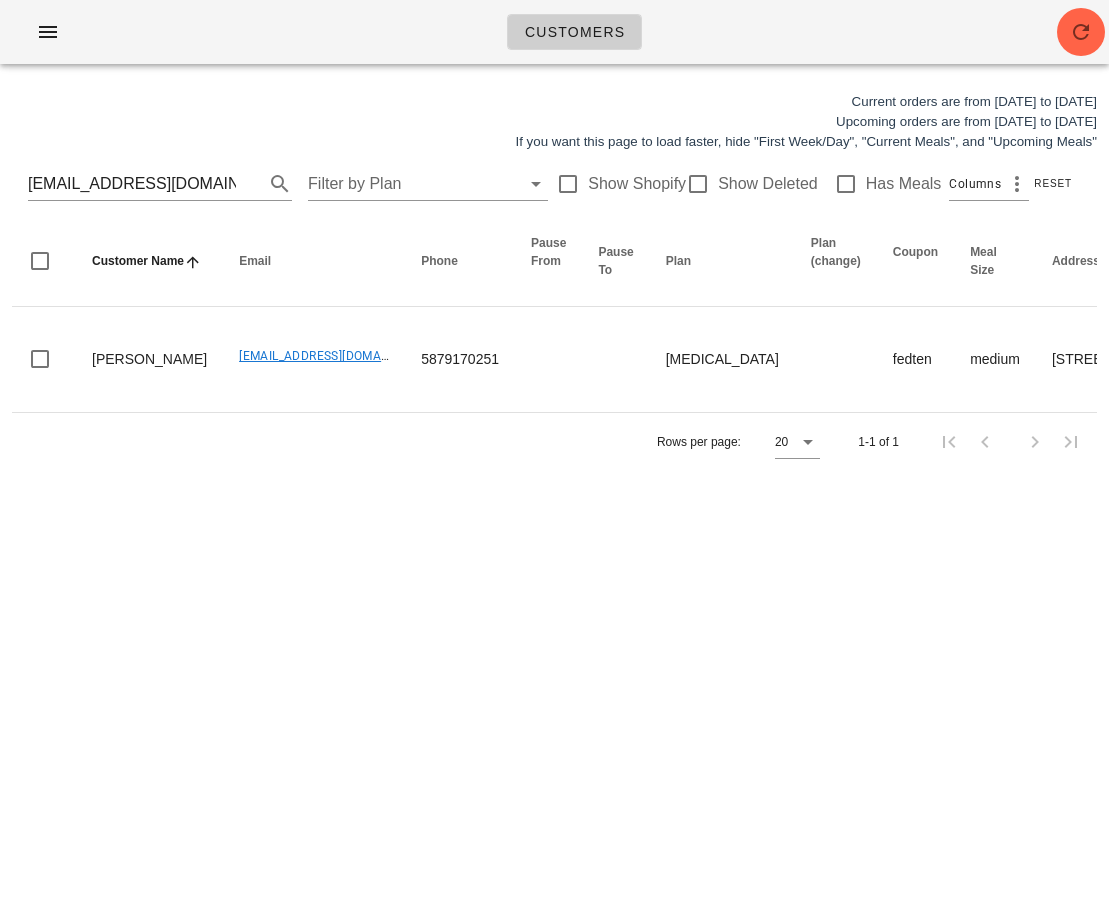 scroll, scrollTop: 0, scrollLeft: 0, axis: both 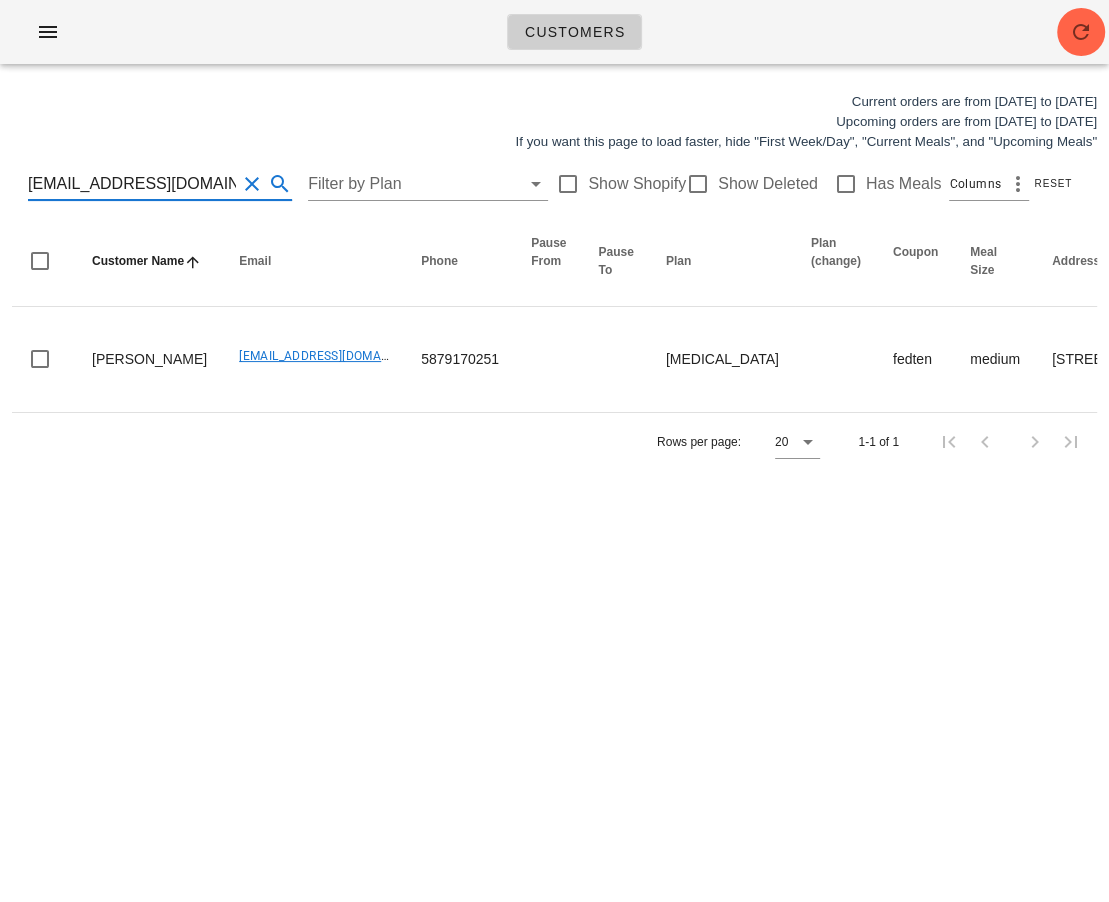 click on "juliely.82@gmail.com" at bounding box center (132, 184) 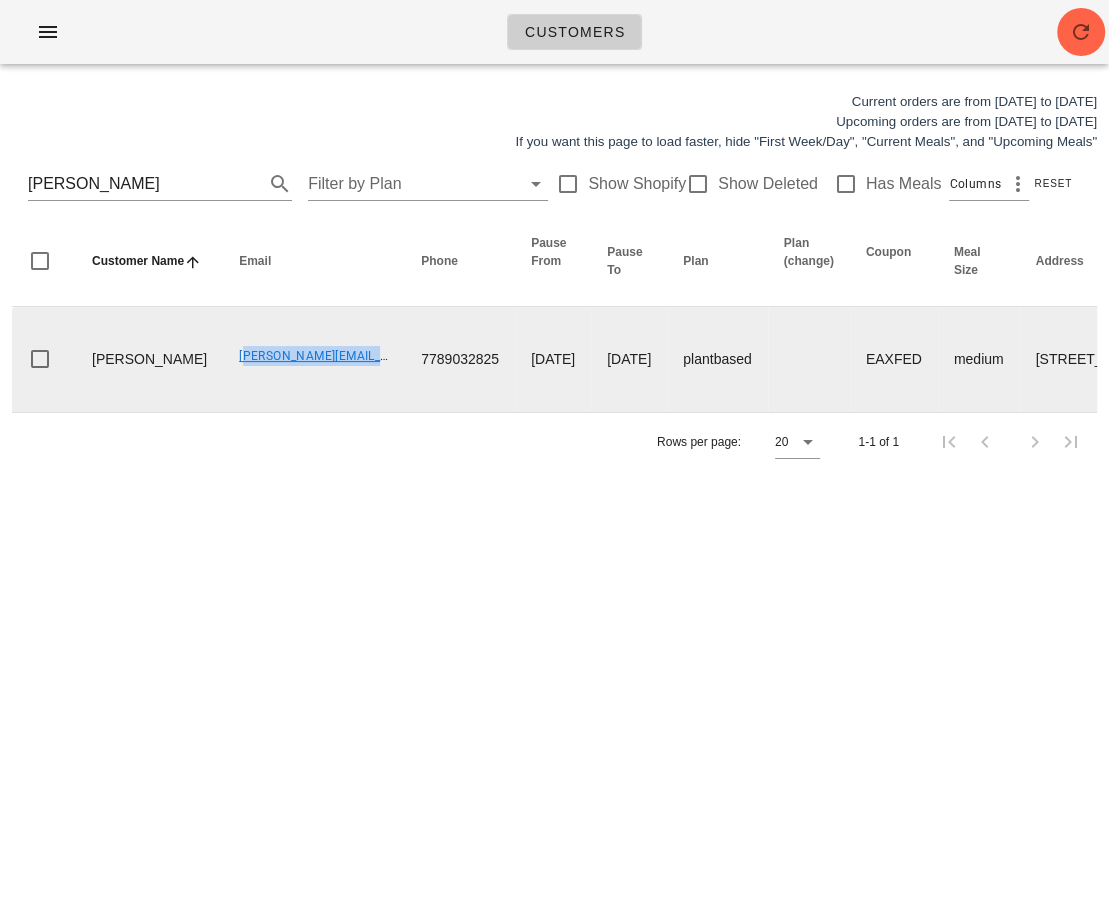 drag, startPoint x: 171, startPoint y: 353, endPoint x: 343, endPoint y: 351, distance: 172.01163 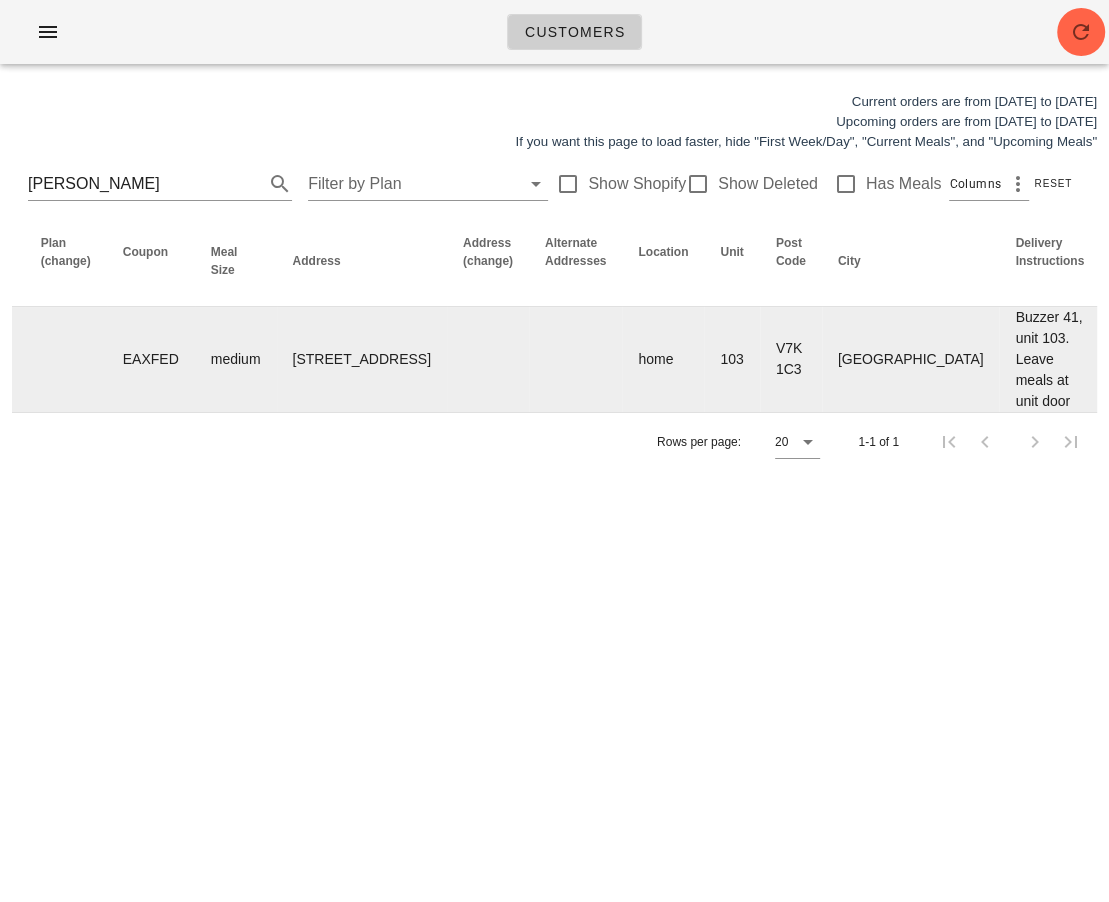 scroll, scrollTop: 0, scrollLeft: 1444, axis: horizontal 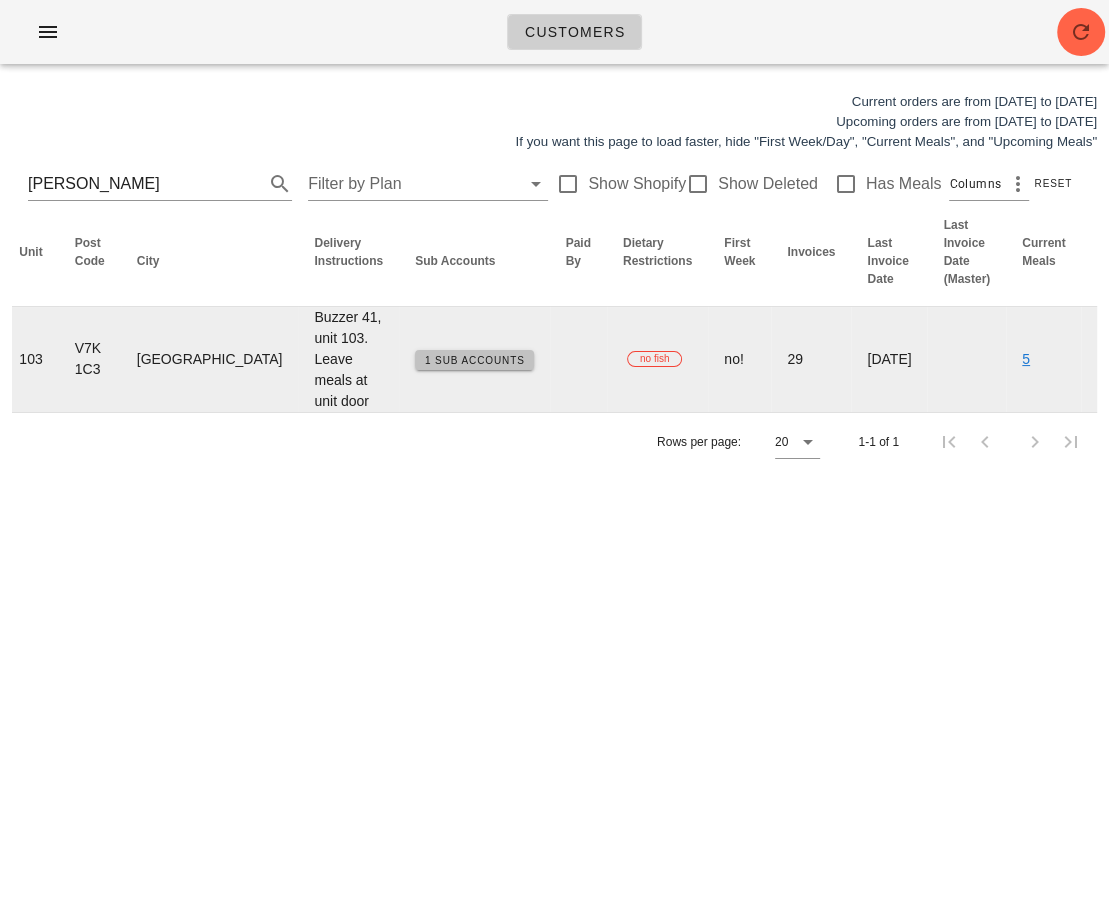 click on "1 Sub Accounts" at bounding box center [474, 360] 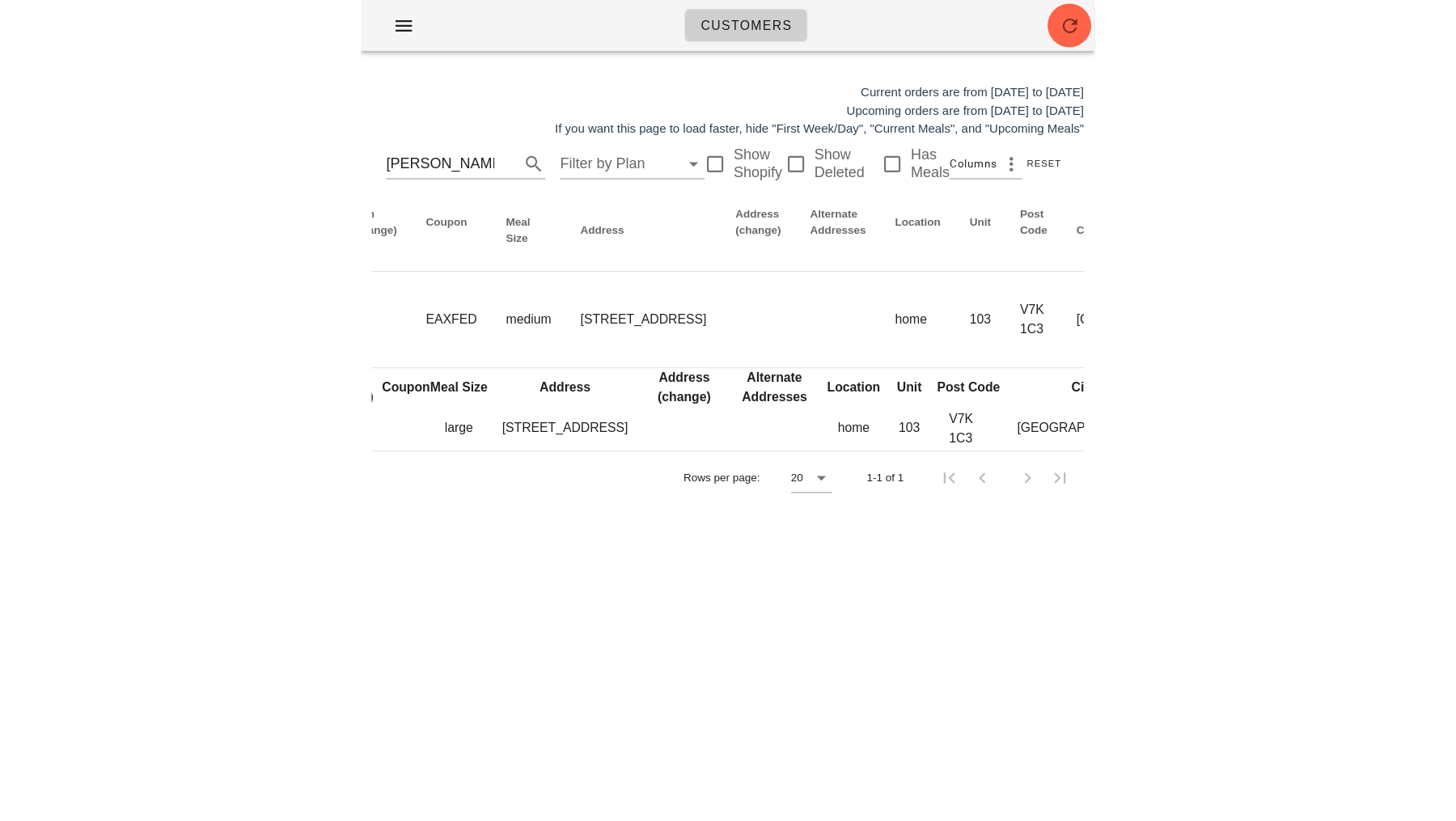 scroll, scrollTop: 0, scrollLeft: 609, axis: horizontal 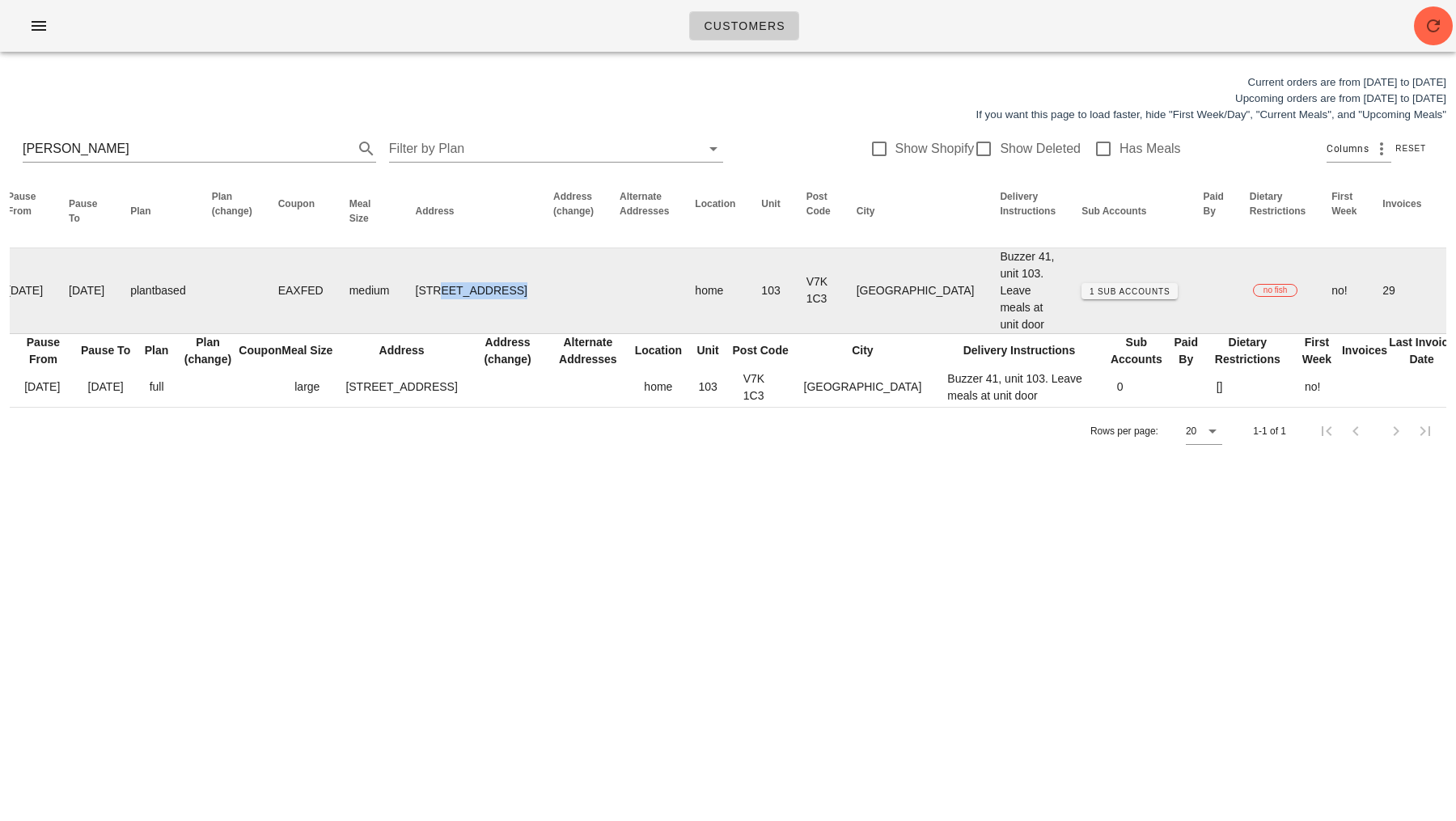 drag, startPoint x: 376, startPoint y: 257, endPoint x: 421, endPoint y: 299, distance: 61.55485 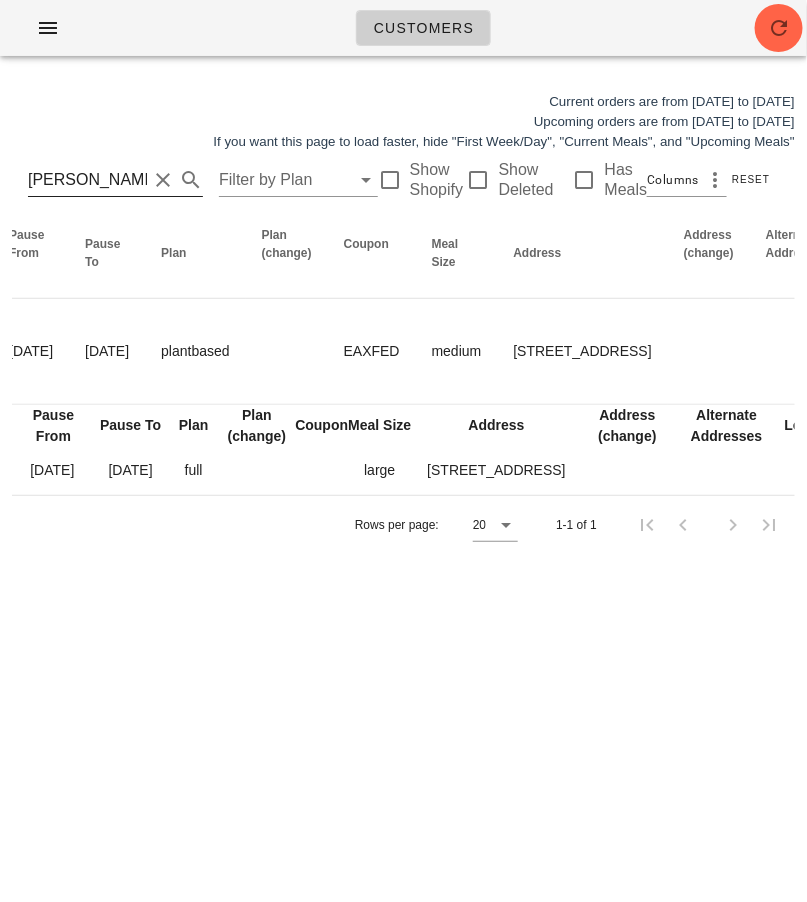 click on "Sophie Robinson" at bounding box center (87, 180) 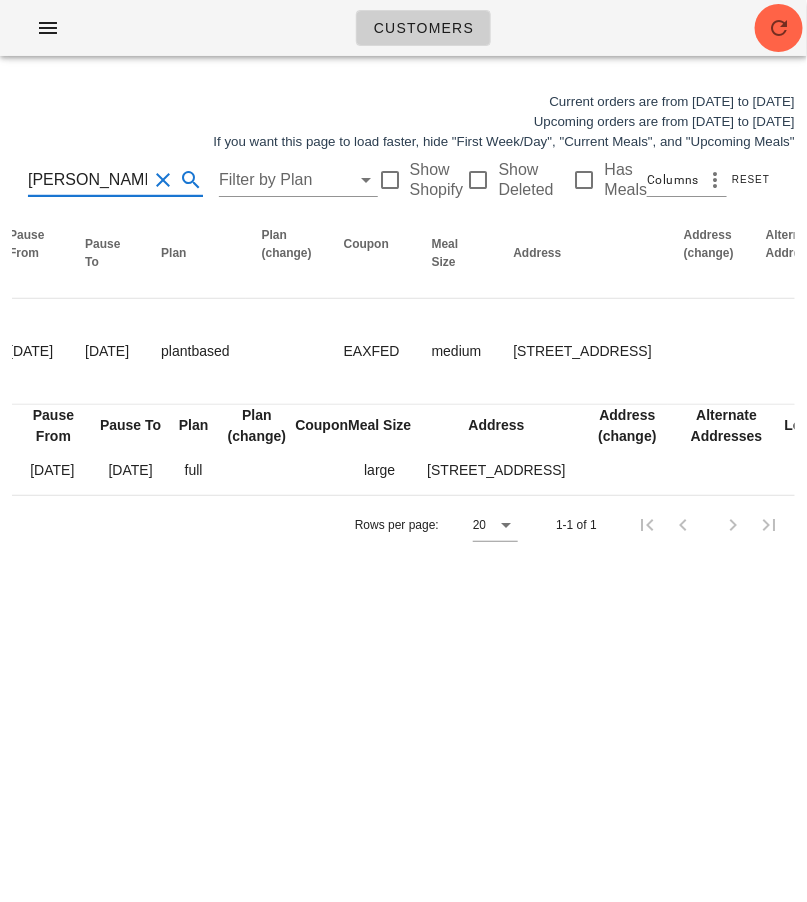 click on "Sophie Robinson" at bounding box center (87, 180) 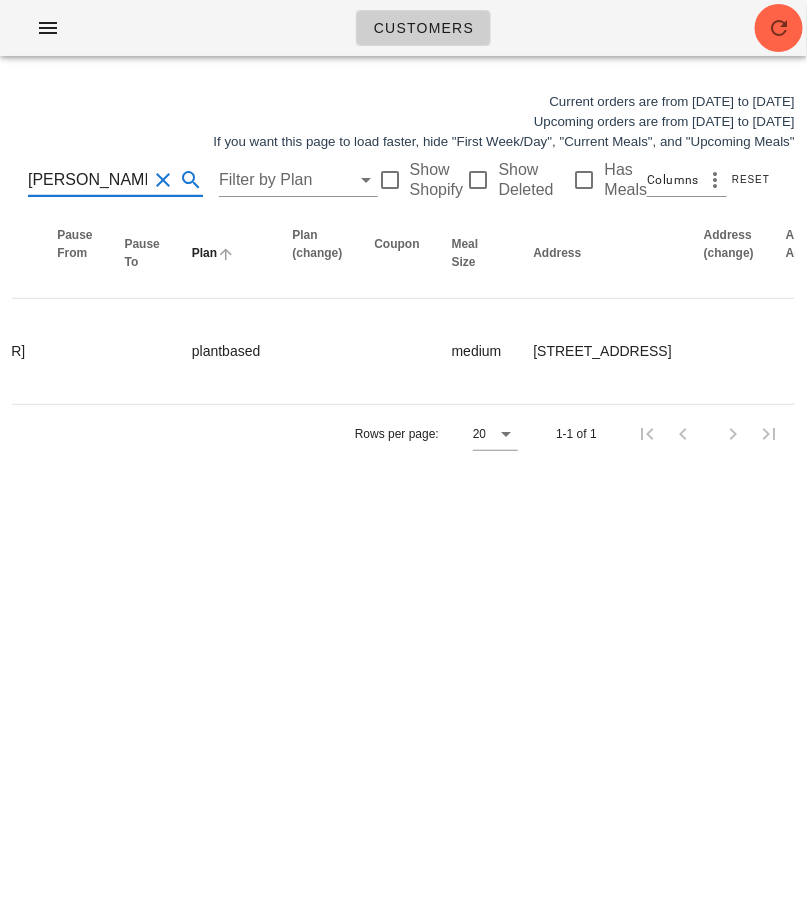 scroll, scrollTop: 0, scrollLeft: 33, axis: horizontal 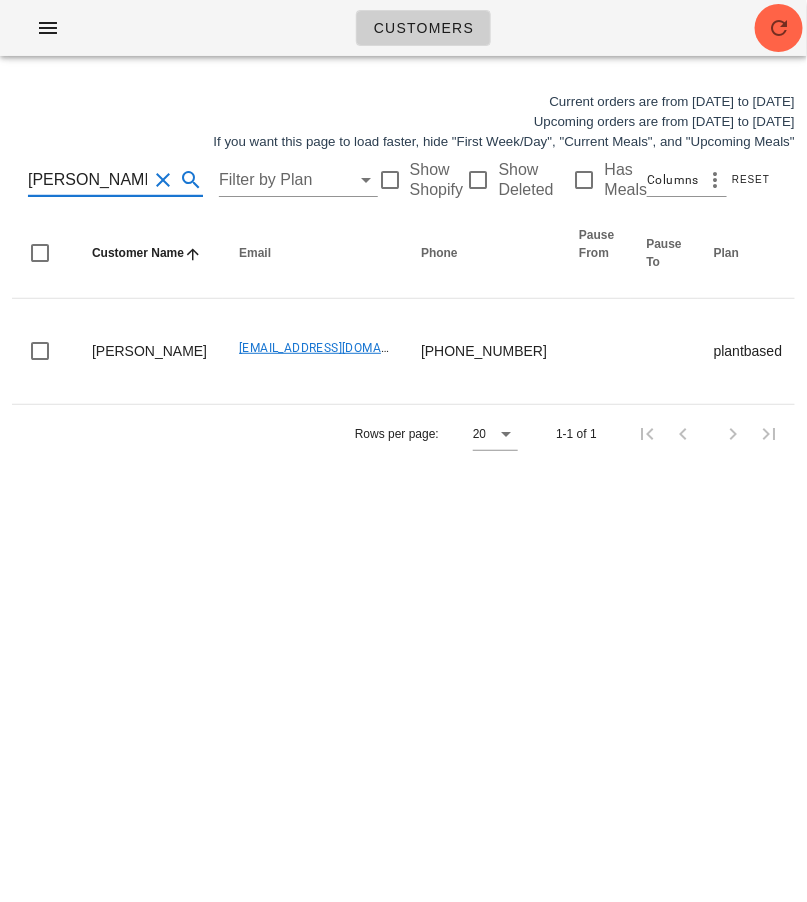 click on "shaikha Aburehaima" at bounding box center [87, 180] 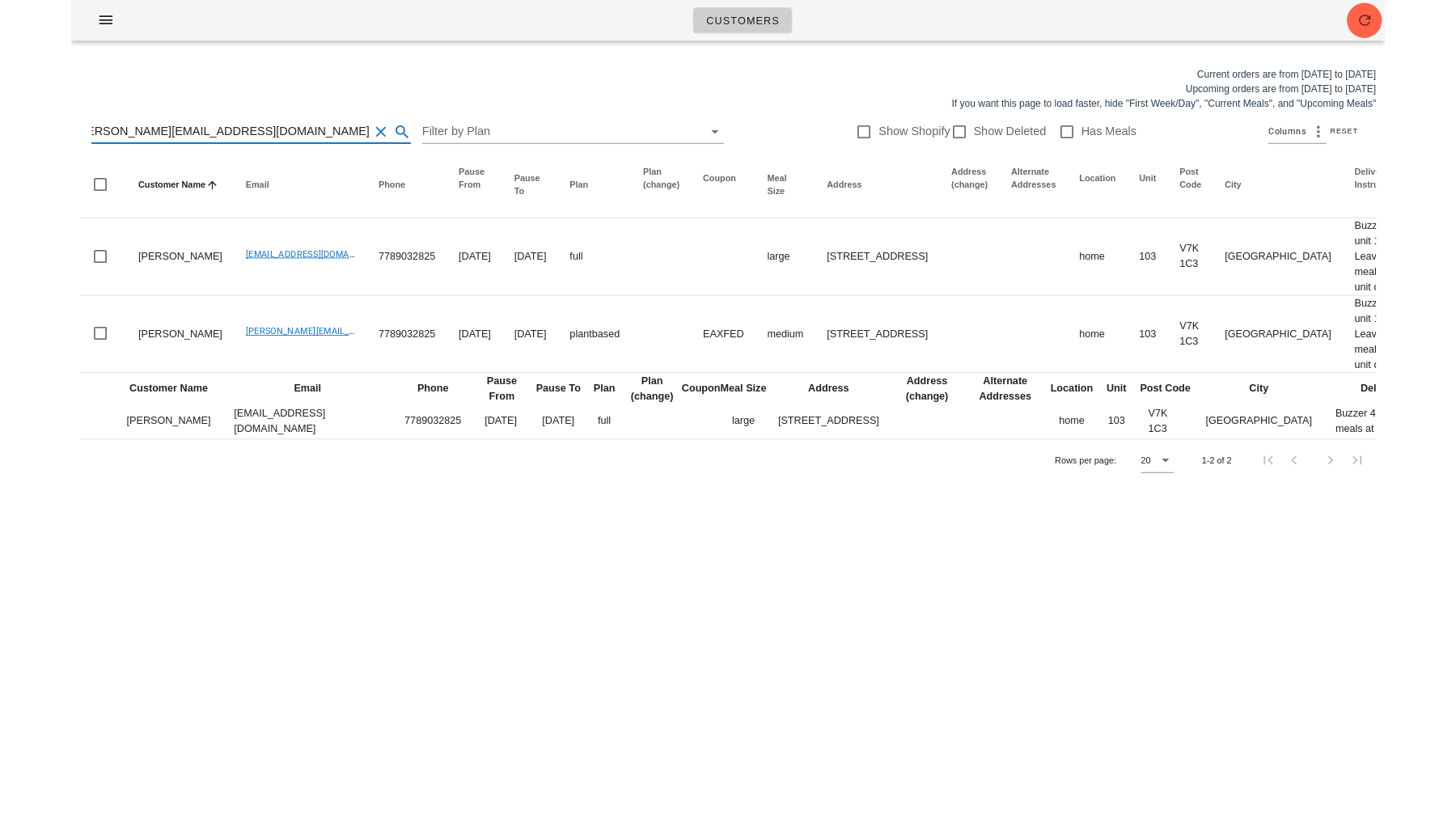 scroll, scrollTop: 0, scrollLeft: 0, axis: both 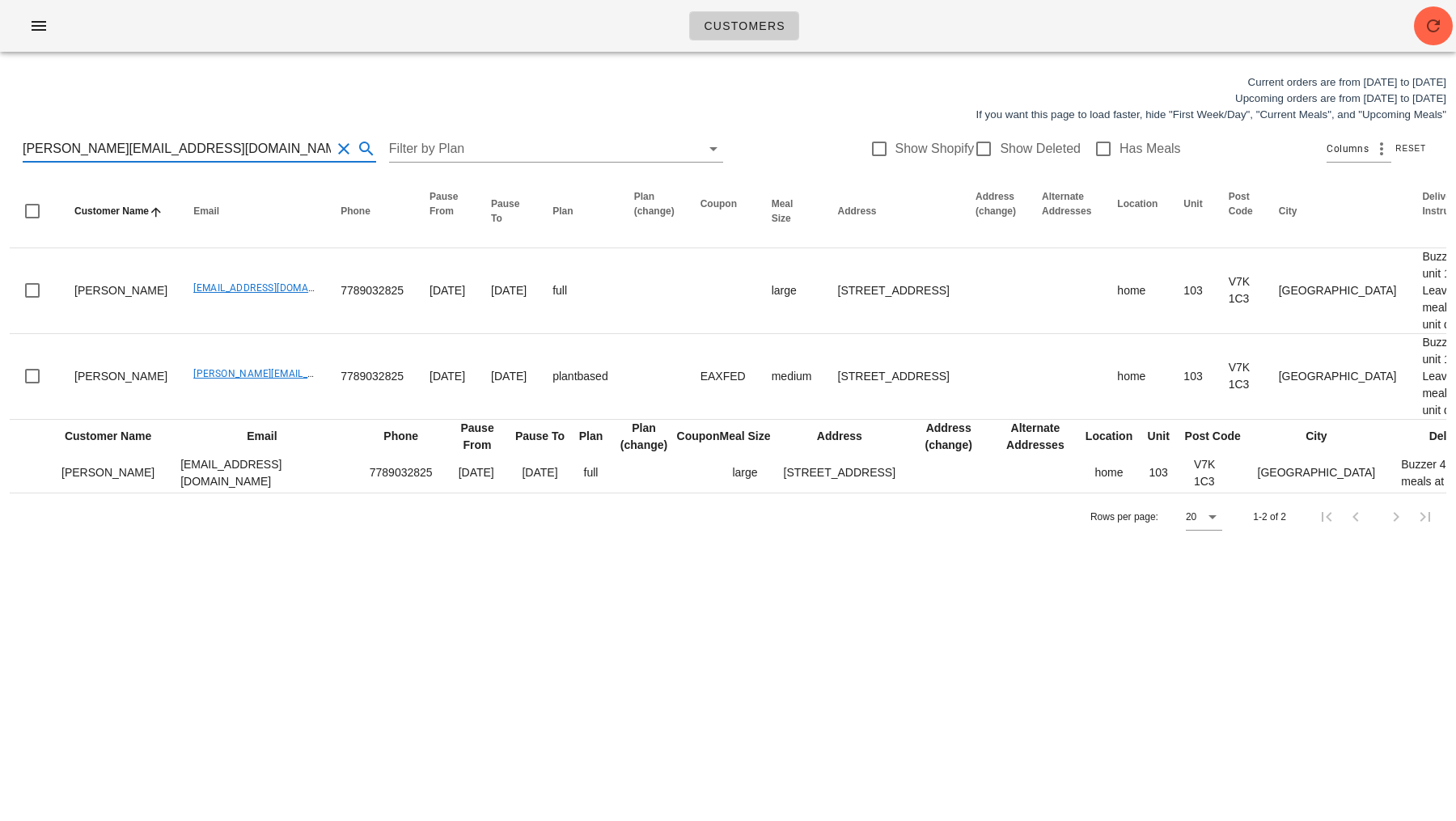type on "robinson.soph@googlemail.com" 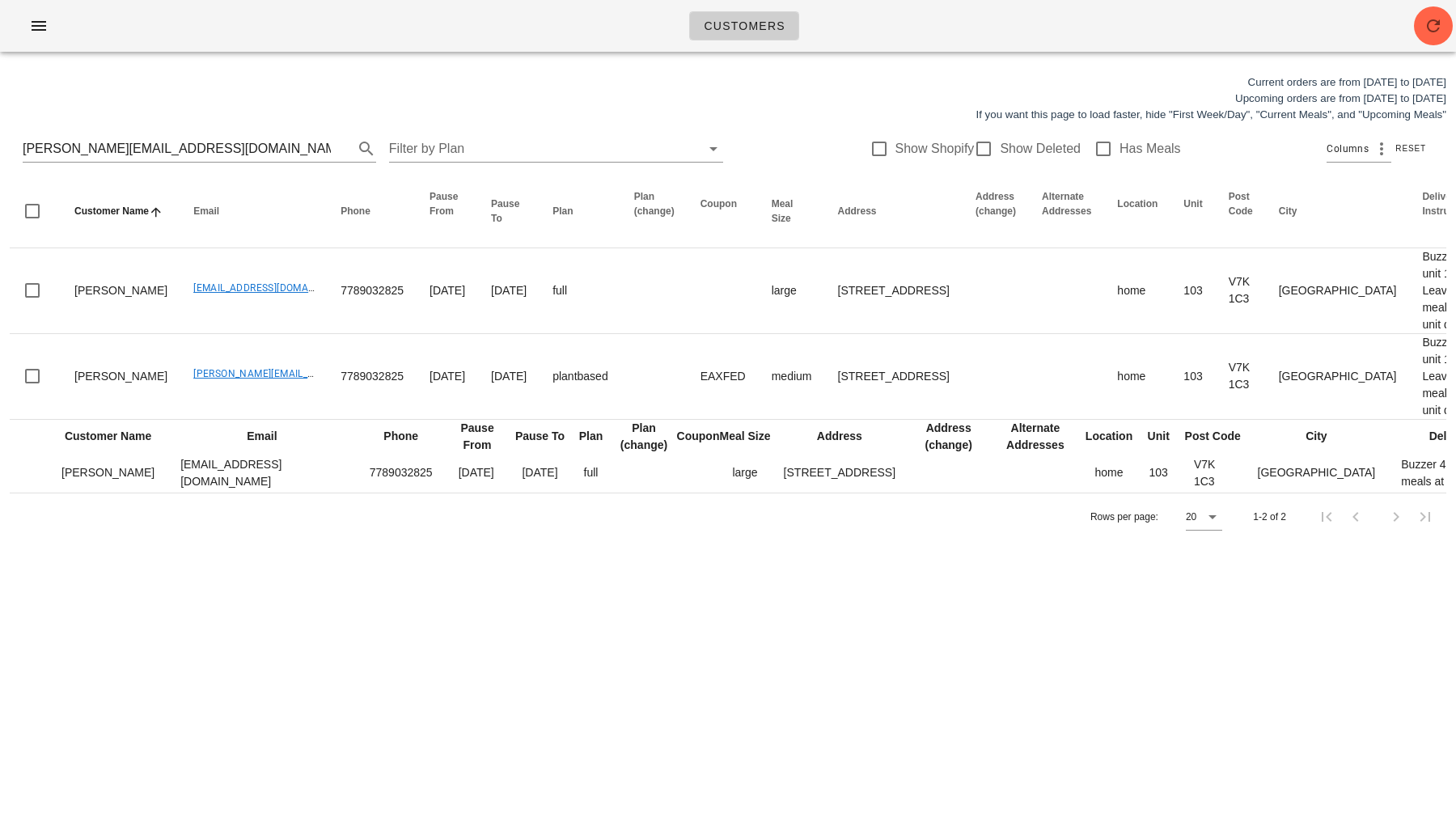 click on "Customers     Current orders are from Sunday Jun 29 to Saturday Jul 05  Upcoming orders are from Sunday Jul 06 to Saturday Jul 12  If you want this page to load faster, hide "First Week/Day", "Current Meals", and "Upcoming Meals"  robinson.soph@googlemail.com Filter by Plan Show Shopify Show Deleted Has Meals   Columns  Reset Customer Name Email Phone Pause From Pause To Plan Plan (change) Coupon Meal Size Address Address (change) Alternate Addresses Location Unit Post Code City Delivery Instructions Sub Accounts Paid By Dietary Restrictions First Week Invoices Last Invoice Date Last Invoice Date (Master) Current Meals Upcoming Meals Login Disabled Actions Craig  Drummond  craigdrum@gmail.com  7789032825 2025-04-20 2025-04-27 full large 103-1133 29th street E, North Vancouver, V7K1C3 home 103 V7K 1C3 North Vancouver Buzzer 41, unit 103. Leave meals at unit door  robinson.soph@googlemail.com  no! 2025-06-26  5   5  Edit  Sophie Robinson  robinson.soph@googlemail.com  7789032825 2025-04-13 2025-04-27 plantbased" at bounding box center (728, 410) 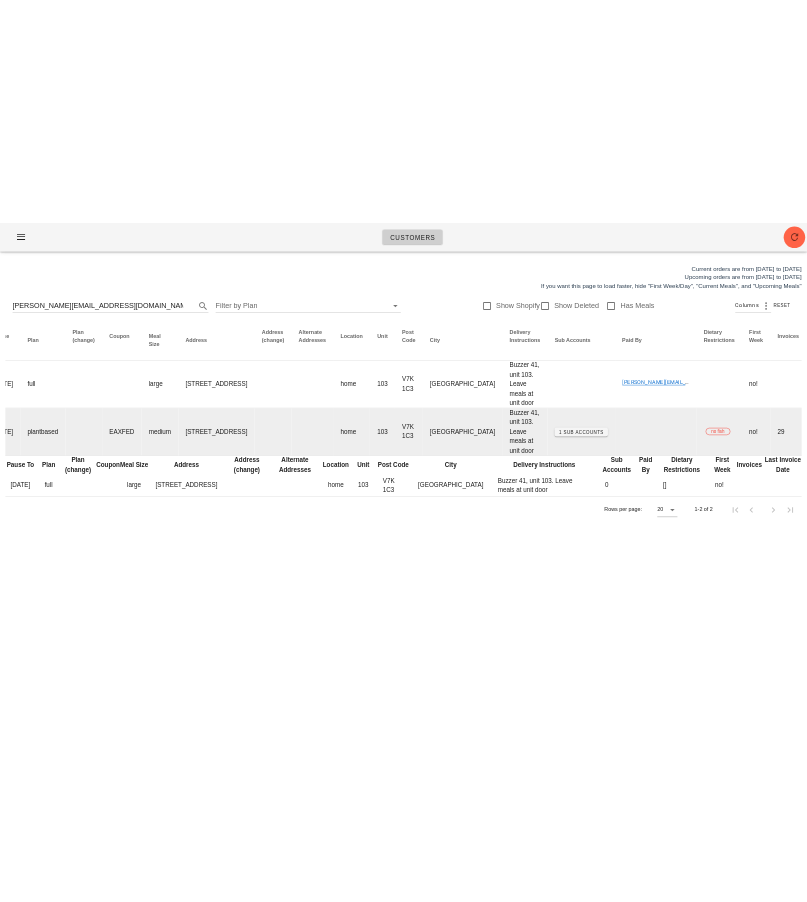 scroll, scrollTop: 0, scrollLeft: 0, axis: both 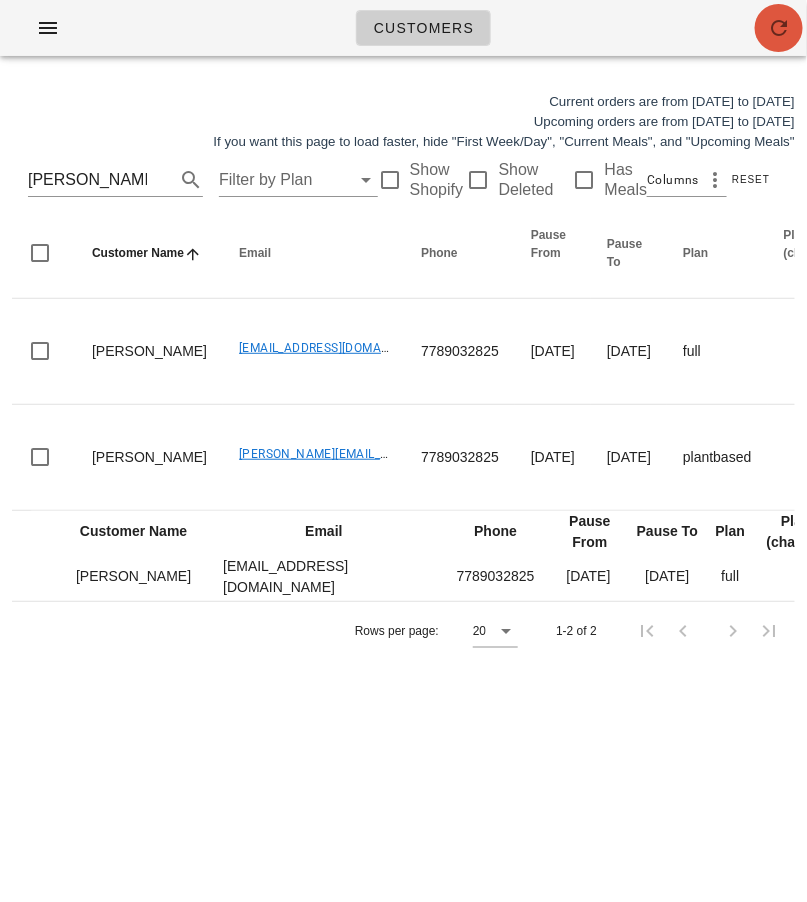 click at bounding box center (779, 28) 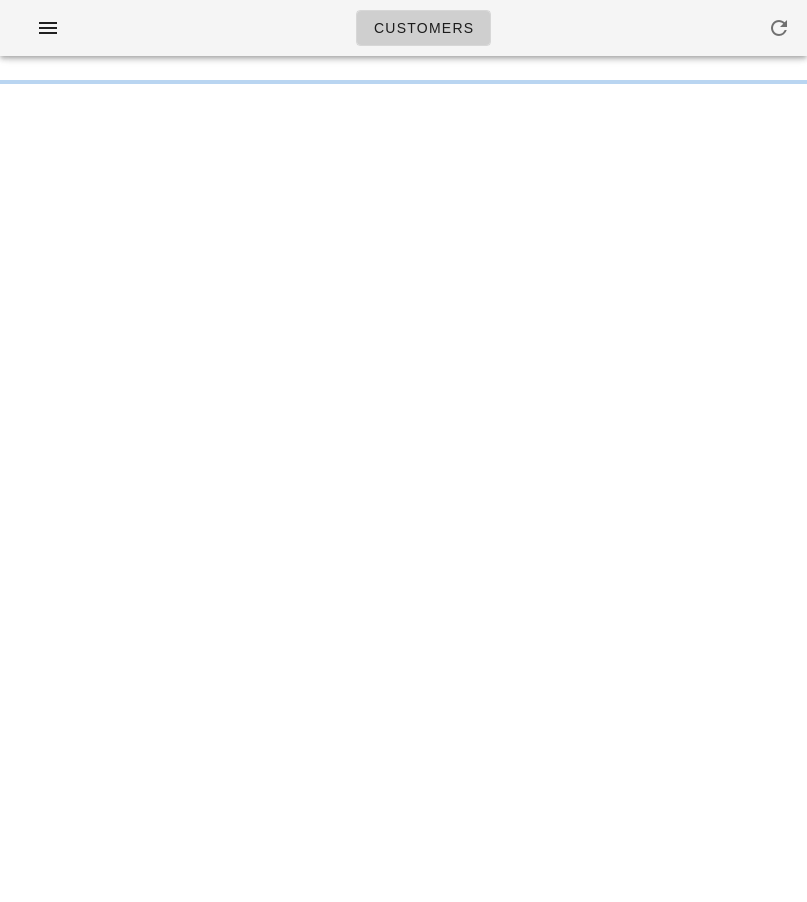 scroll, scrollTop: 0, scrollLeft: 0, axis: both 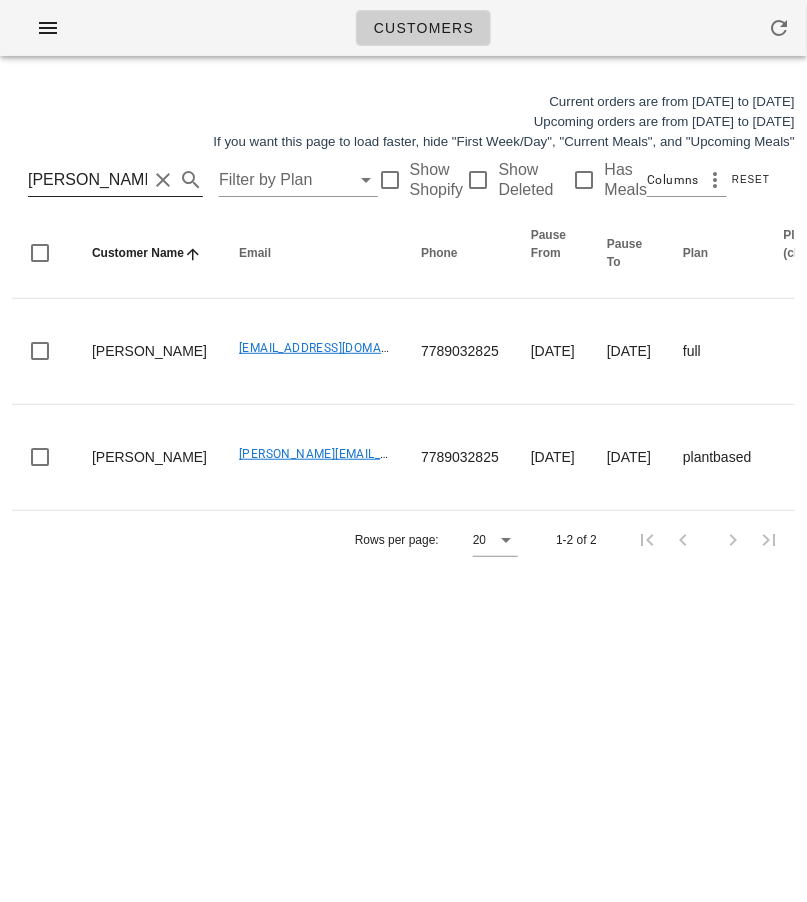 click on "[PERSON_NAME][EMAIL_ADDRESS][DOMAIN_NAME]" at bounding box center (87, 180) 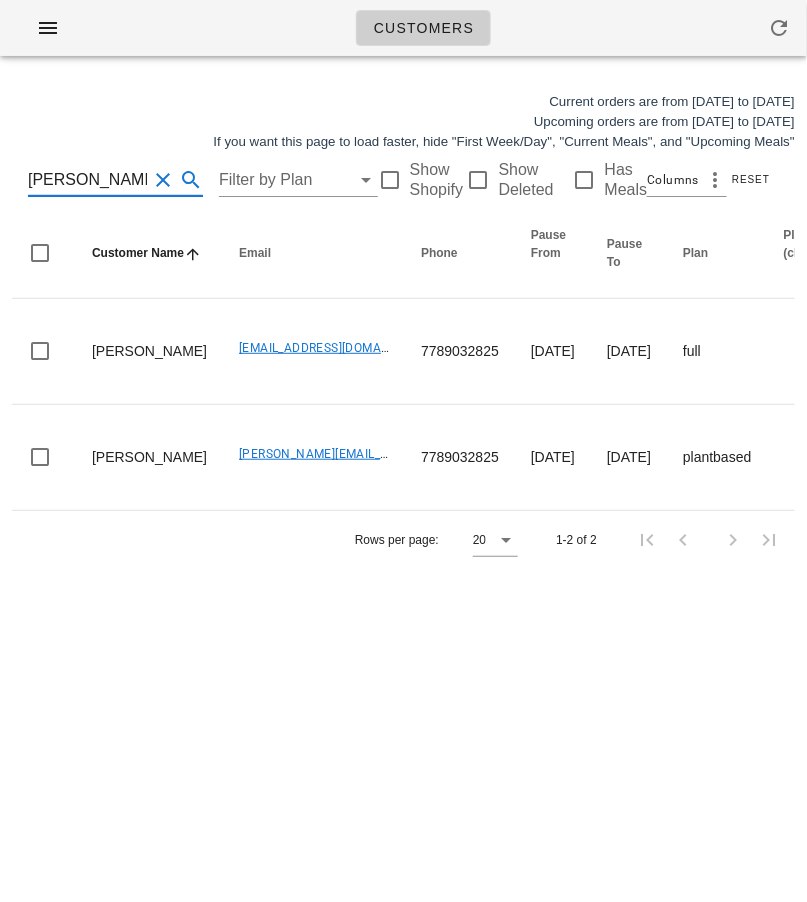 click on "robinson.soph@googlemail.com" at bounding box center [87, 180] 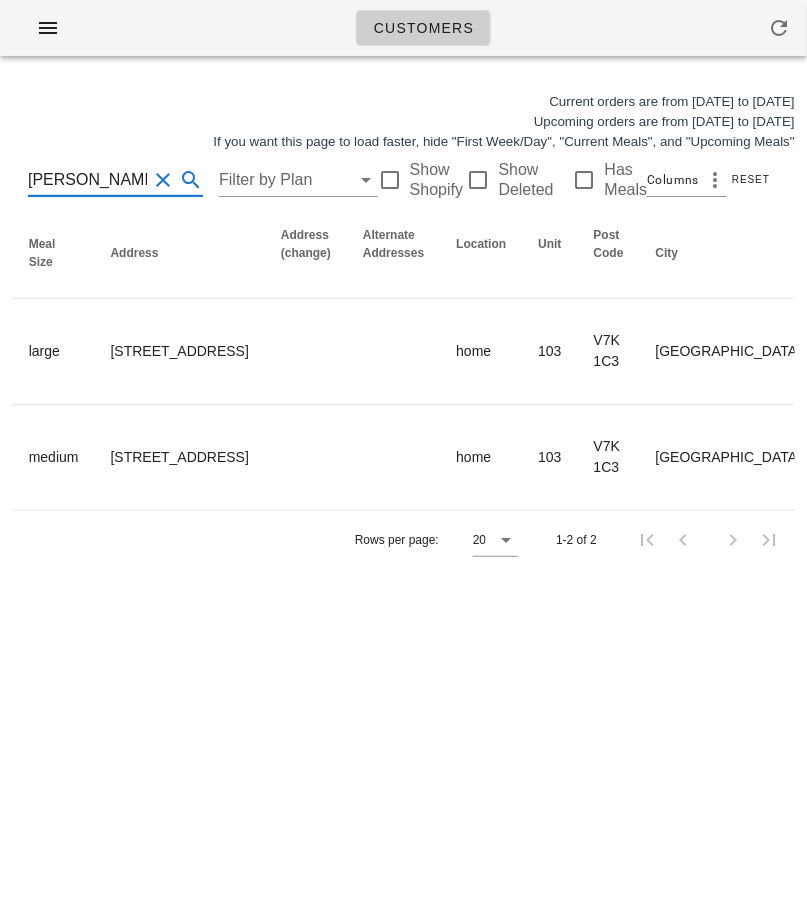 scroll, scrollTop: 0, scrollLeft: 940, axis: horizontal 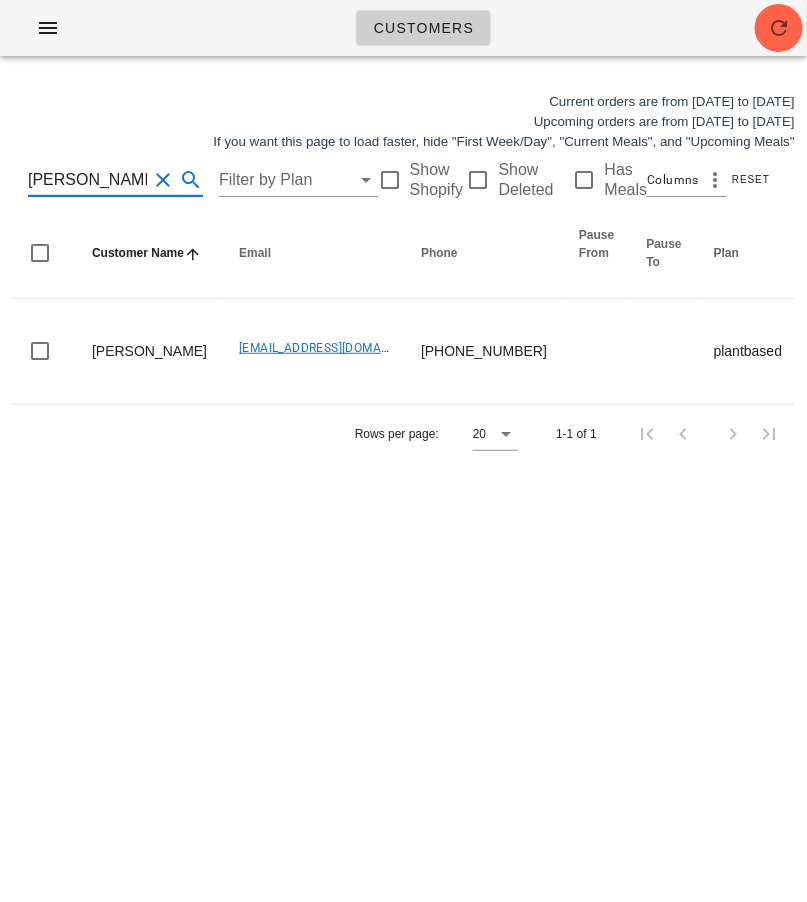 click on "shaikha Aburehaima" at bounding box center [87, 180] 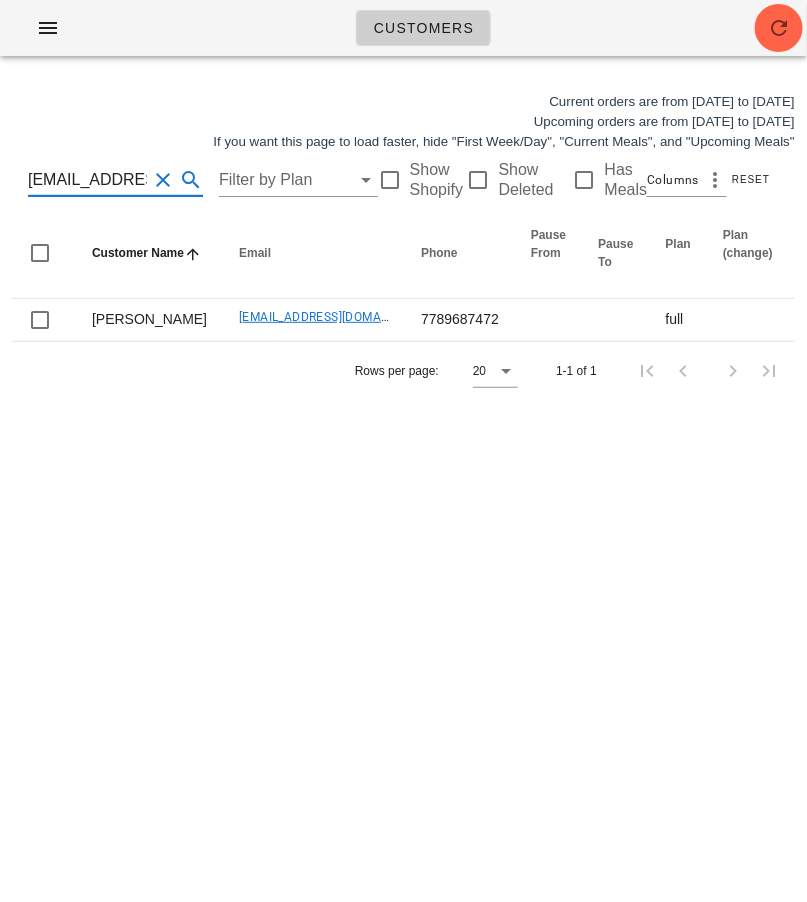 scroll, scrollTop: 0, scrollLeft: 57, axis: horizontal 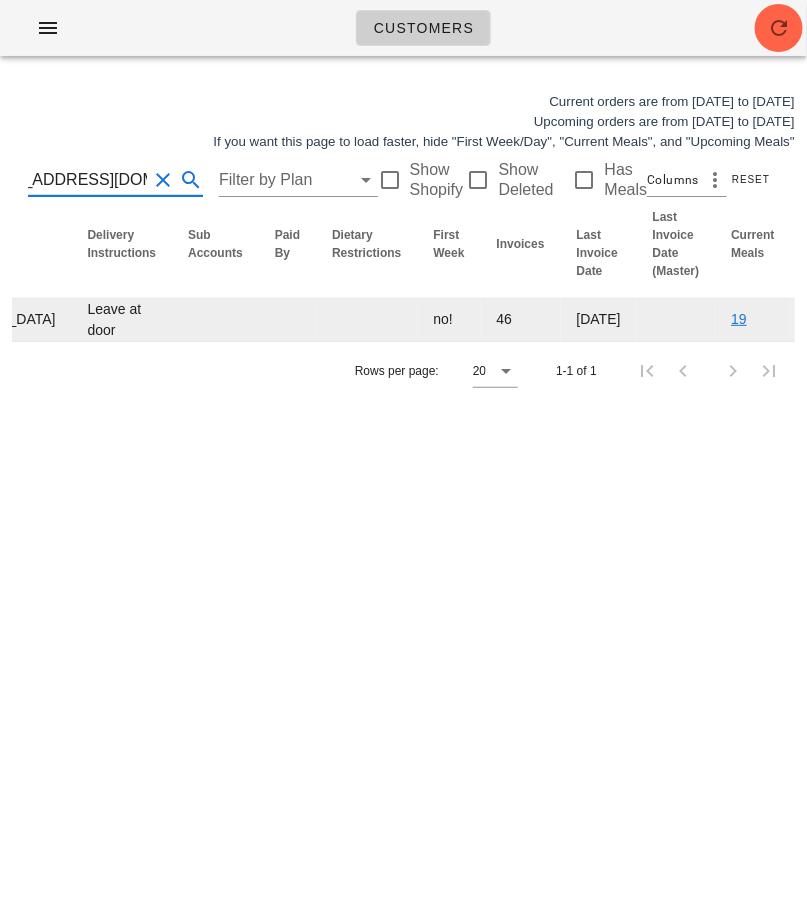 type on "[EMAIL_ADDRESS][DOMAIN_NAME]" 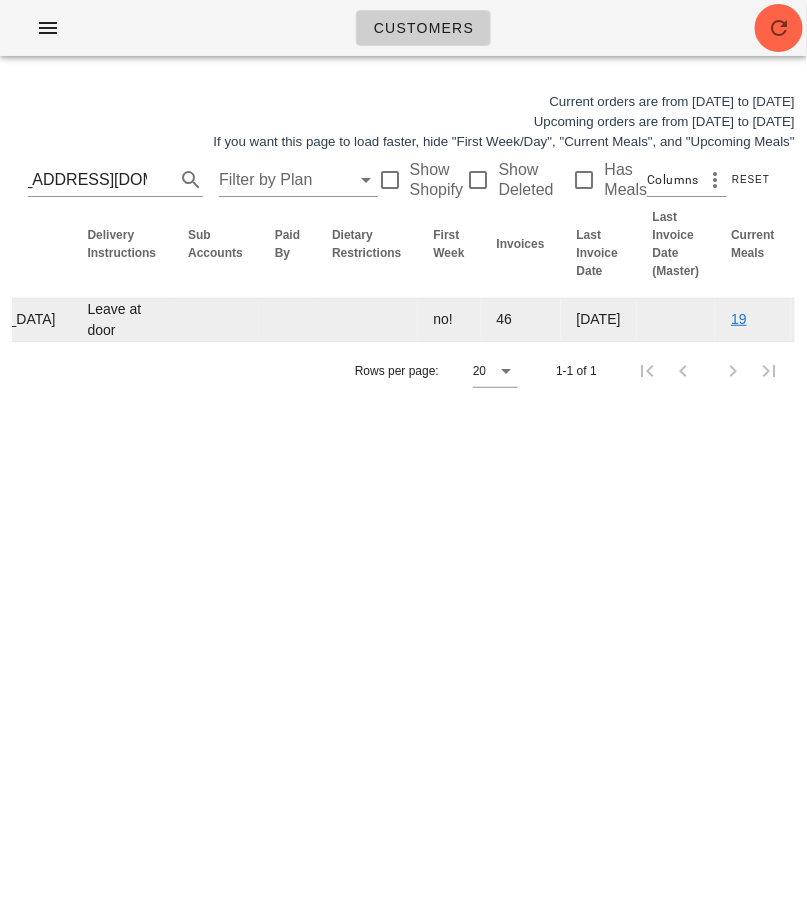 click on "Edit" at bounding box center (1009, 320) 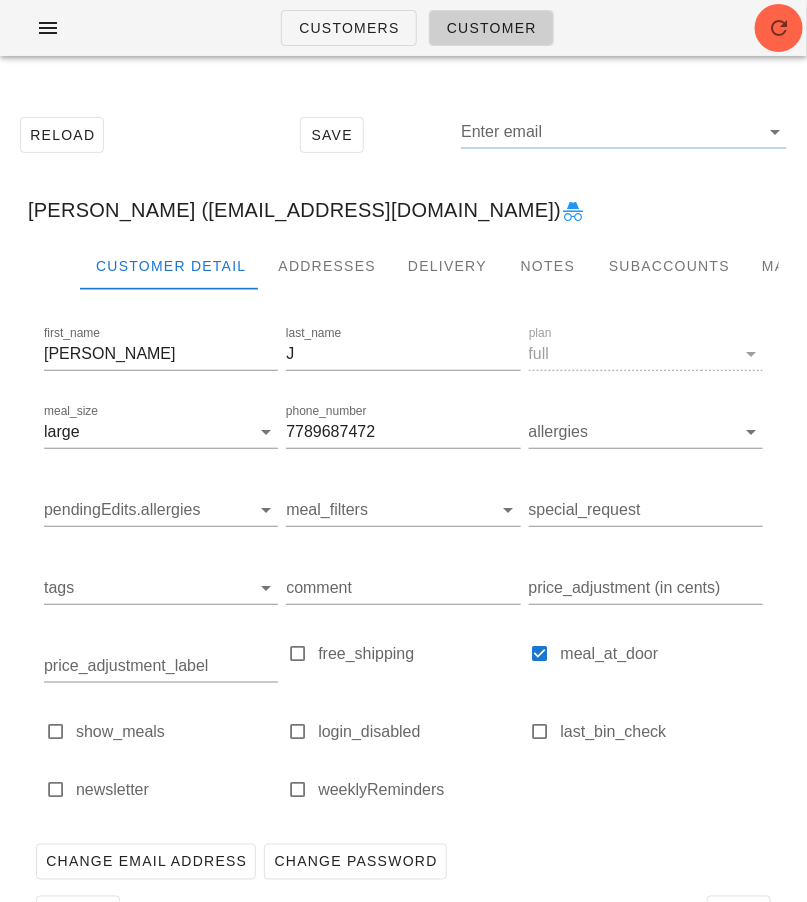type on "[PERSON_NAME] ([EMAIL_ADDRESS][DOMAIN_NAME])" 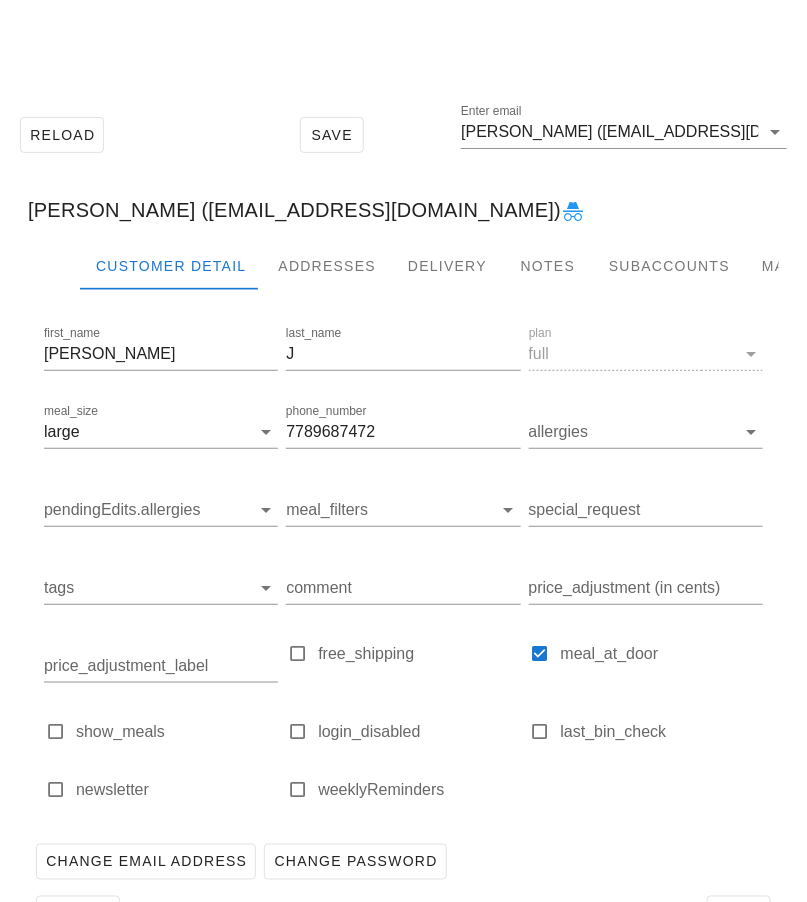 scroll, scrollTop: 65, scrollLeft: 0, axis: vertical 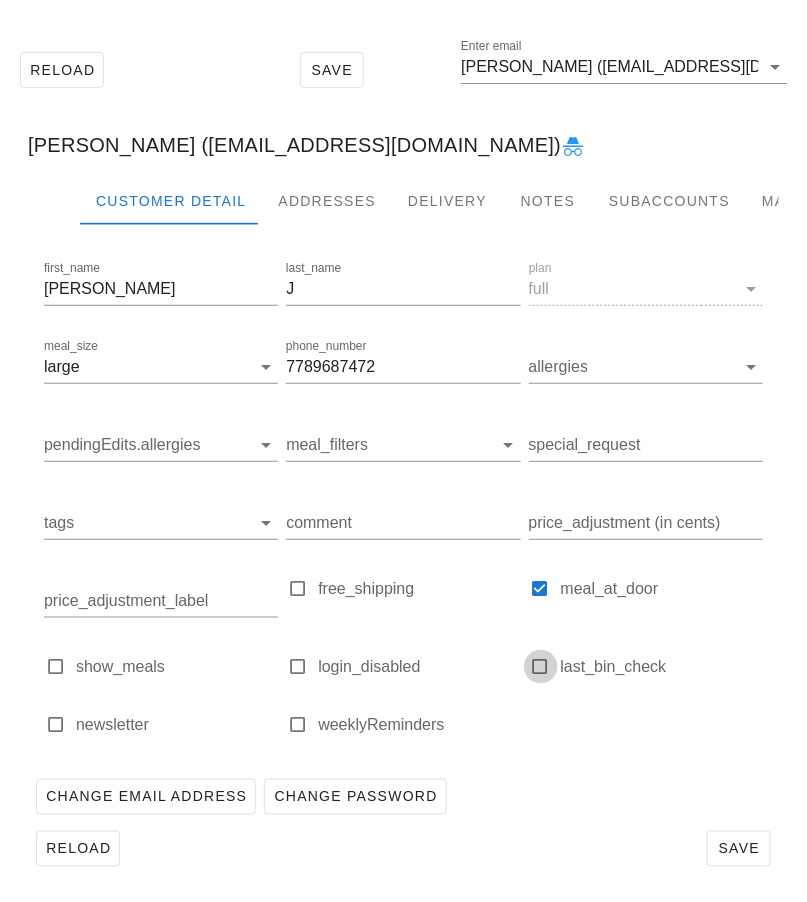 click at bounding box center [541, 667] 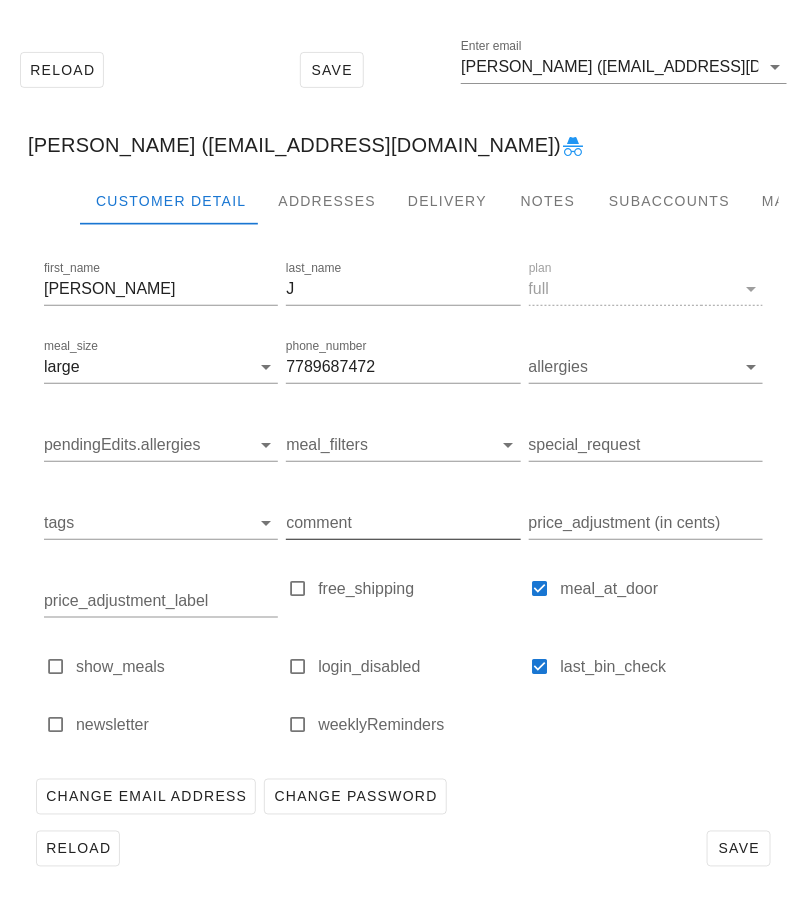 click on "comment" at bounding box center (403, 523) 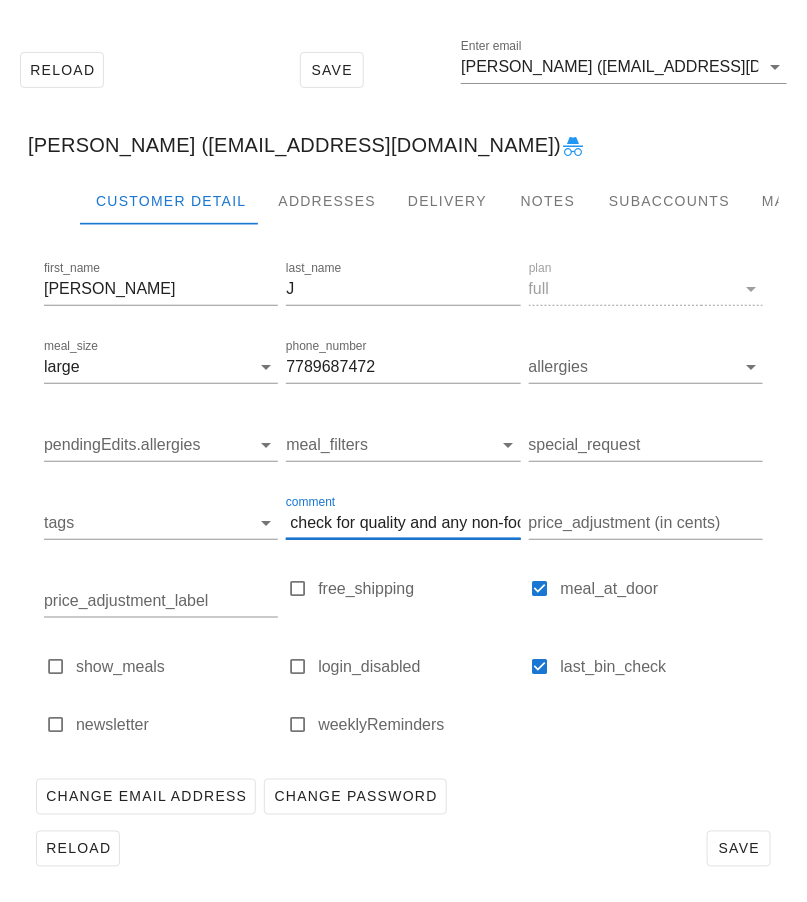 scroll, scrollTop: 0, scrollLeft: 225, axis: horizontal 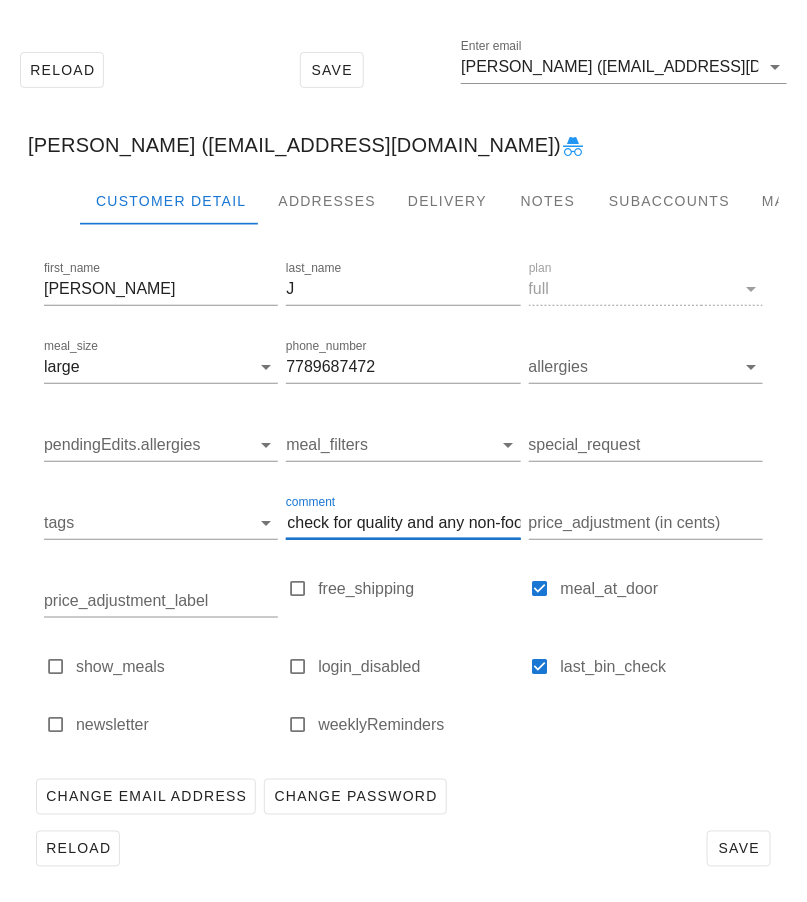 click on "OVERALL QA CHECK - please check for quality and any non-food items" at bounding box center [403, 523] 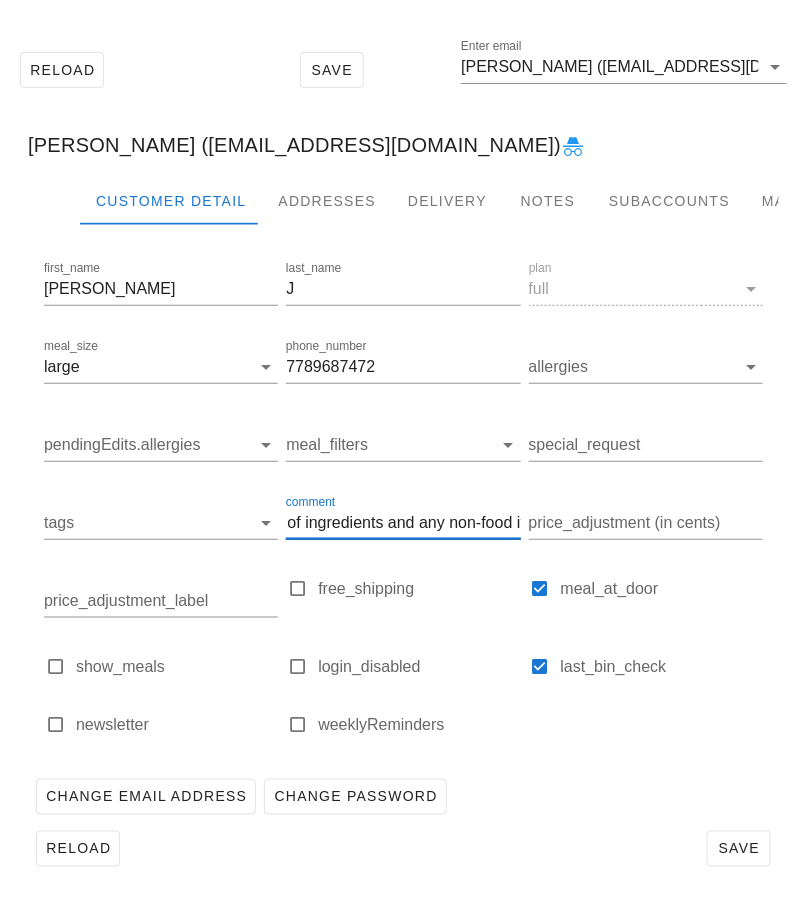 scroll, scrollTop: 0, scrollLeft: 380, axis: horizontal 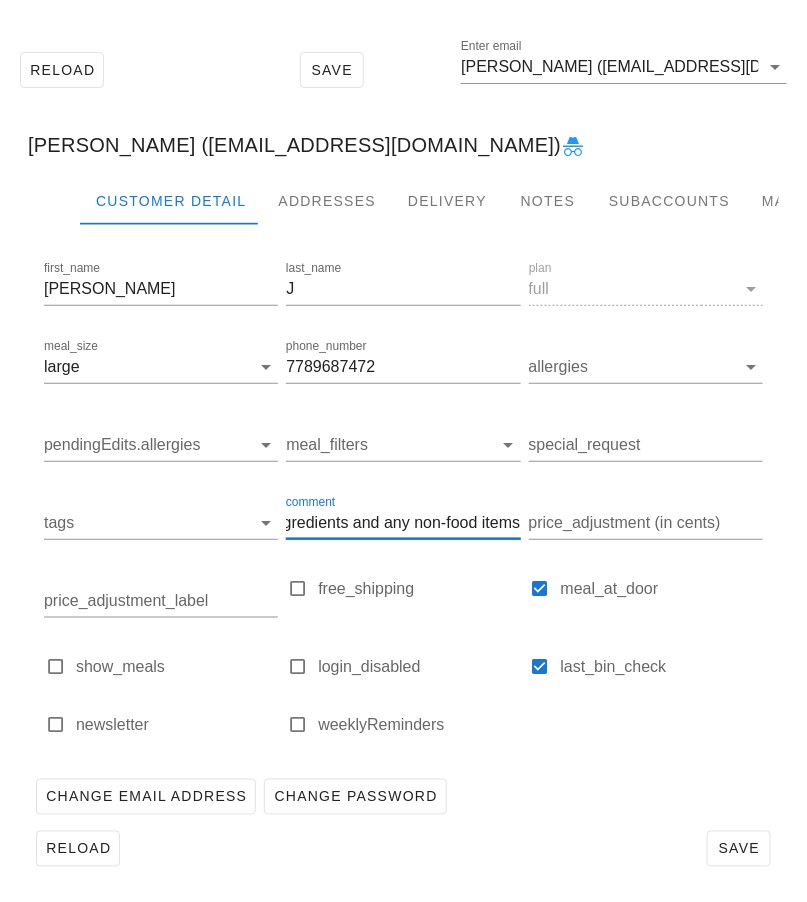 type on "OVERALL QA CHECK - please check for quality of ingredients and any non-food items" 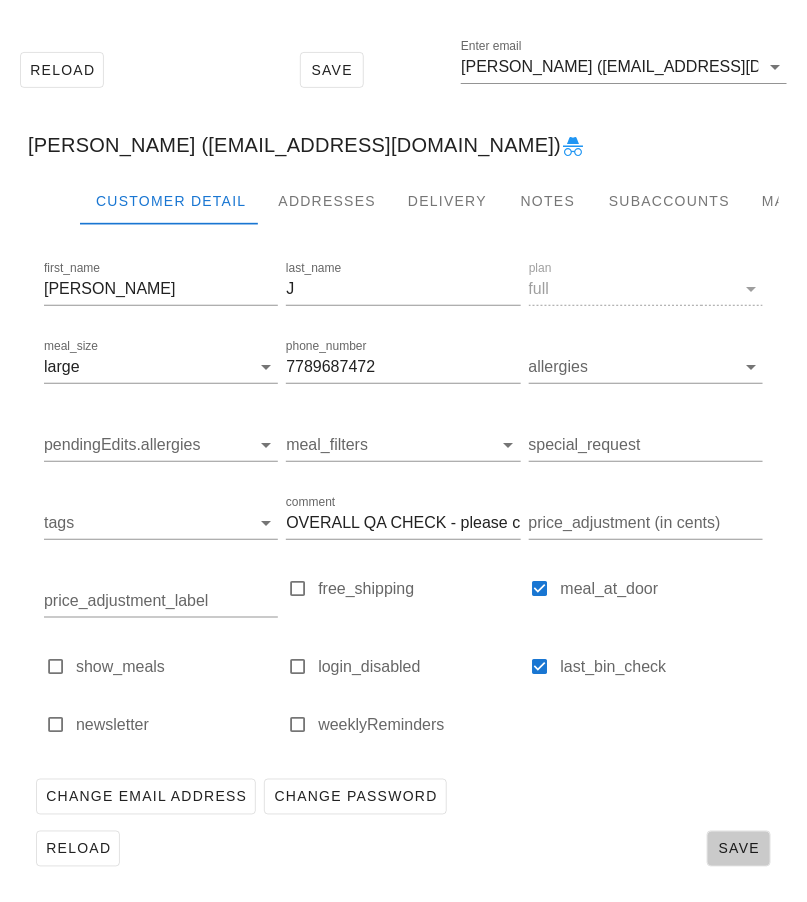 click on "Save" at bounding box center (739, 849) 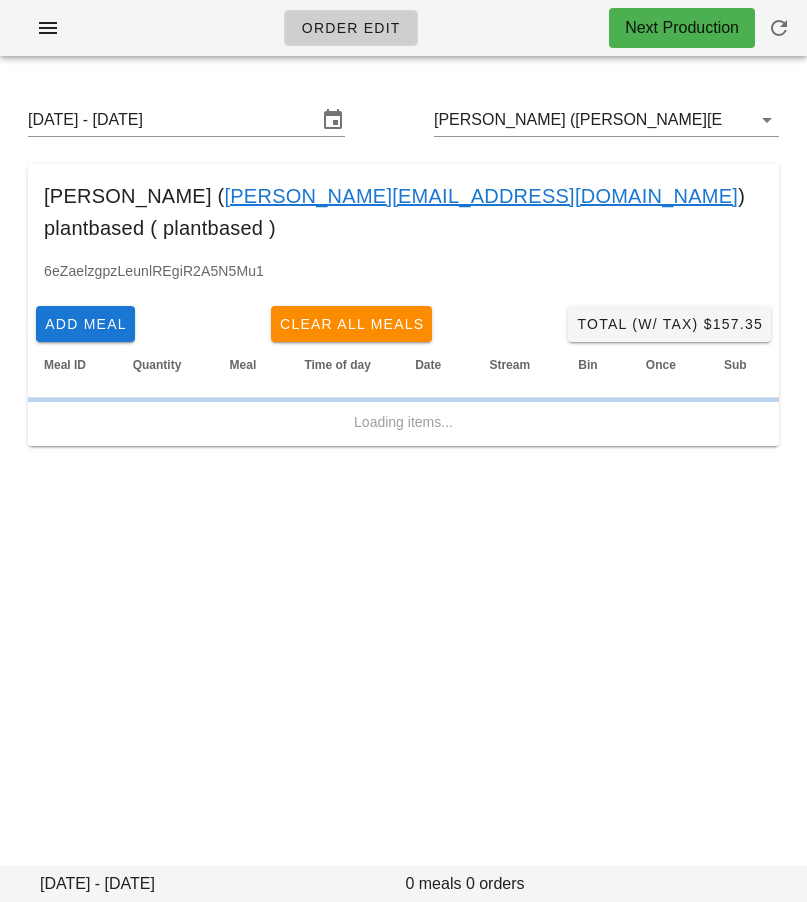 scroll, scrollTop: 0, scrollLeft: 0, axis: both 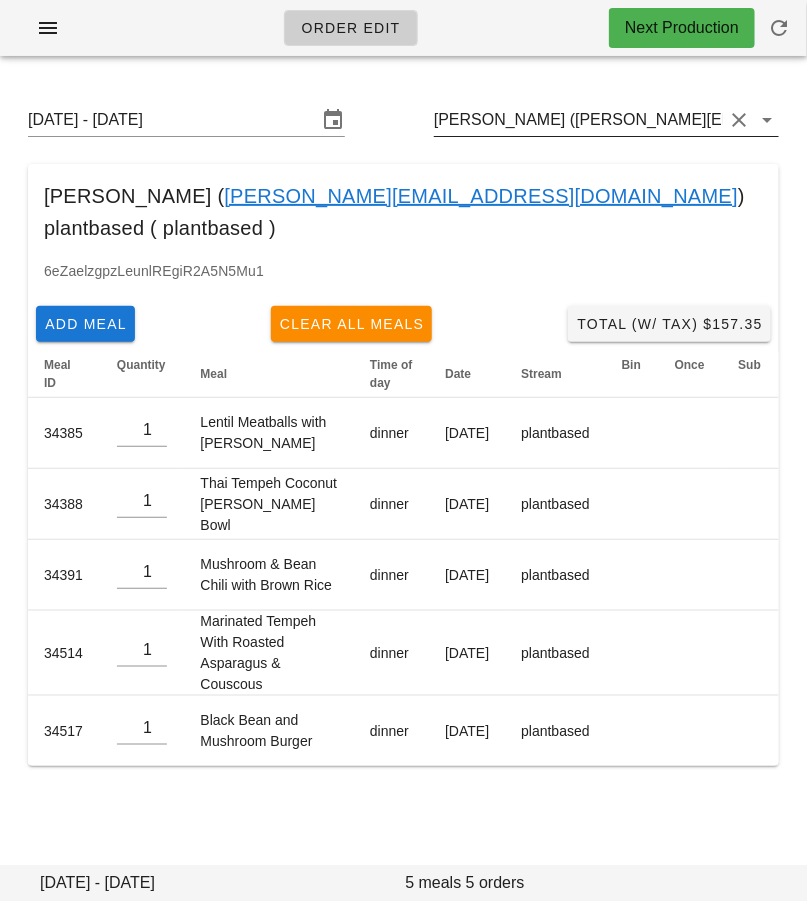 click on "[PERSON_NAME] ([PERSON_NAME][EMAIL_ADDRESS][DOMAIN_NAME])" at bounding box center (578, 120) 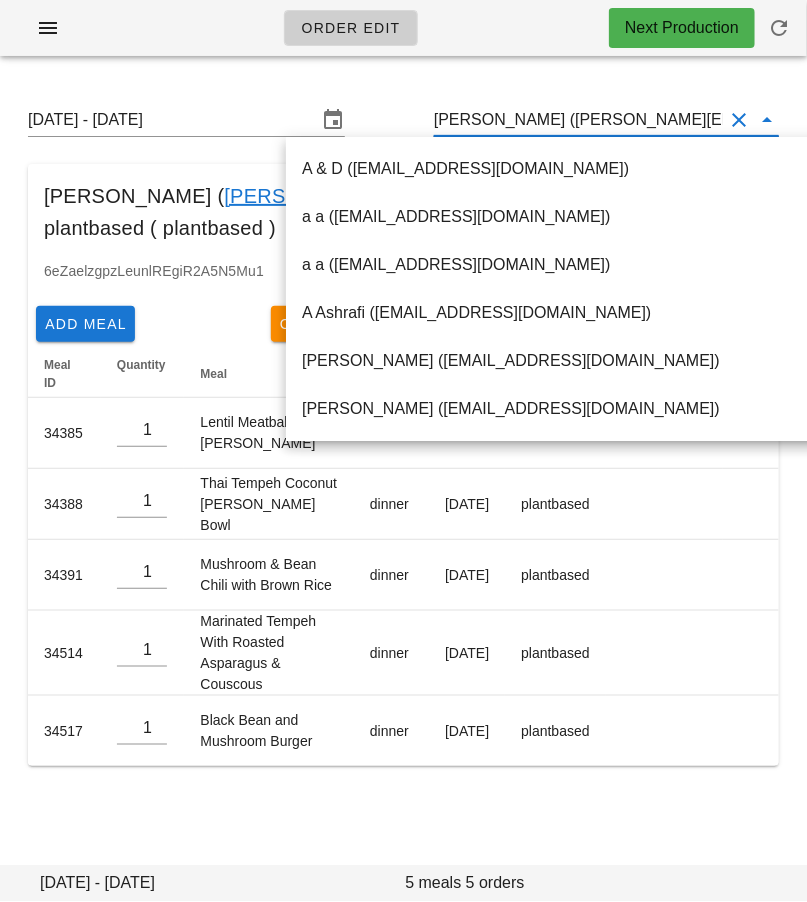 click on "[PERSON_NAME] ([PERSON_NAME][EMAIL_ADDRESS][DOMAIN_NAME])" at bounding box center (578, 120) 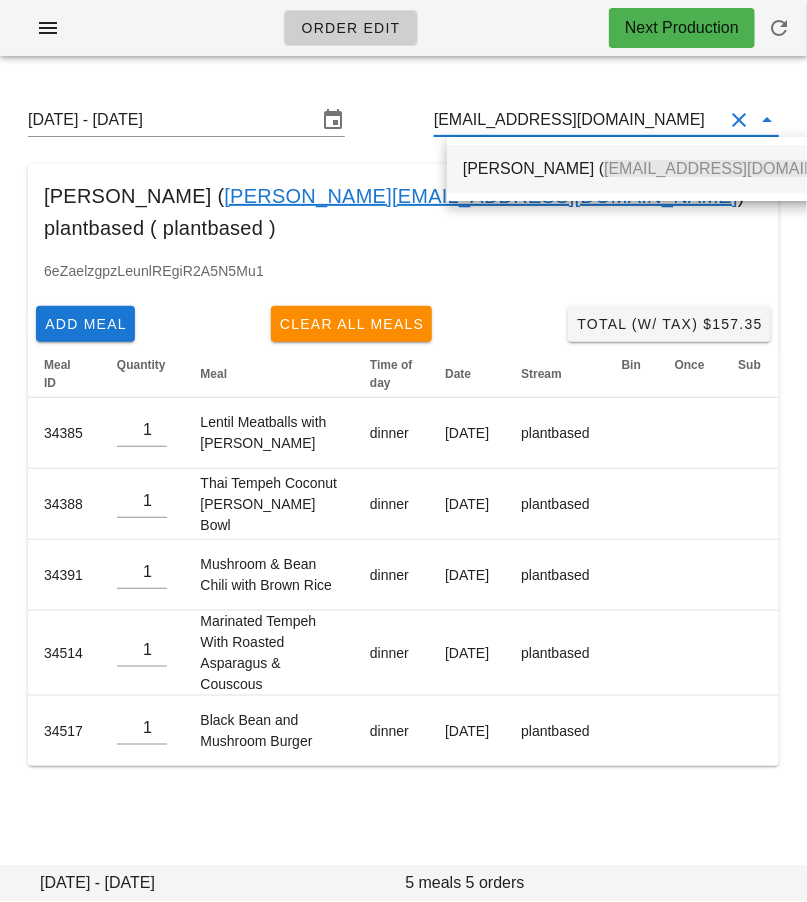 click on "Alice J ( allyjenna91@gmail.com )" at bounding box center (672, 168) 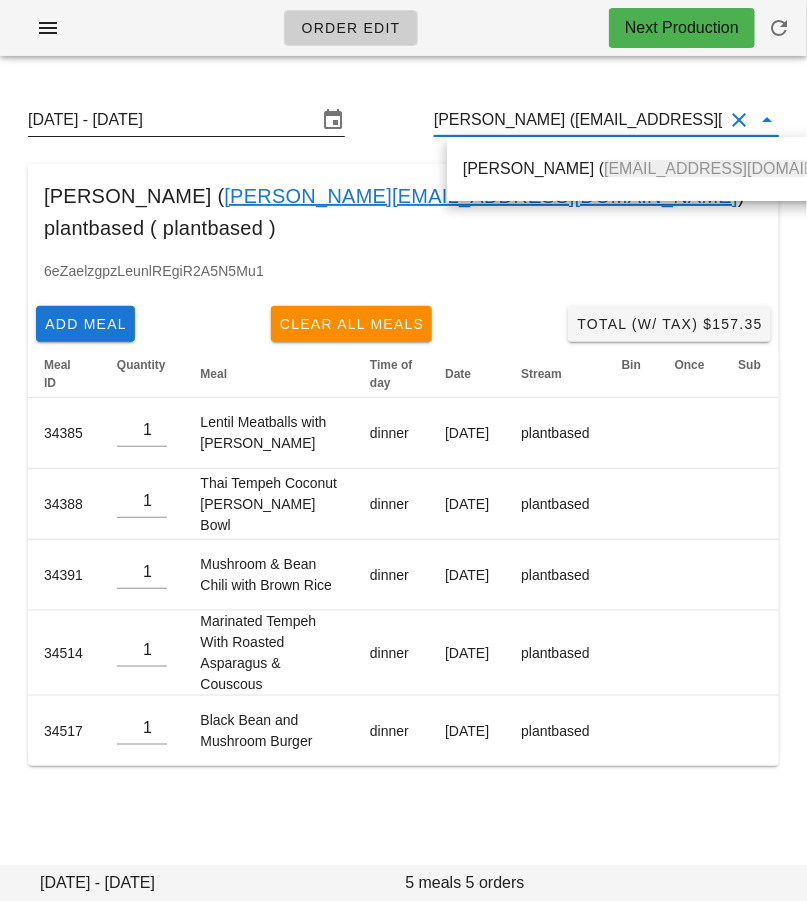 click on "Sunday July 6 - Saturday July 12" at bounding box center [172, 120] 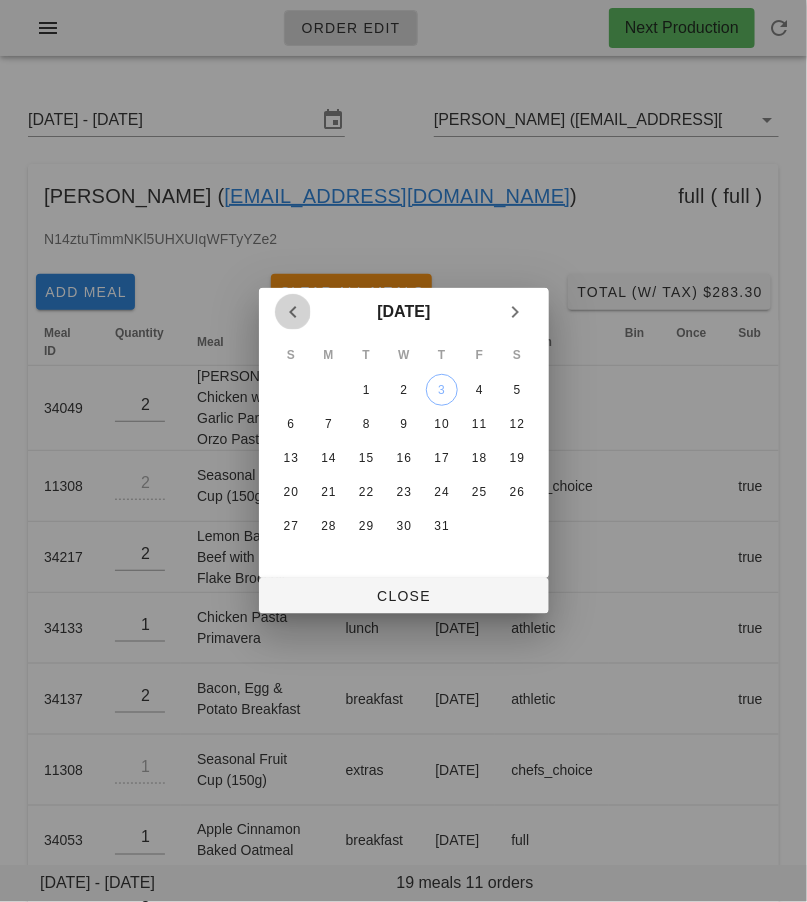 click at bounding box center [293, 312] 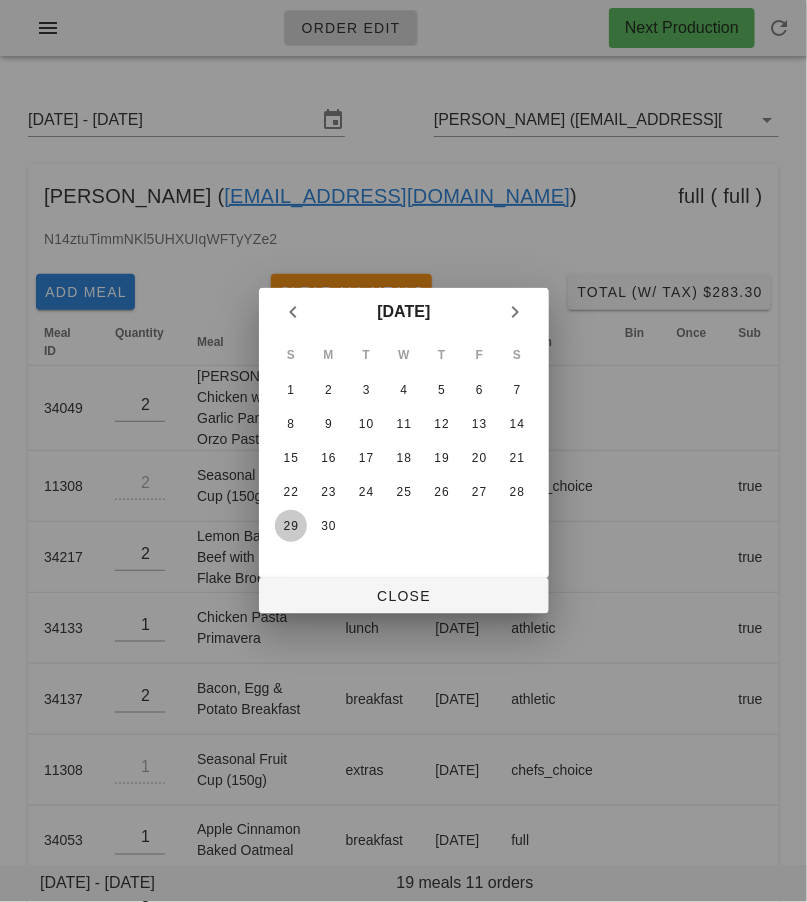 click on "29" at bounding box center [290, 526] 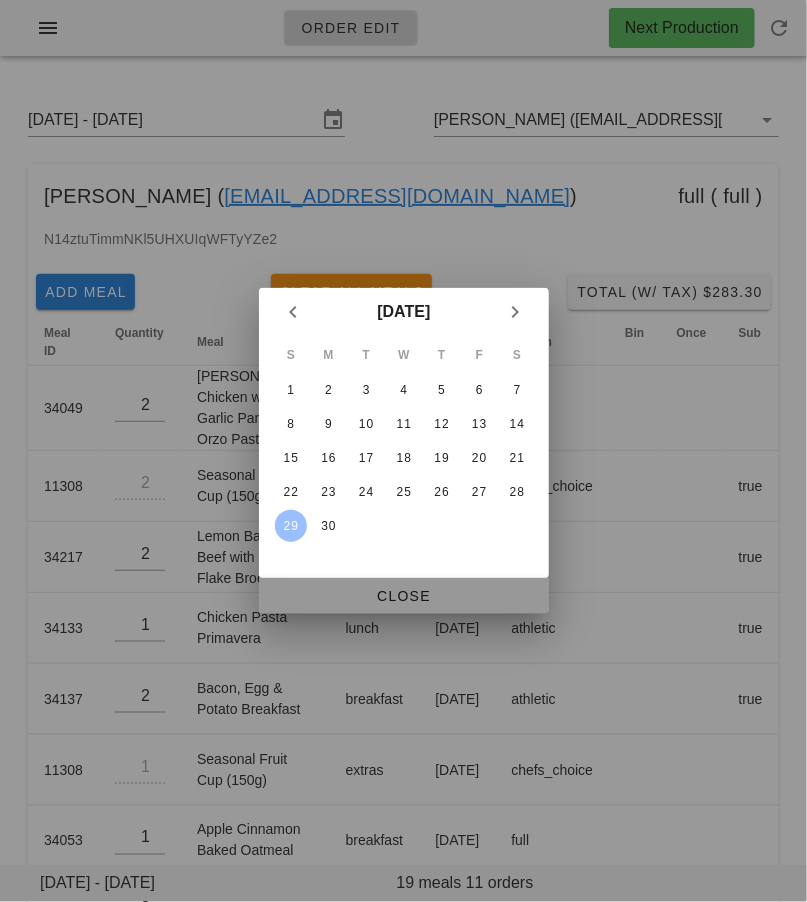 click on "Close" at bounding box center [404, 596] 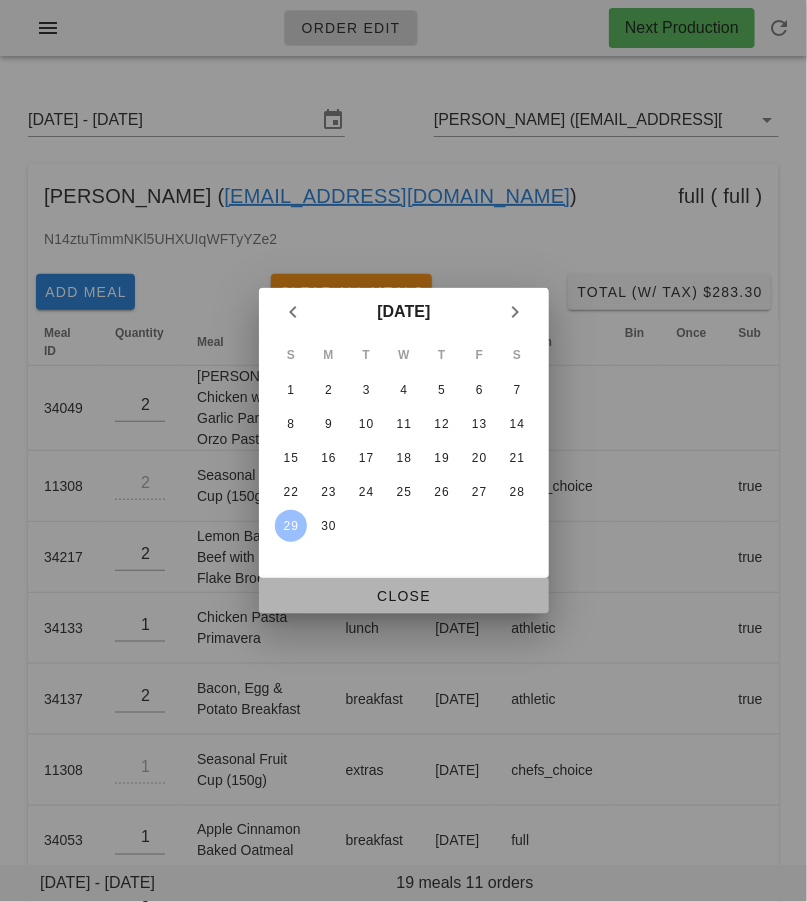 type on "Sunday June 29 - Saturday July 5" 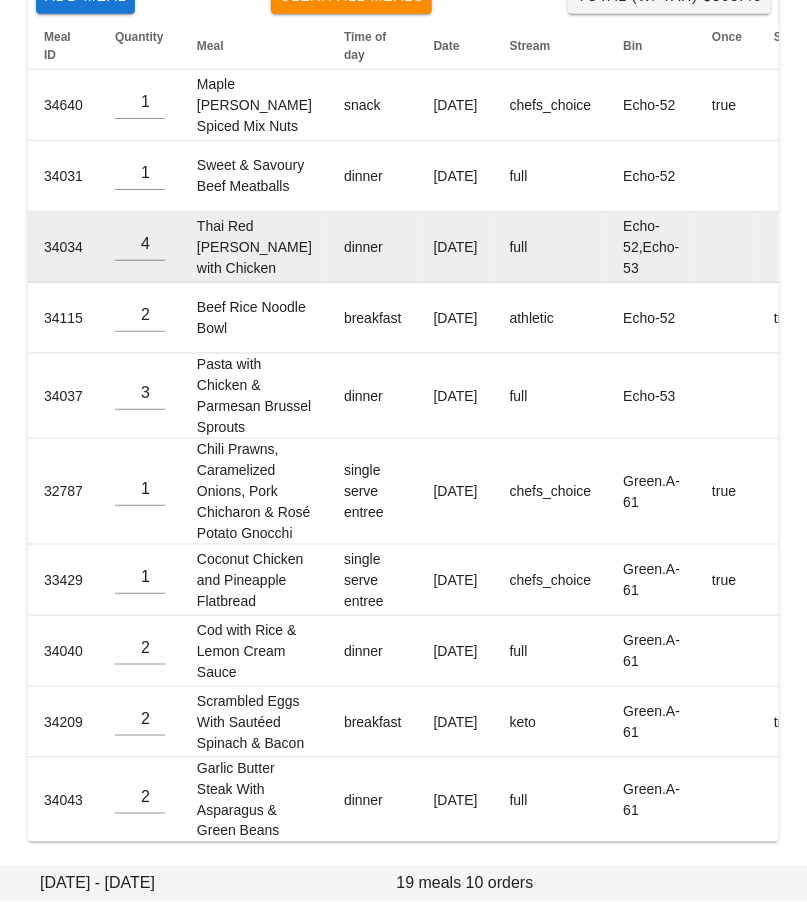 scroll, scrollTop: 530, scrollLeft: 0, axis: vertical 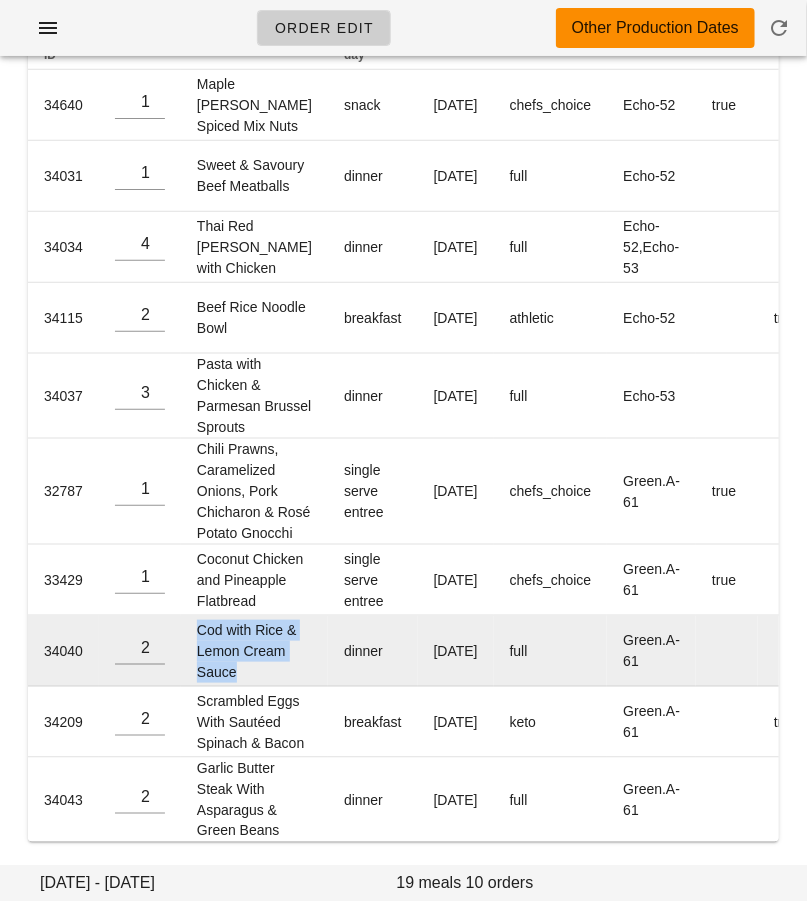 drag, startPoint x: 242, startPoint y: 620, endPoint x: 195, endPoint y: 541, distance: 91.92388 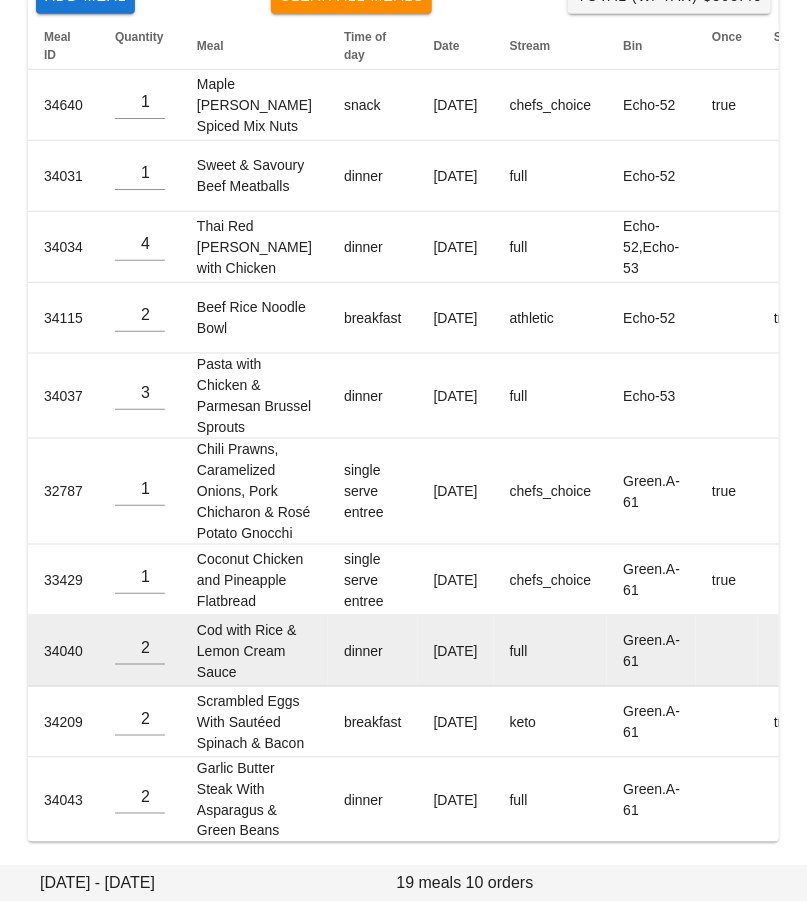 click on "Cod with Rice & Lemon Cream Sauce" at bounding box center [254, 651] 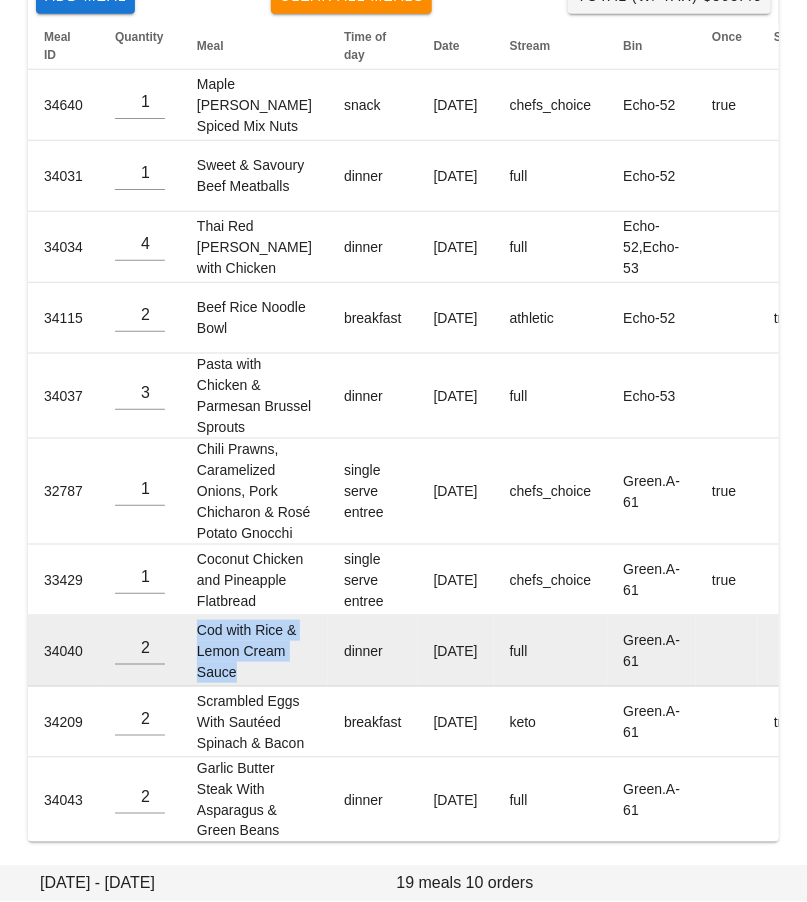 drag, startPoint x: 242, startPoint y: 595, endPoint x: 193, endPoint y: 519, distance: 90.426765 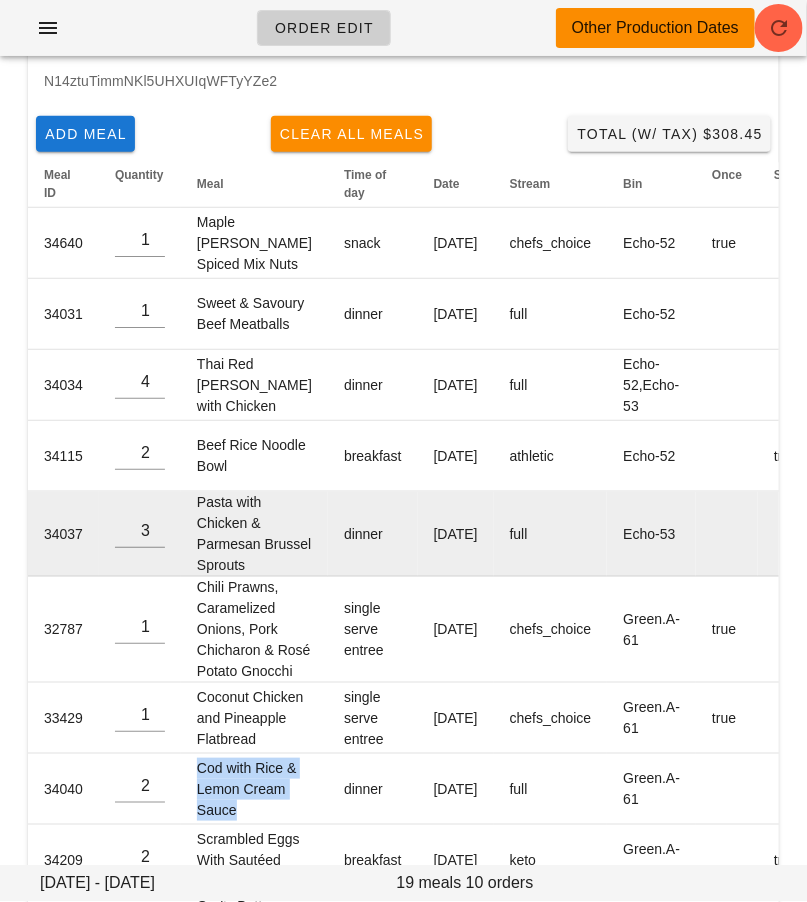 scroll, scrollTop: 0, scrollLeft: 0, axis: both 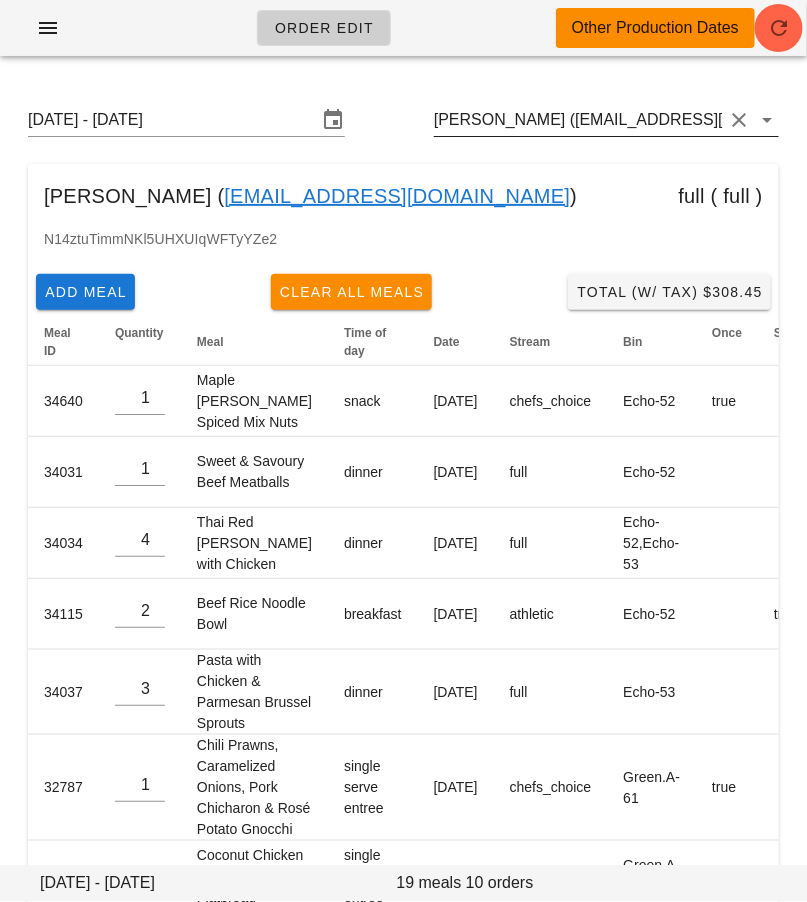click on "[PERSON_NAME] ([EMAIL_ADDRESS][DOMAIN_NAME])" at bounding box center (578, 120) 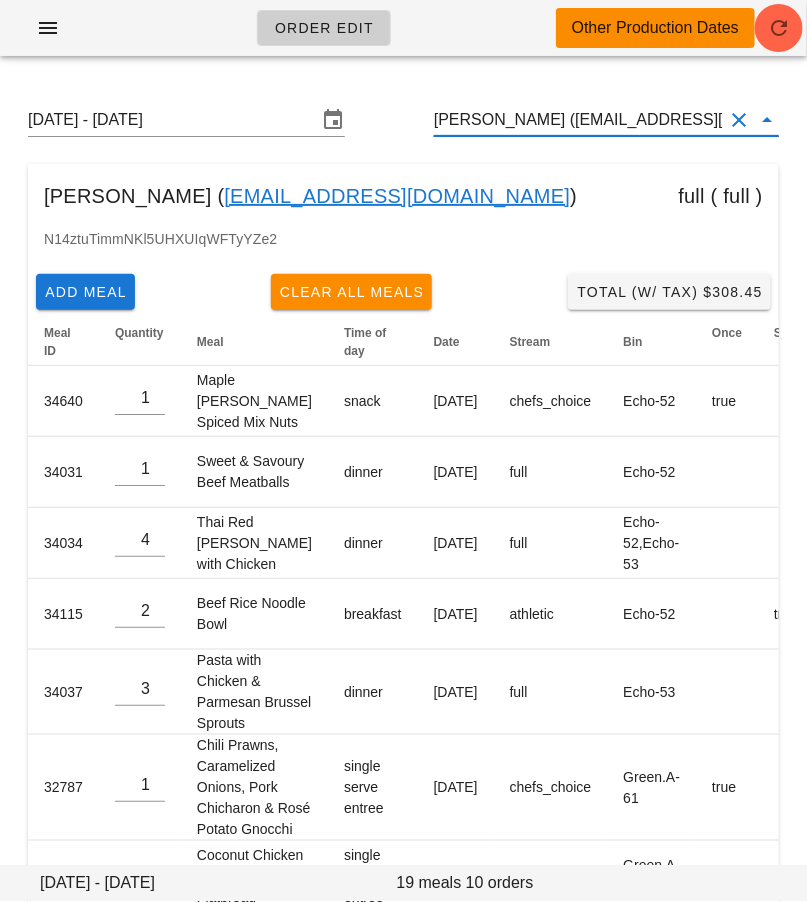 paste on "[EMAIL_ADDRESS][DOMAIN_NAME]" 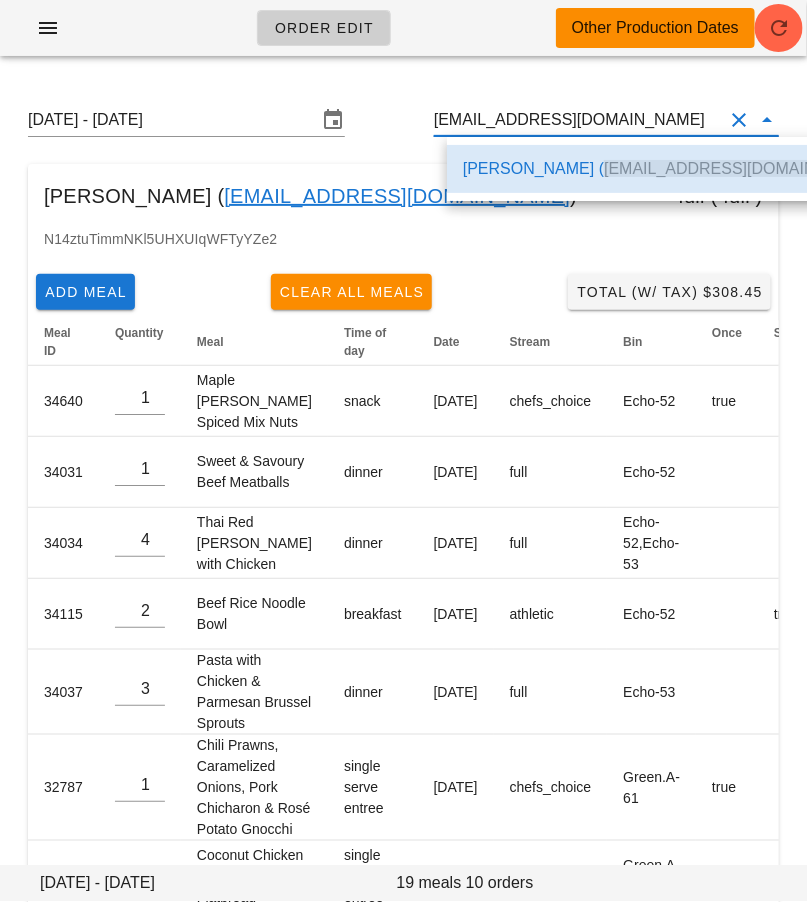 click on "Alice J ( allyjenna91@gmail.com )" at bounding box center (672, 168) 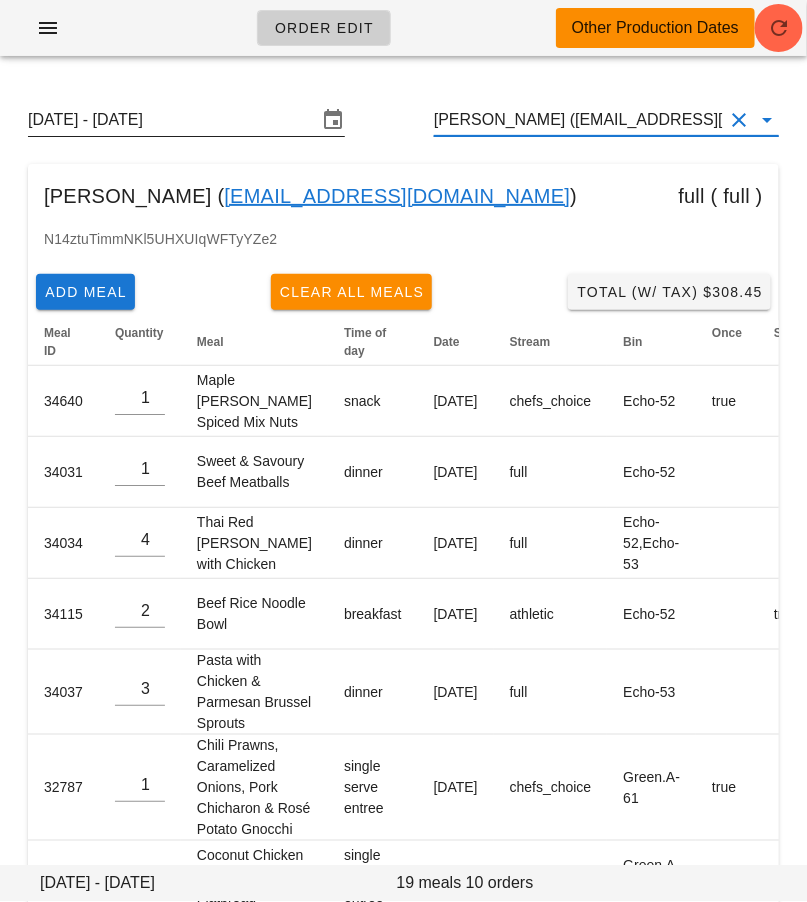 click on "[DATE] - [DATE]" at bounding box center [172, 120] 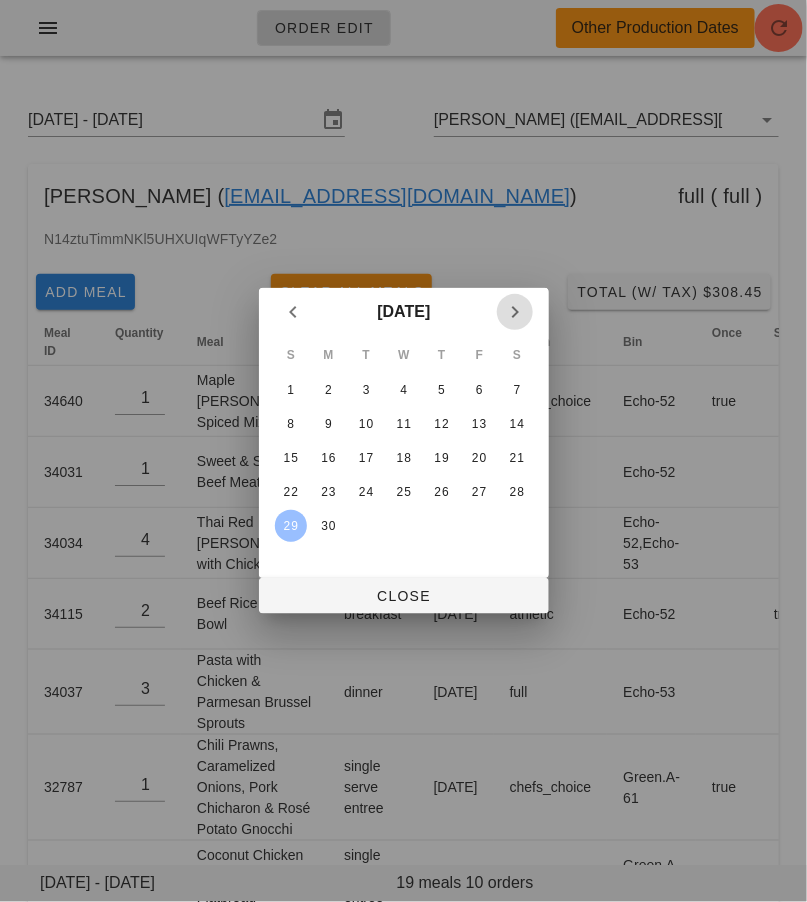 click at bounding box center [515, 312] 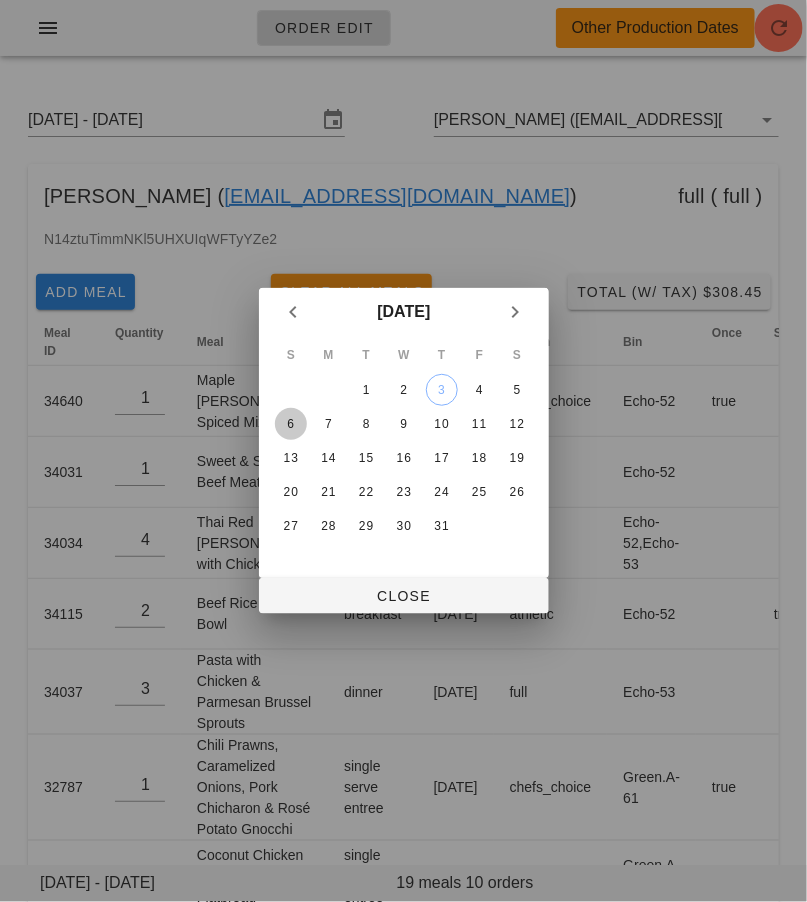 click on "6" at bounding box center [290, 424] 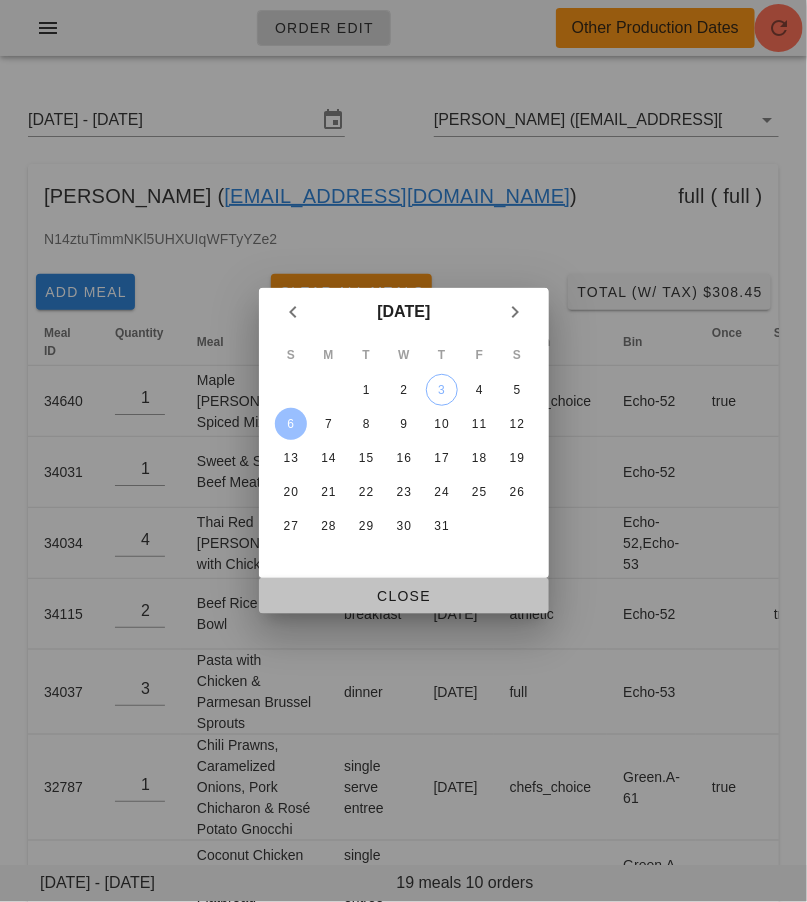 click on "Close" at bounding box center (404, 596) 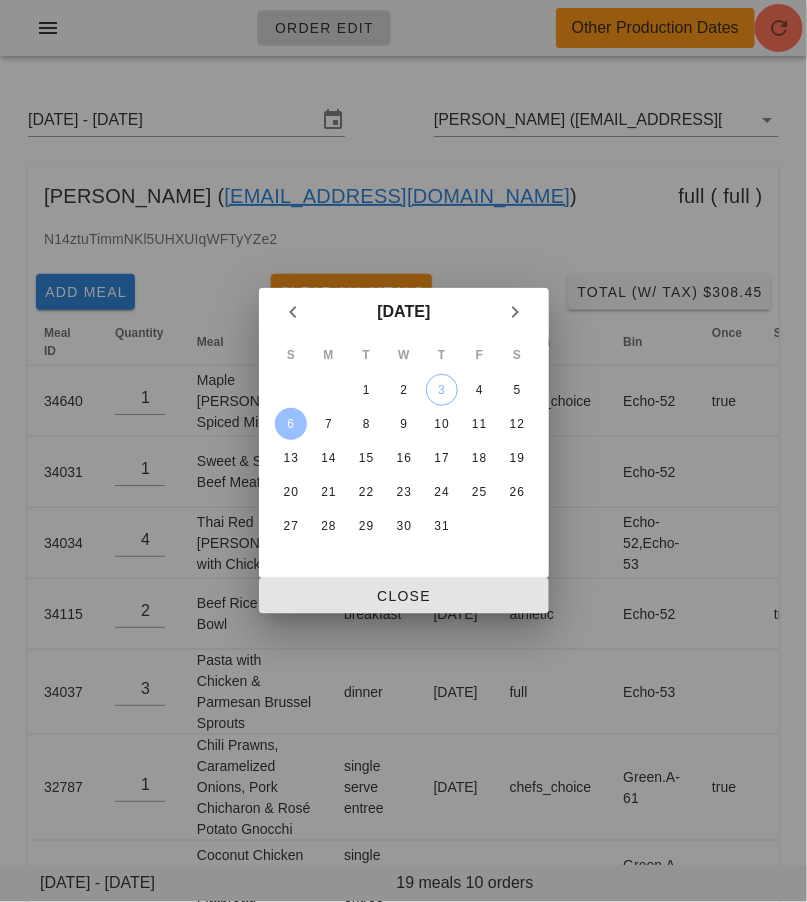 type on "[DATE] - [DATE]" 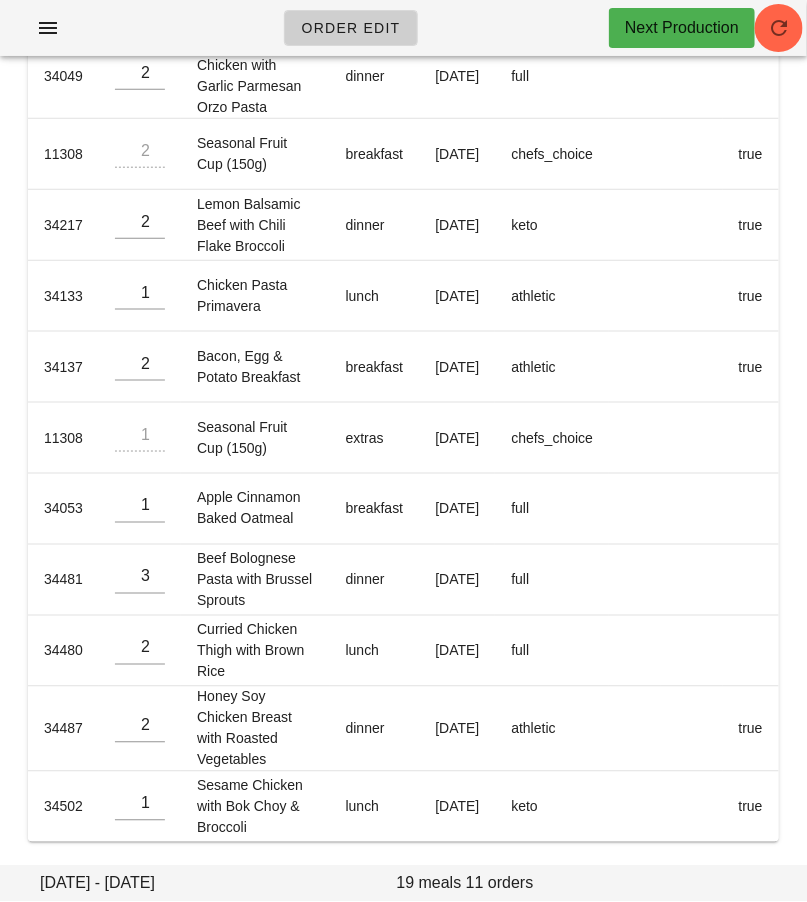 scroll, scrollTop: 53, scrollLeft: 0, axis: vertical 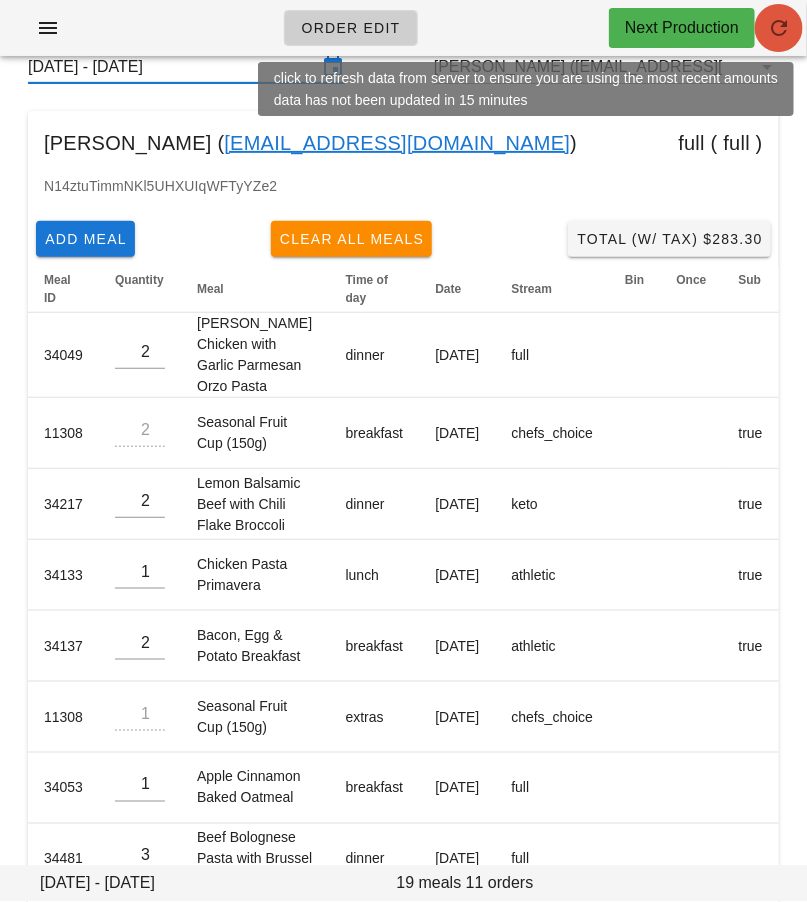 click at bounding box center [779, 28] 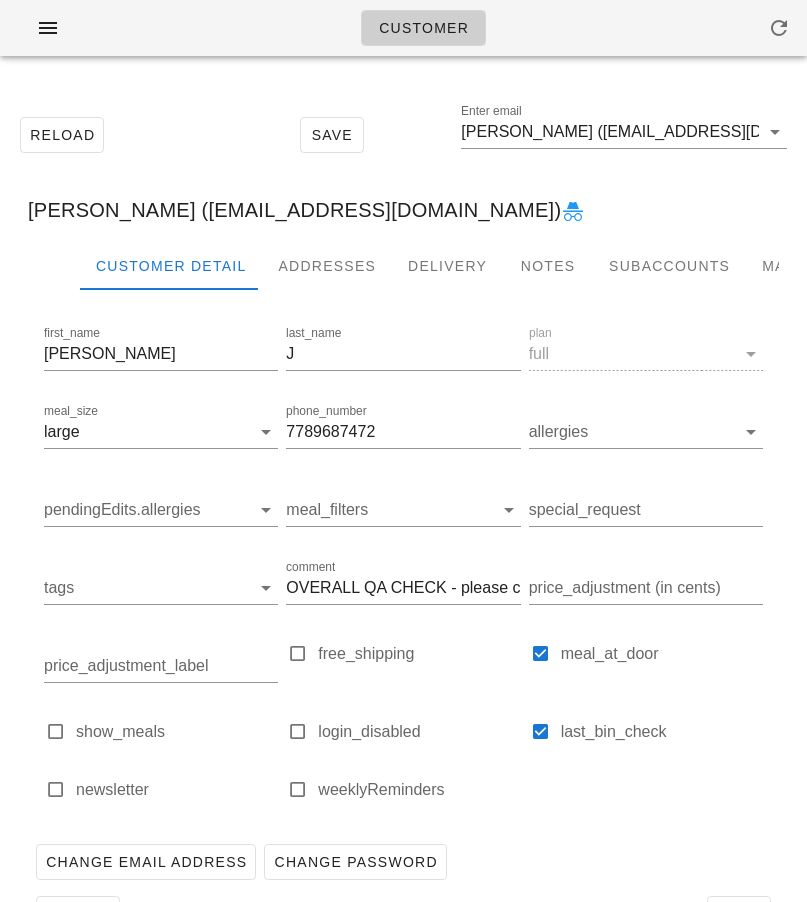 scroll, scrollTop: 0, scrollLeft: 0, axis: both 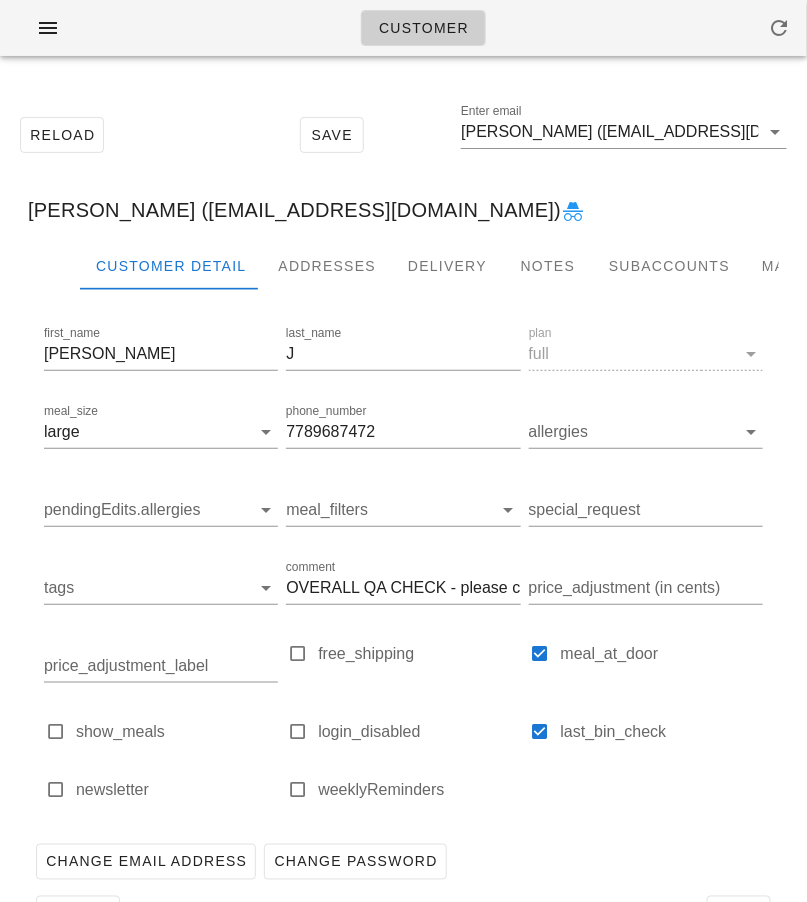 click on "[PERSON_NAME] ([EMAIL_ADDRESS][DOMAIN_NAME])" at bounding box center [403, 210] 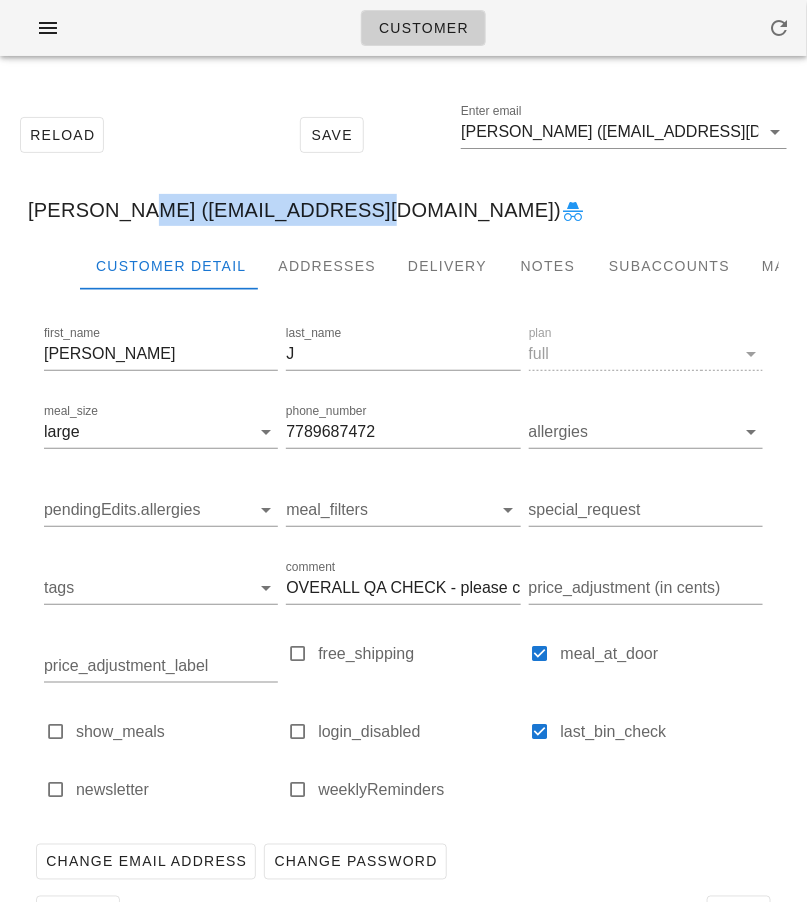 drag, startPoint x: 98, startPoint y: 212, endPoint x: 312, endPoint y: 201, distance: 214.28252 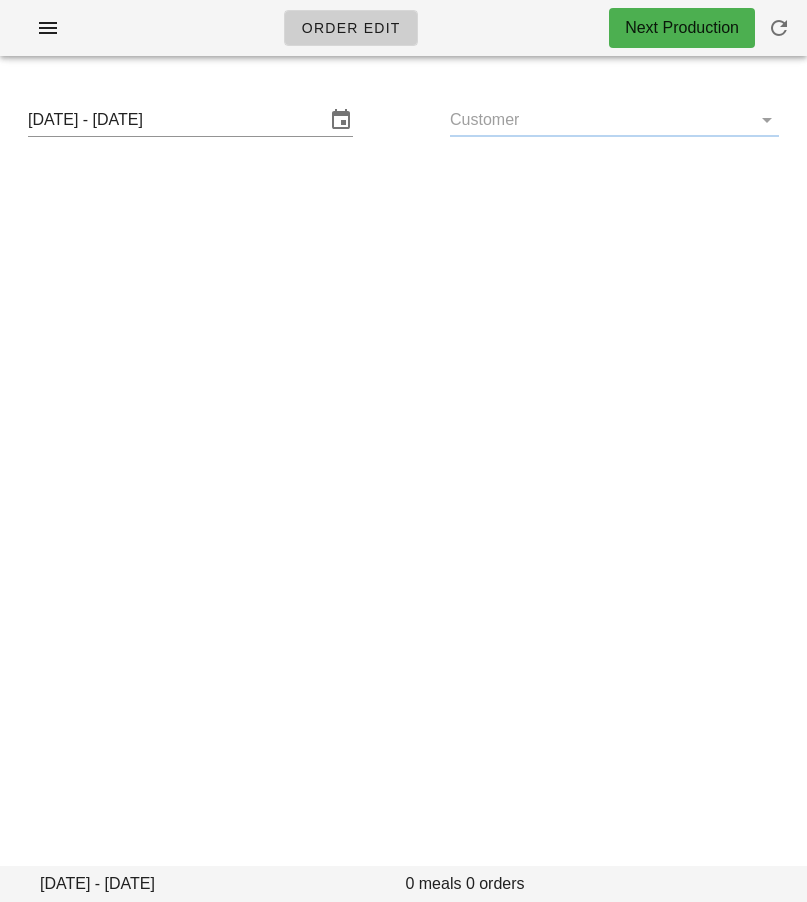 scroll, scrollTop: 0, scrollLeft: 0, axis: both 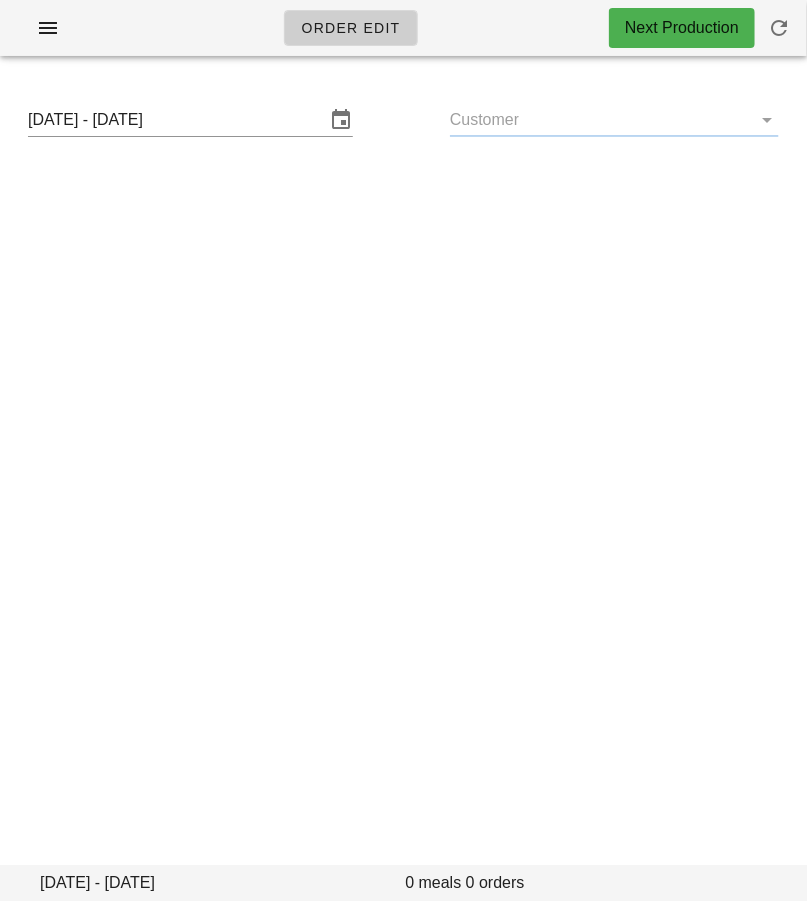 type on "[PERSON_NAME] ([EMAIL_ADDRESS][DOMAIN_NAME])" 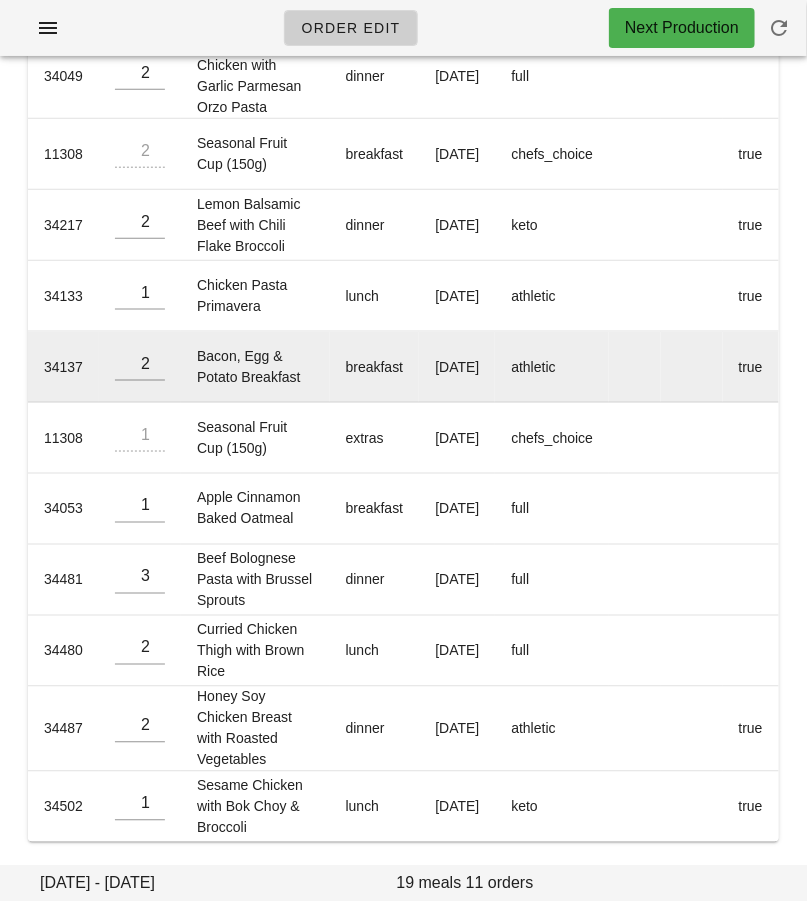 scroll, scrollTop: 0, scrollLeft: 0, axis: both 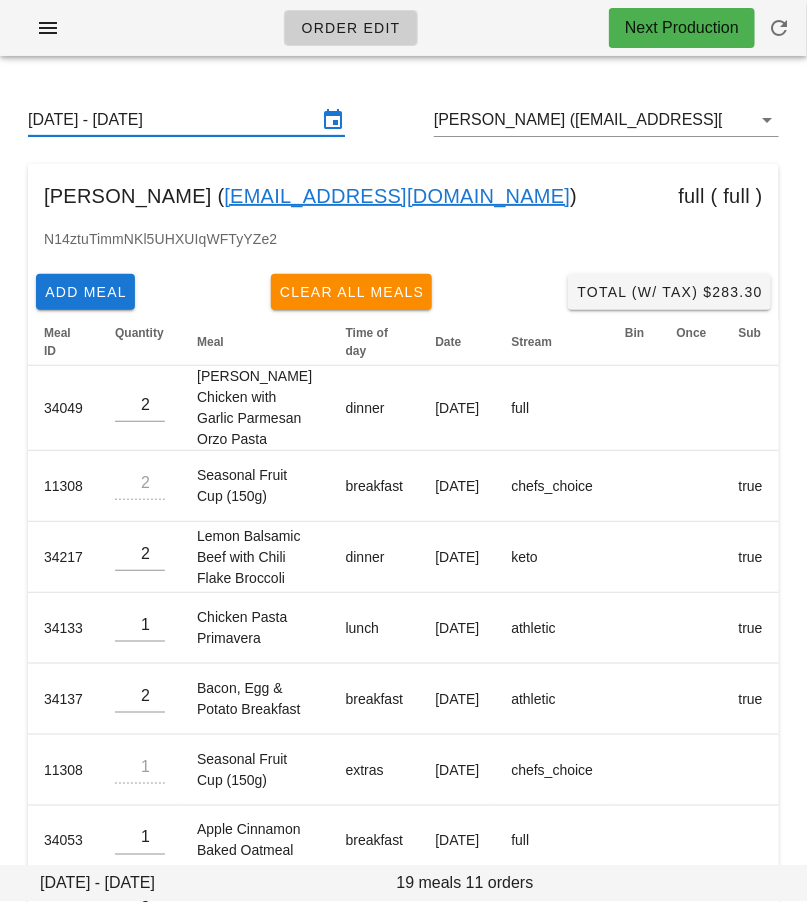click on "[DATE] - [DATE]" at bounding box center (172, 120) 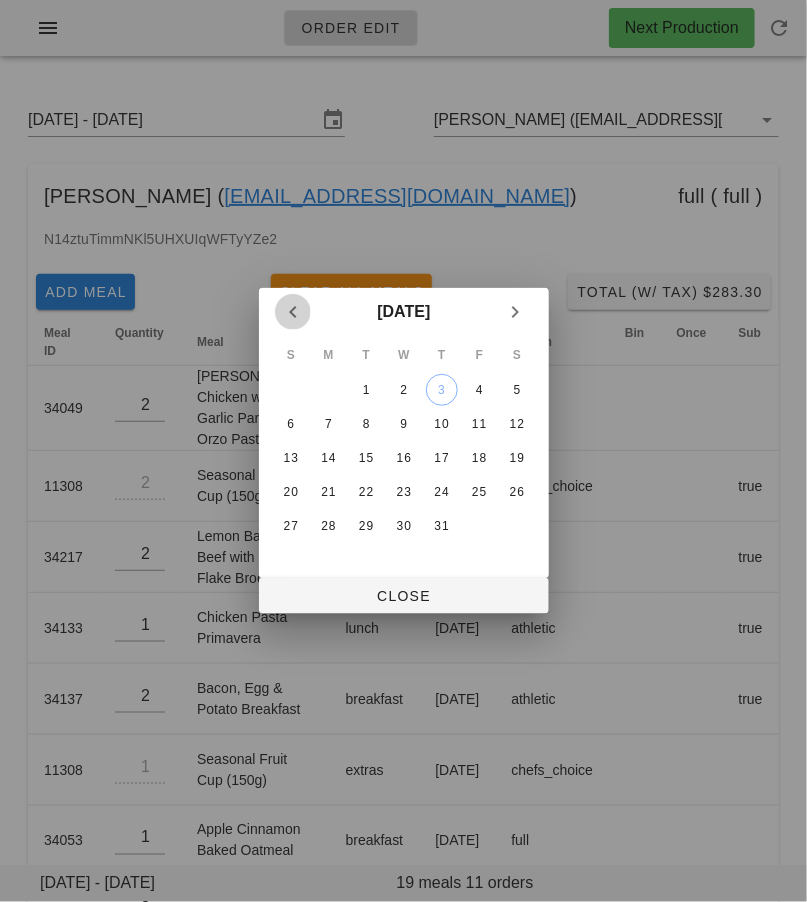 click at bounding box center [293, 312] 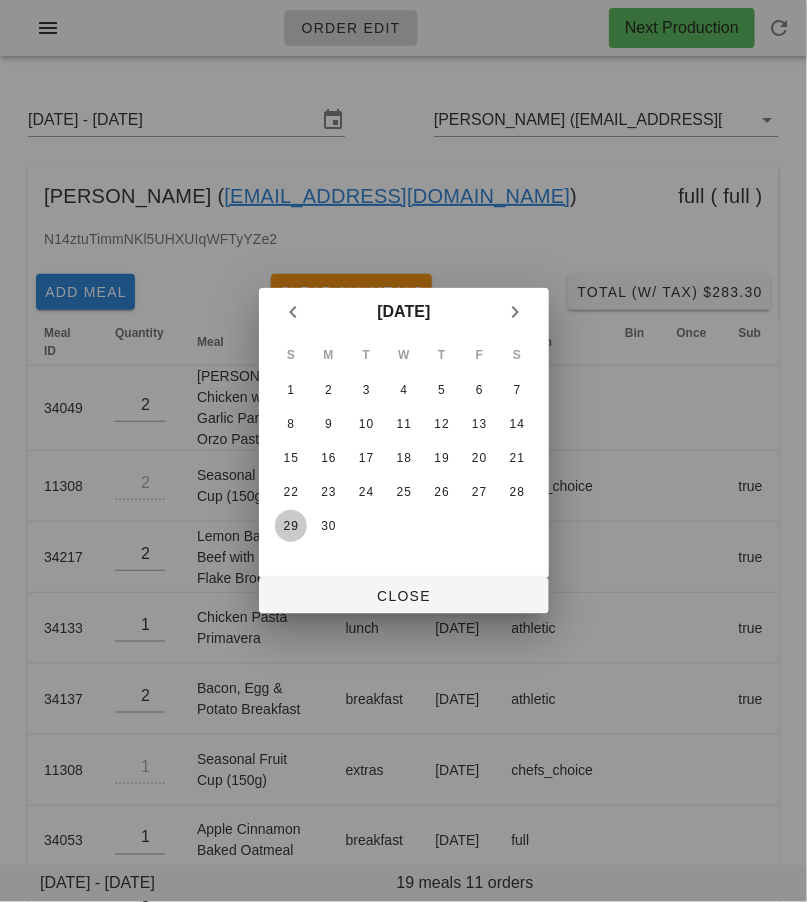 click on "29" at bounding box center (290, 526) 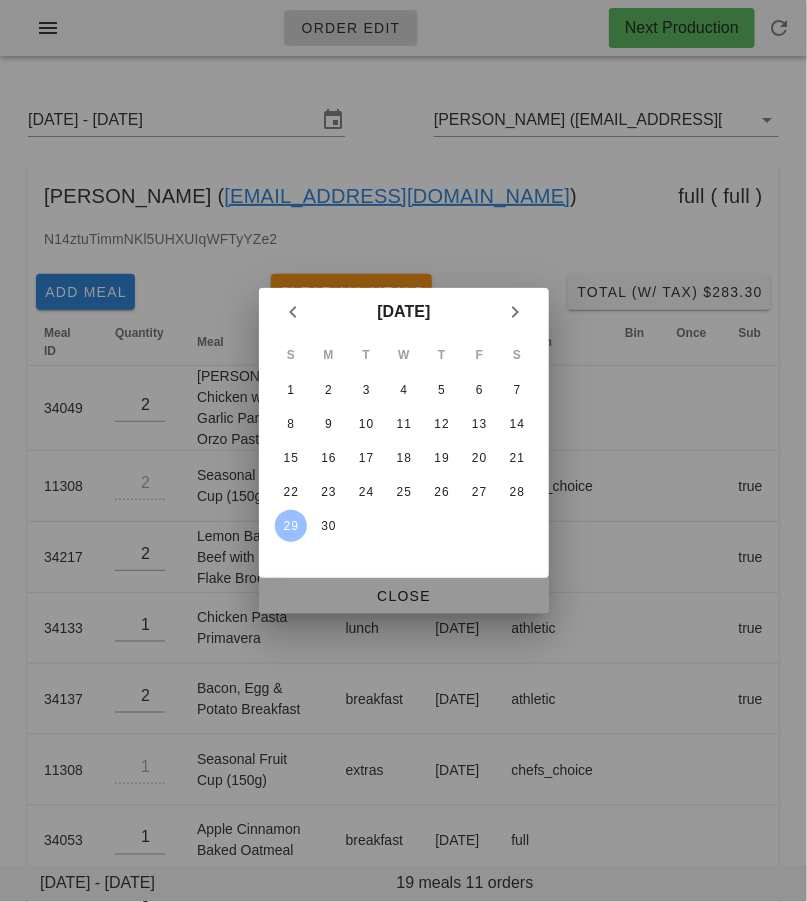 click on "Close" at bounding box center (404, 596) 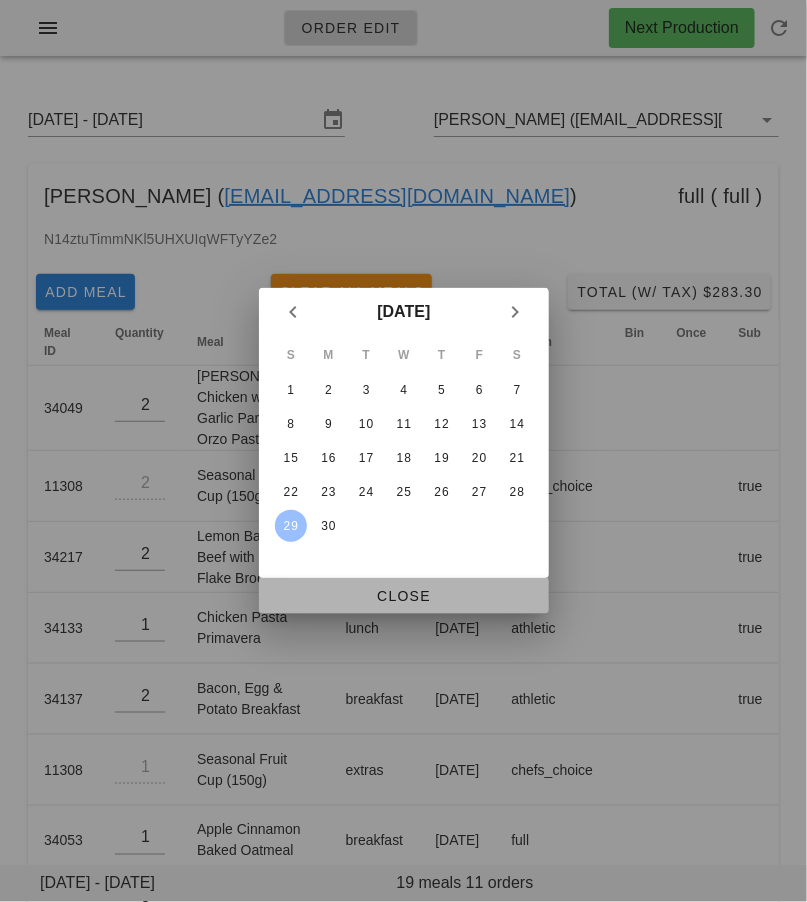 type on "[DATE] - [DATE]" 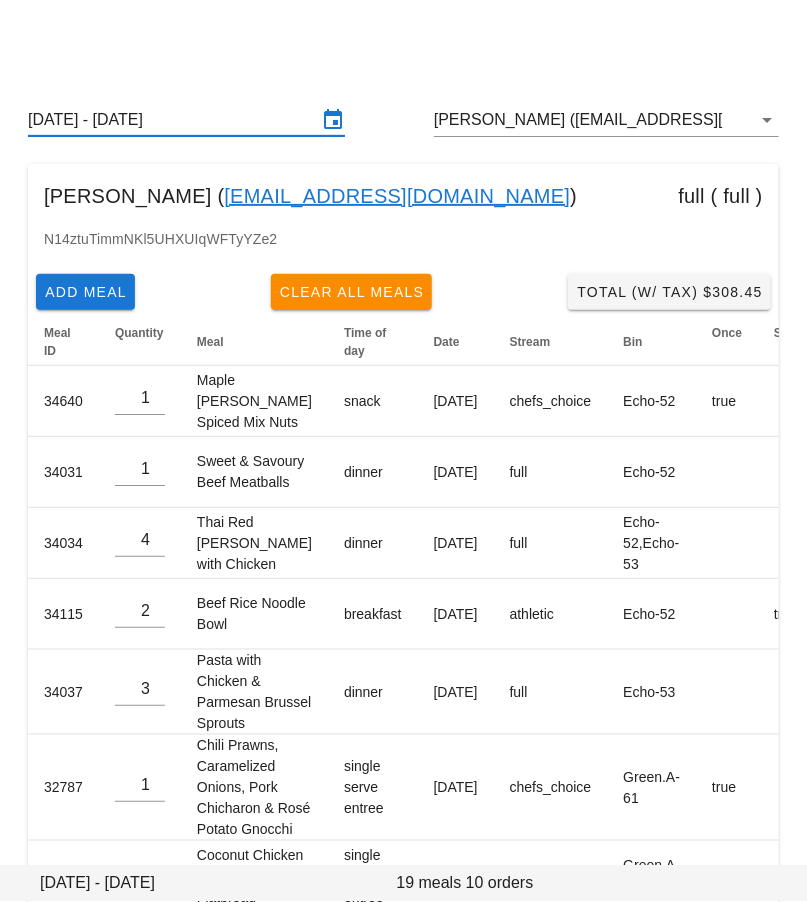 scroll, scrollTop: 530, scrollLeft: 0, axis: vertical 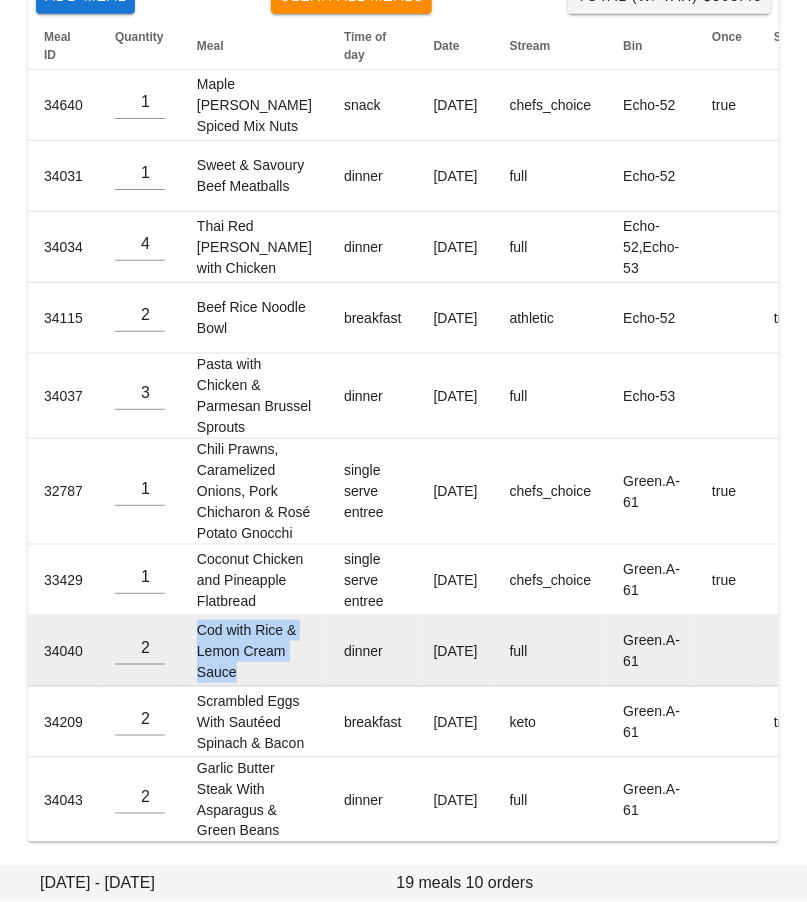 drag, startPoint x: 193, startPoint y: 520, endPoint x: 265, endPoint y: 603, distance: 109.877205 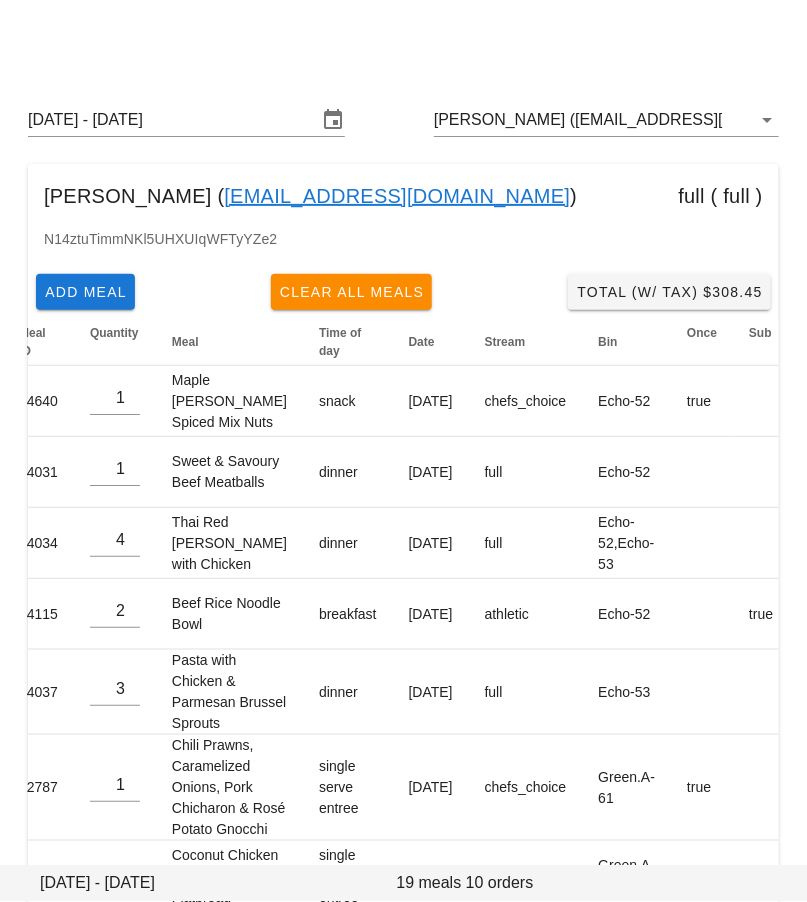 scroll, scrollTop: 530, scrollLeft: 0, axis: vertical 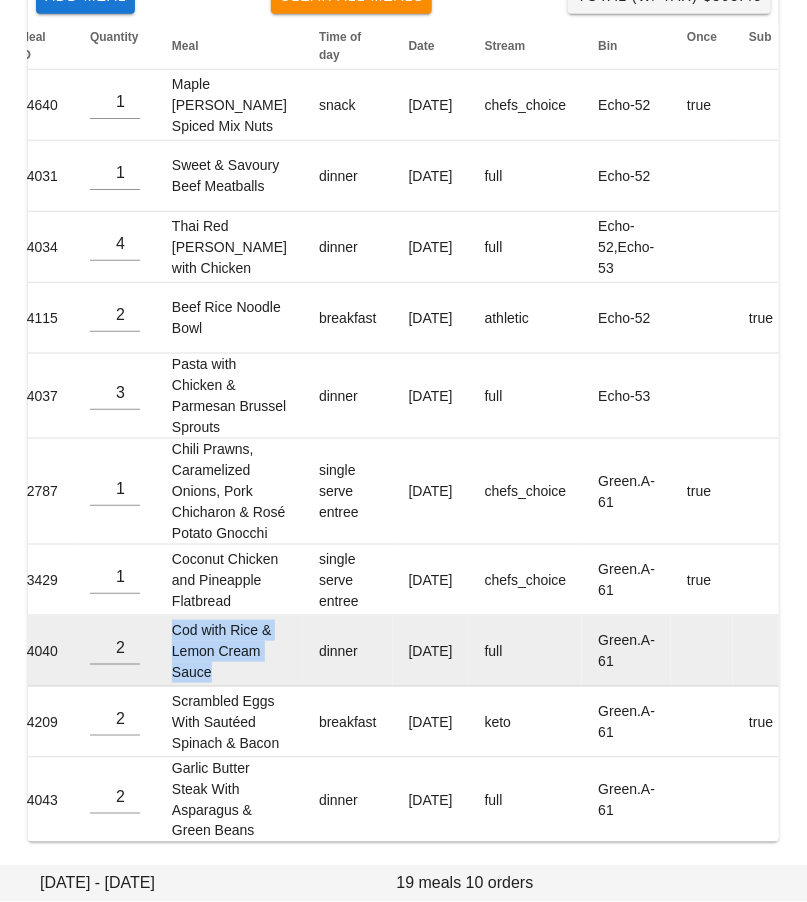 drag, startPoint x: 362, startPoint y: 531, endPoint x: 414, endPoint y: 570, distance: 65 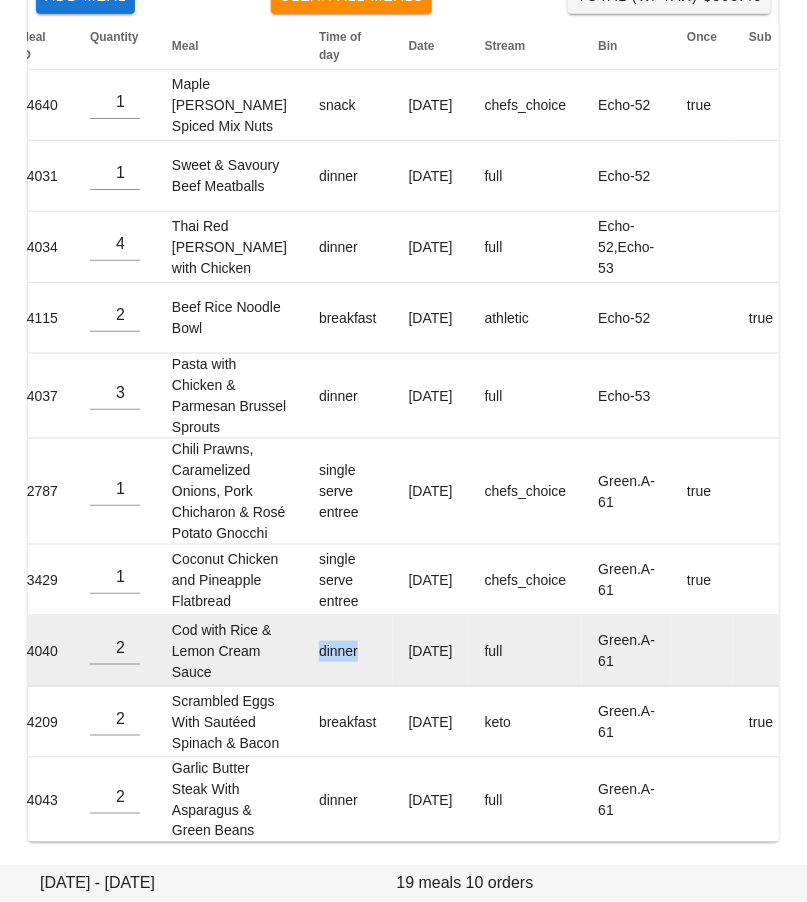 drag, startPoint x: 333, startPoint y: 562, endPoint x: 275, endPoint y: 562, distance: 58 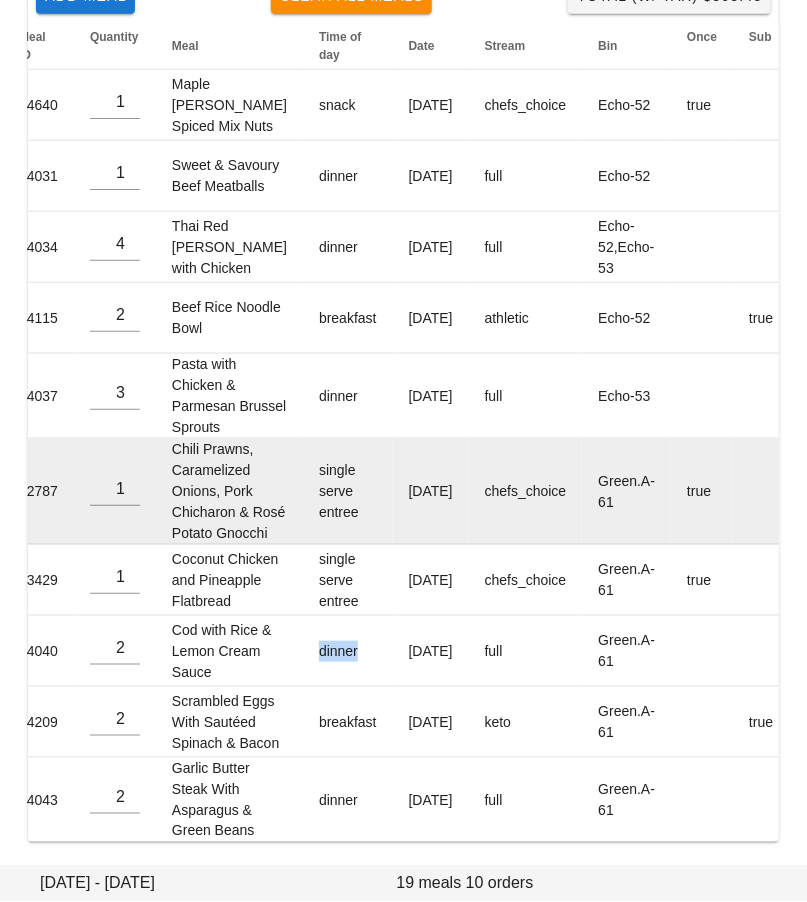 scroll, scrollTop: 0, scrollLeft: 0, axis: both 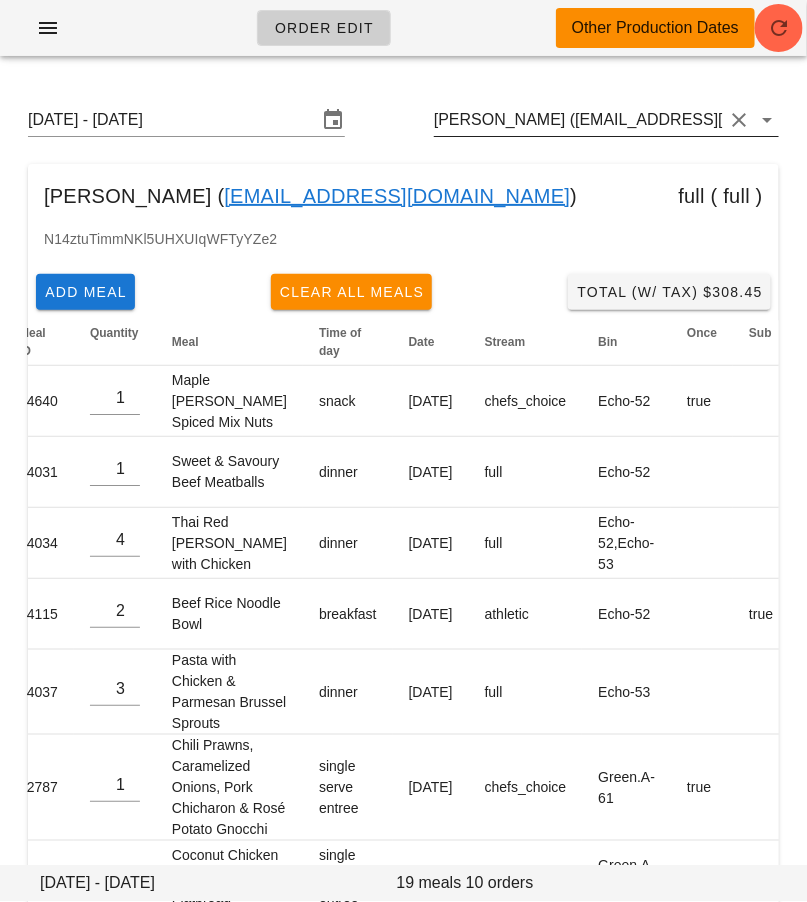 click on "[PERSON_NAME] ([EMAIL_ADDRESS][DOMAIN_NAME])" at bounding box center [578, 120] 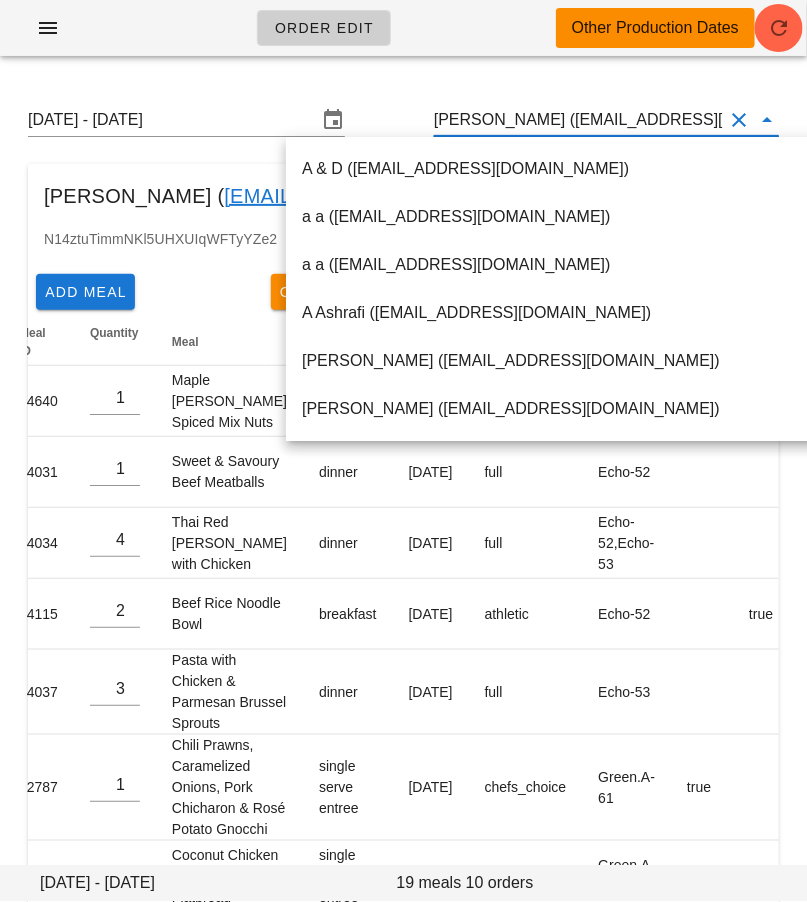 scroll, scrollTop: 0, scrollLeft: 0, axis: both 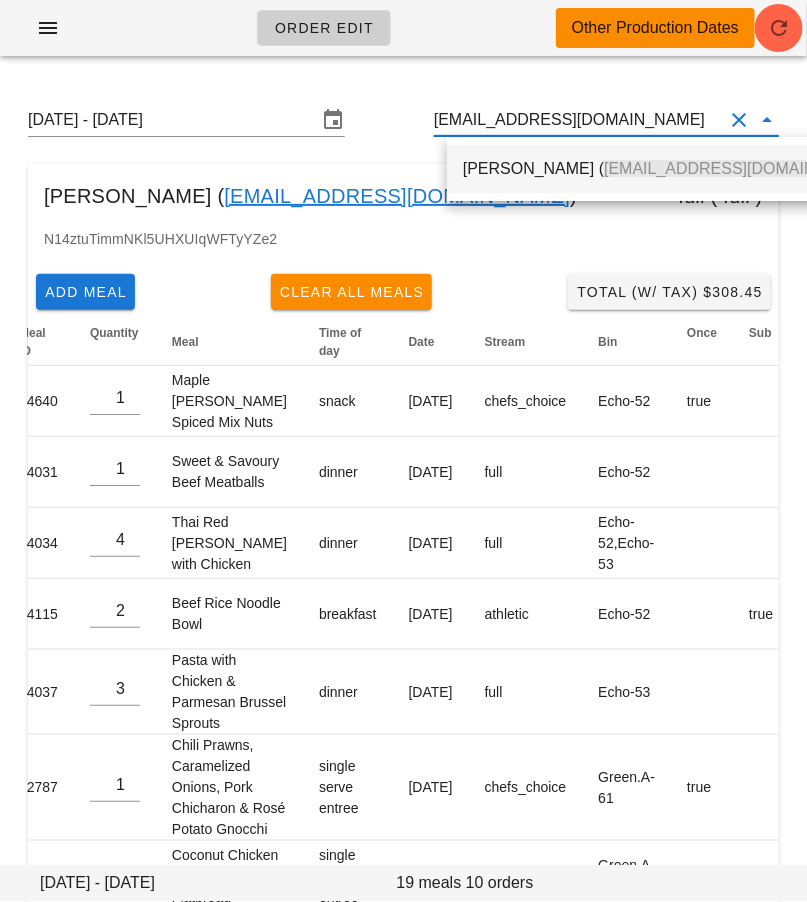 click on "Rishav Bhowmick ( jasmick19@gmail.com )" at bounding box center [672, 168] 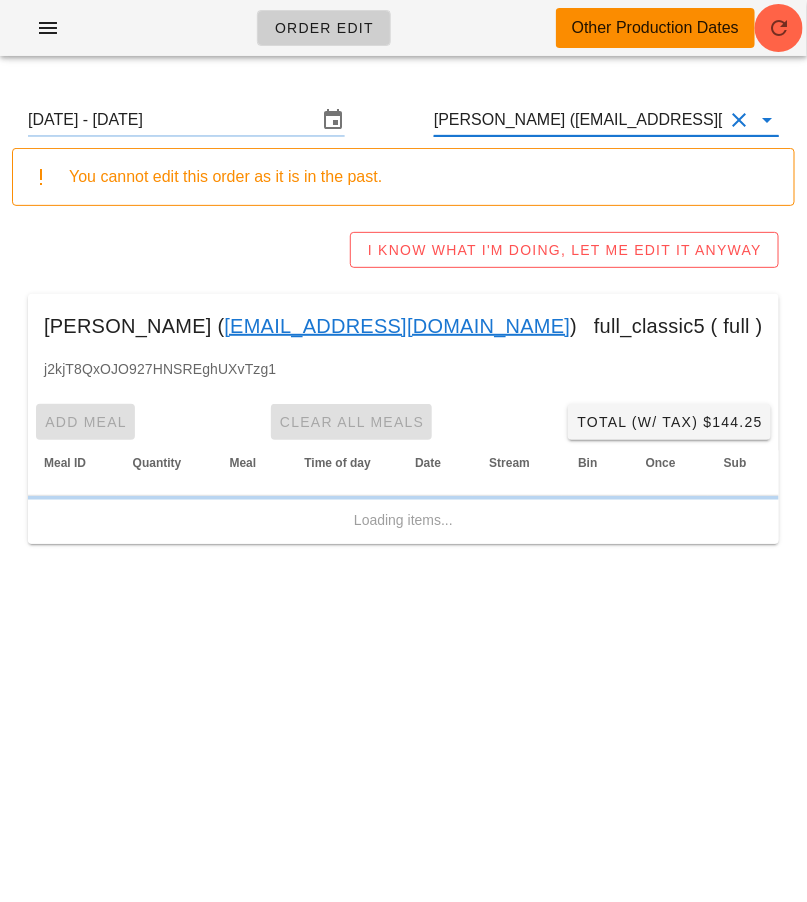 scroll, scrollTop: 0, scrollLeft: 0, axis: both 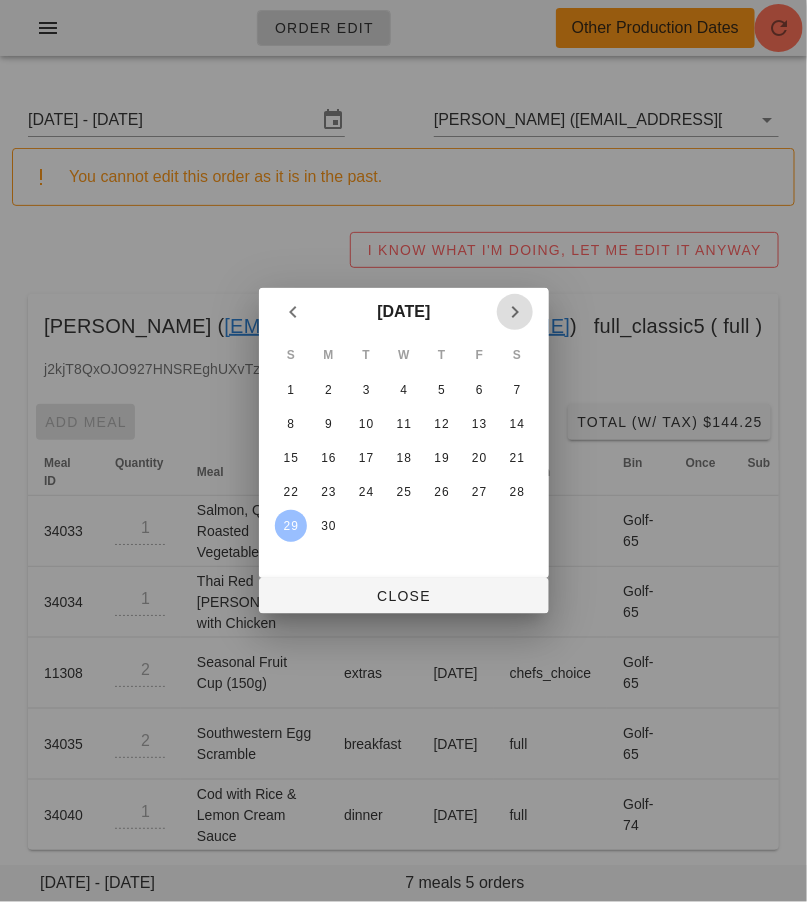 click at bounding box center (515, 312) 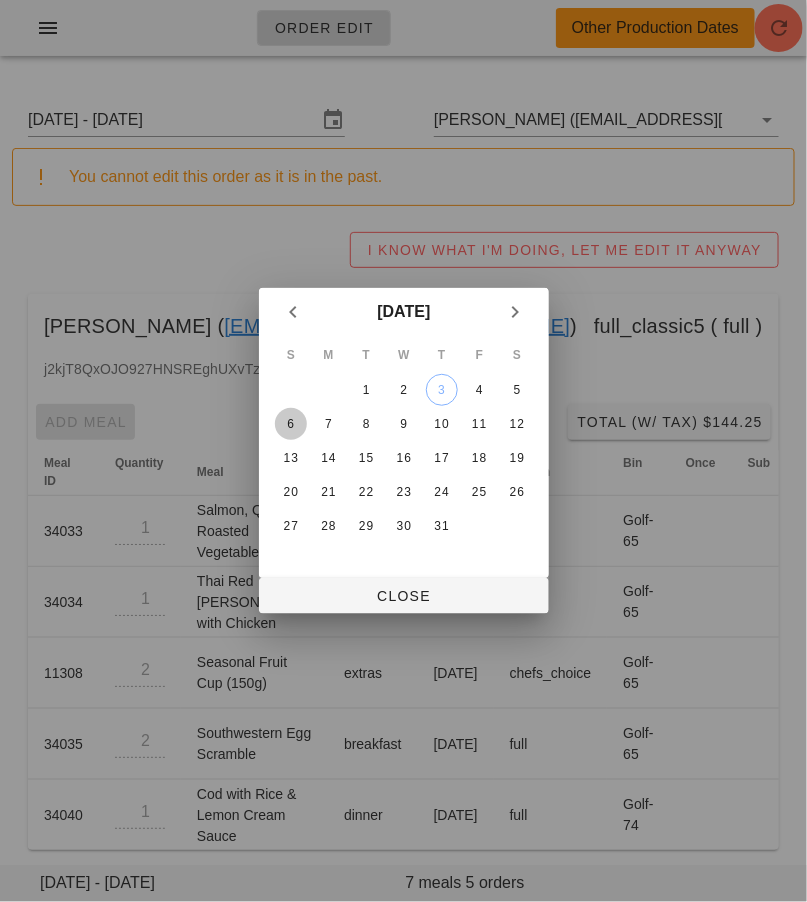 click on "6" at bounding box center (290, 424) 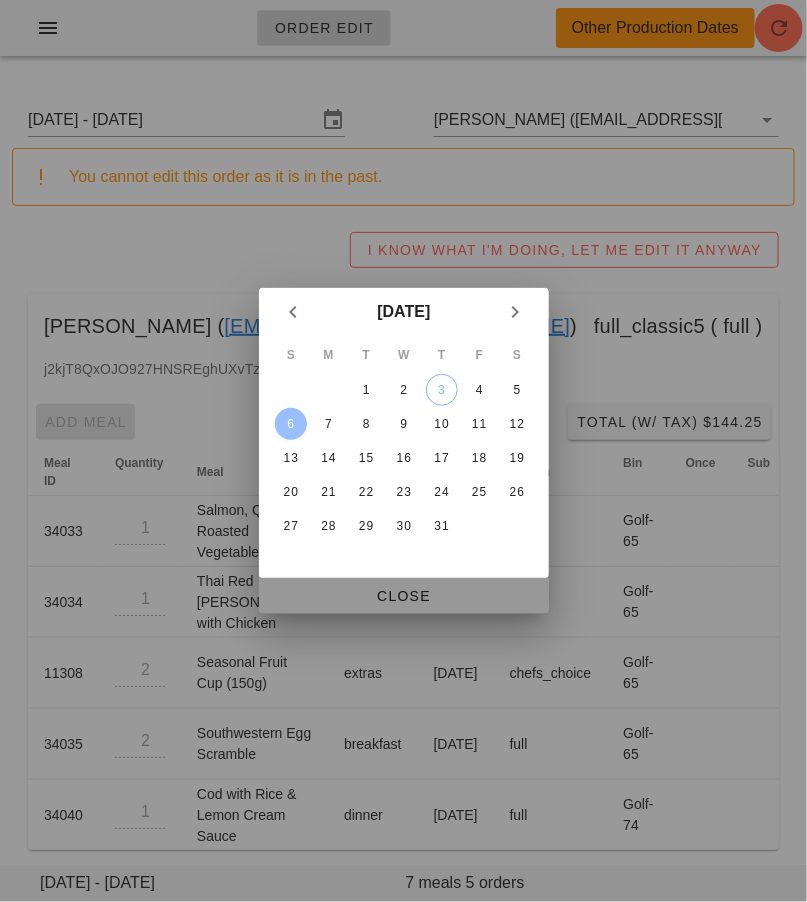 click on "Close" at bounding box center (404, 596) 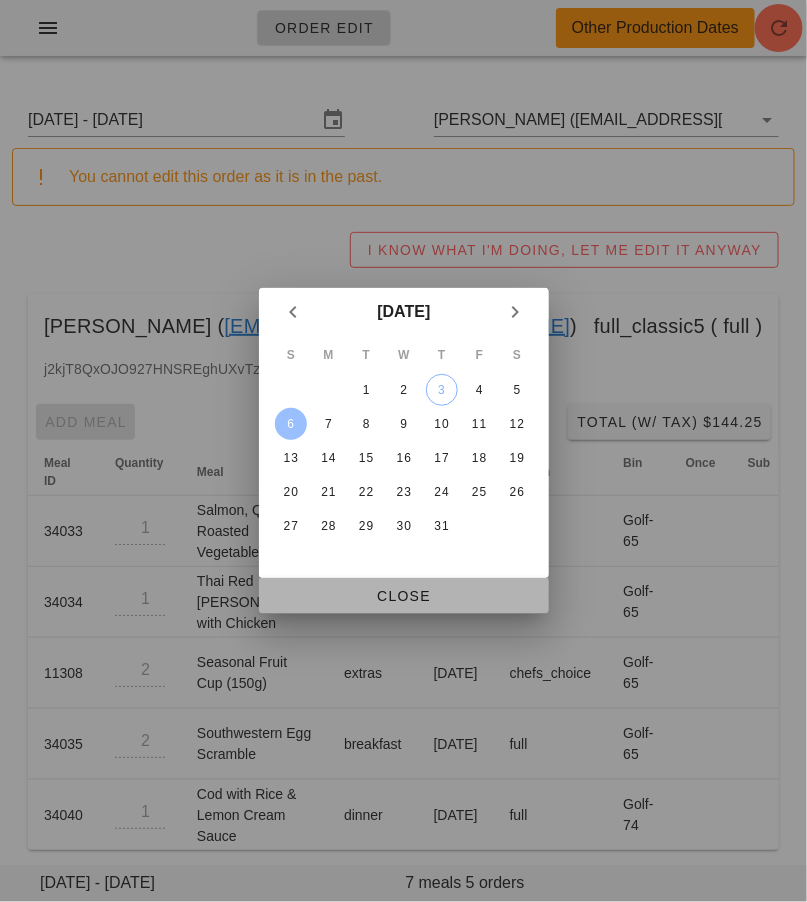 type on "Sunday July 6 - Saturday July 12" 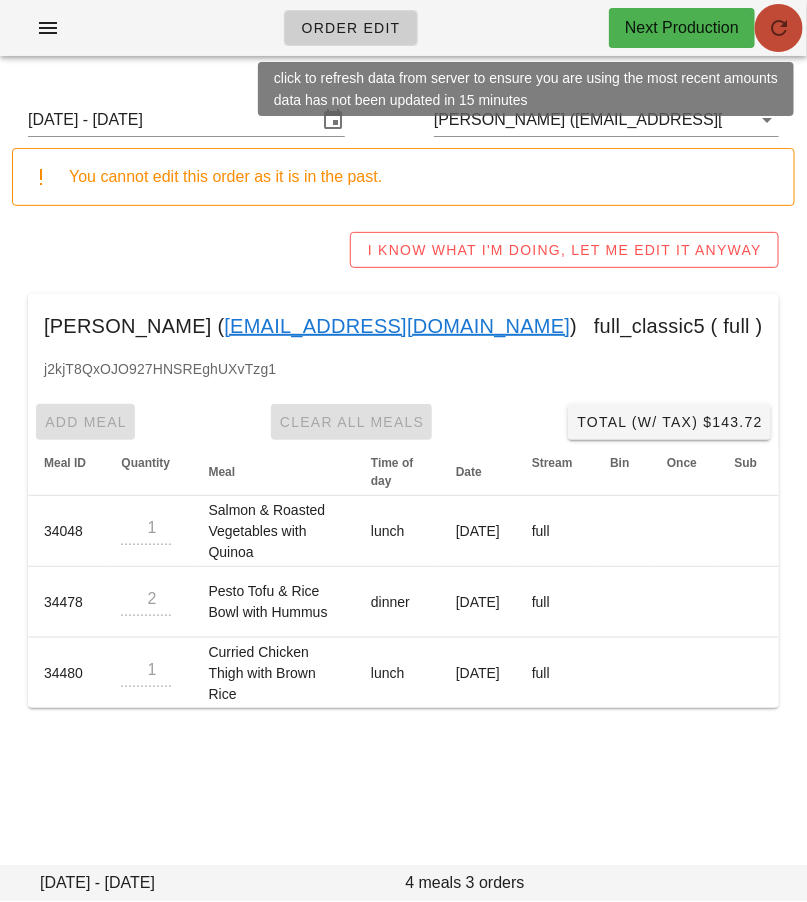 click at bounding box center (779, 28) 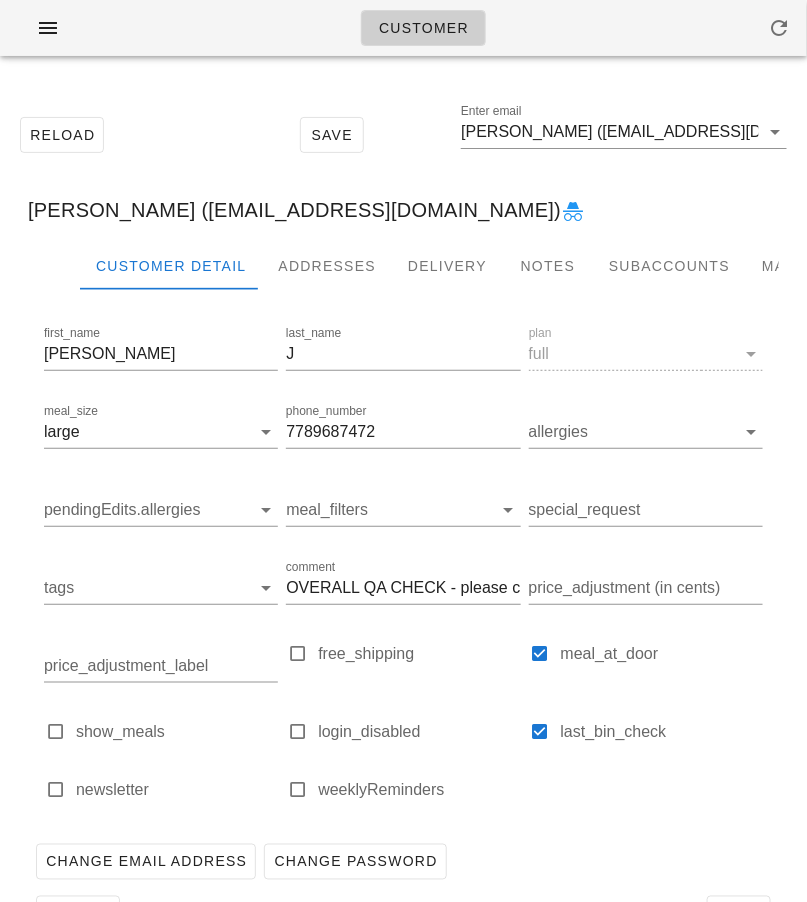 scroll, scrollTop: 65, scrollLeft: 0, axis: vertical 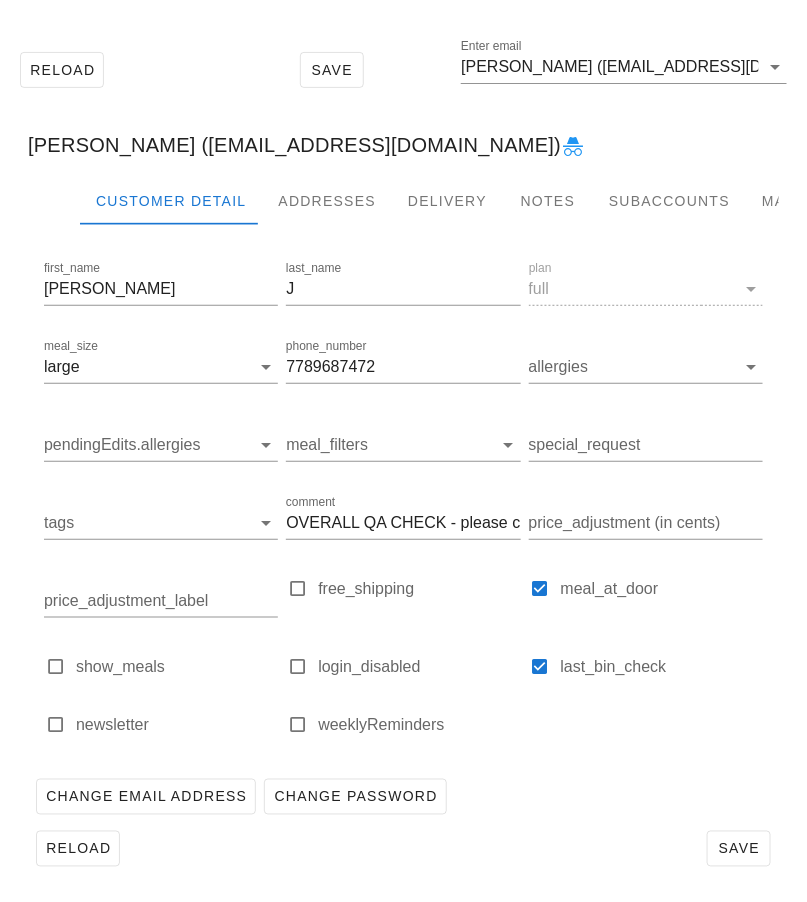 click on "Reload Save Enter email [PERSON_NAME] ([EMAIL_ADDRESS][DOMAIN_NAME])" at bounding box center [403, 70] 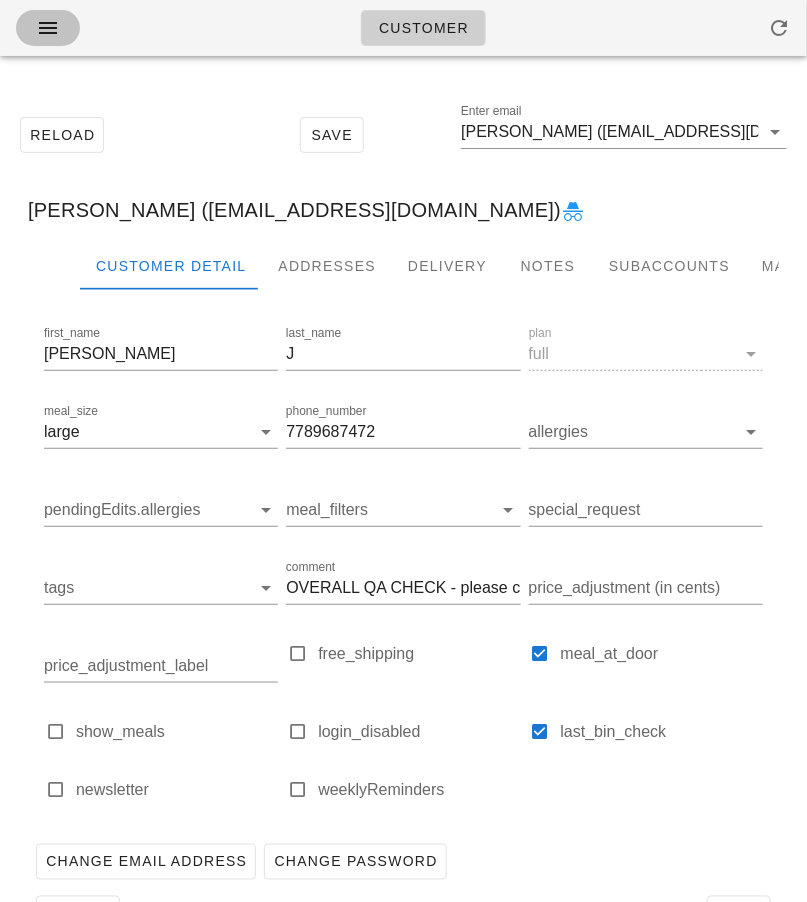 click at bounding box center (48, 28) 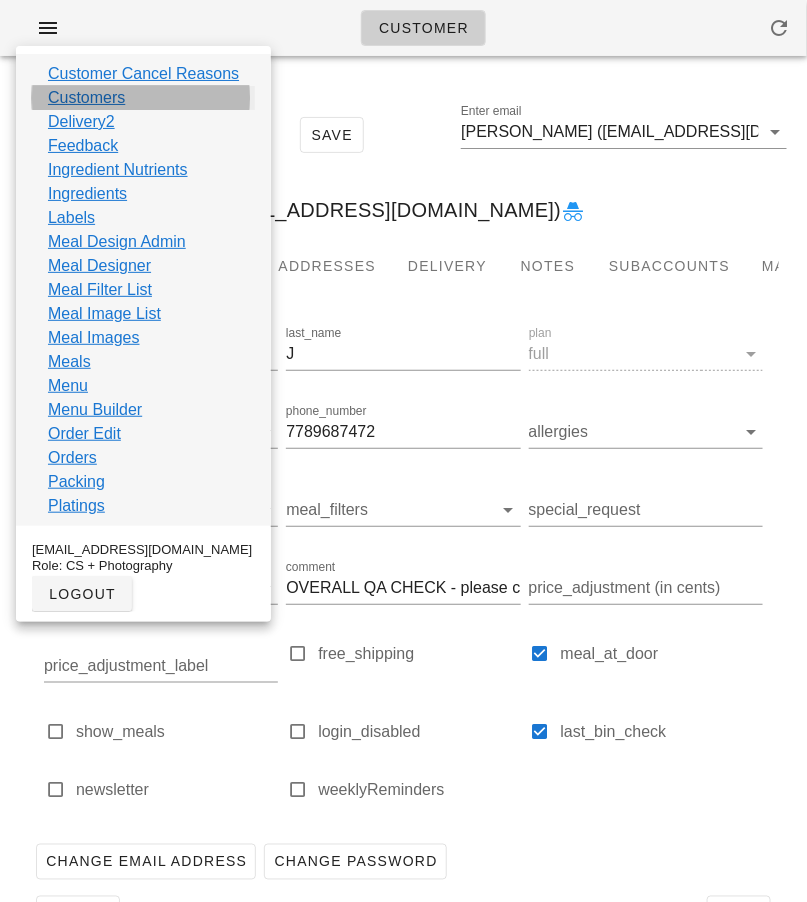 click on "Customers" at bounding box center [86, 98] 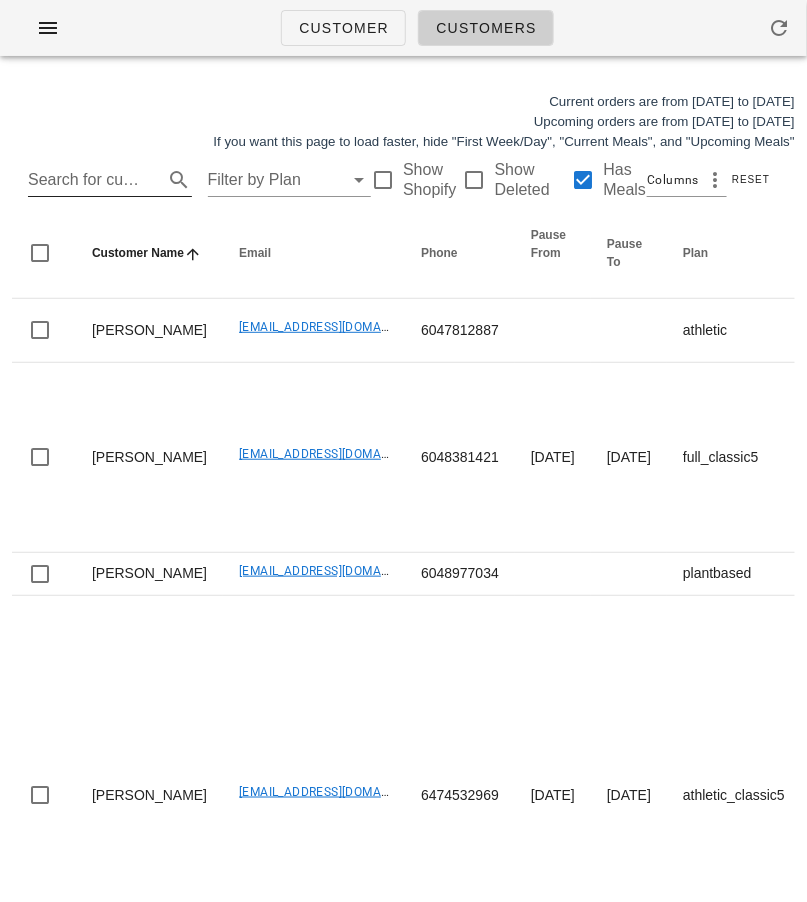 click on "Search for customer" at bounding box center [94, 180] 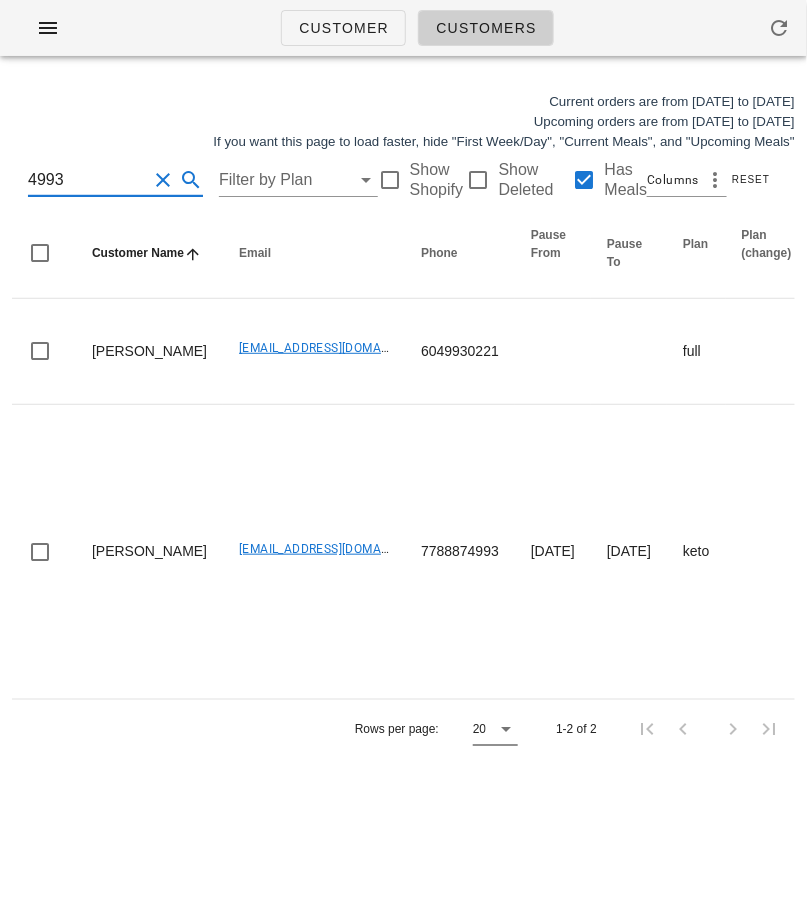 click at bounding box center [506, 729] 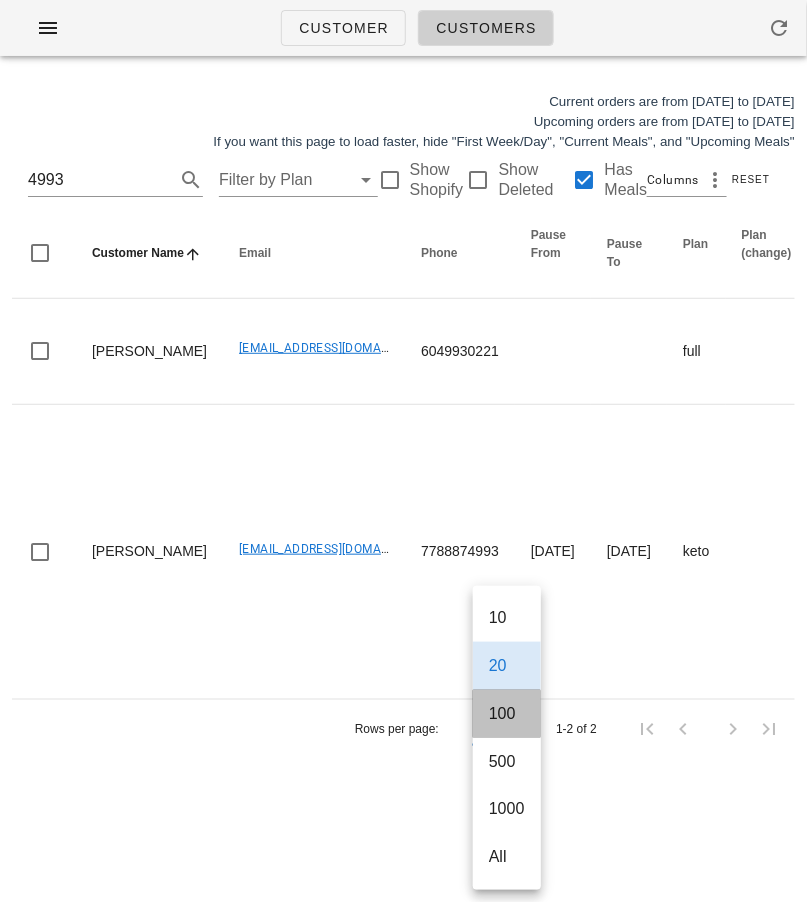 click on "100" at bounding box center (507, 713) 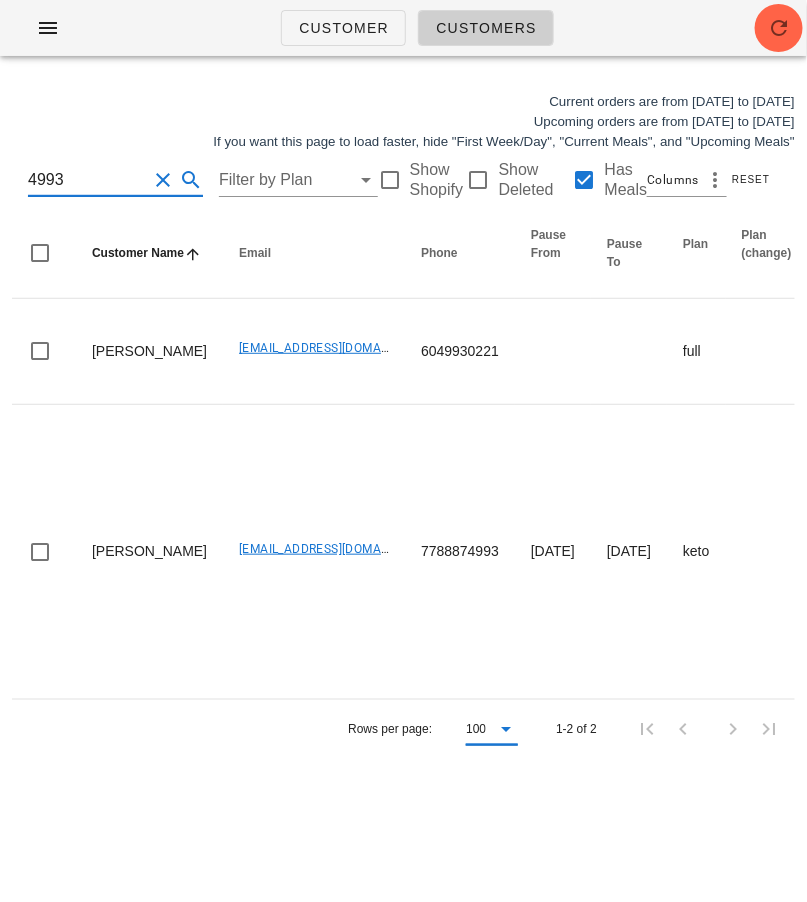 click on "4993" at bounding box center (87, 180) 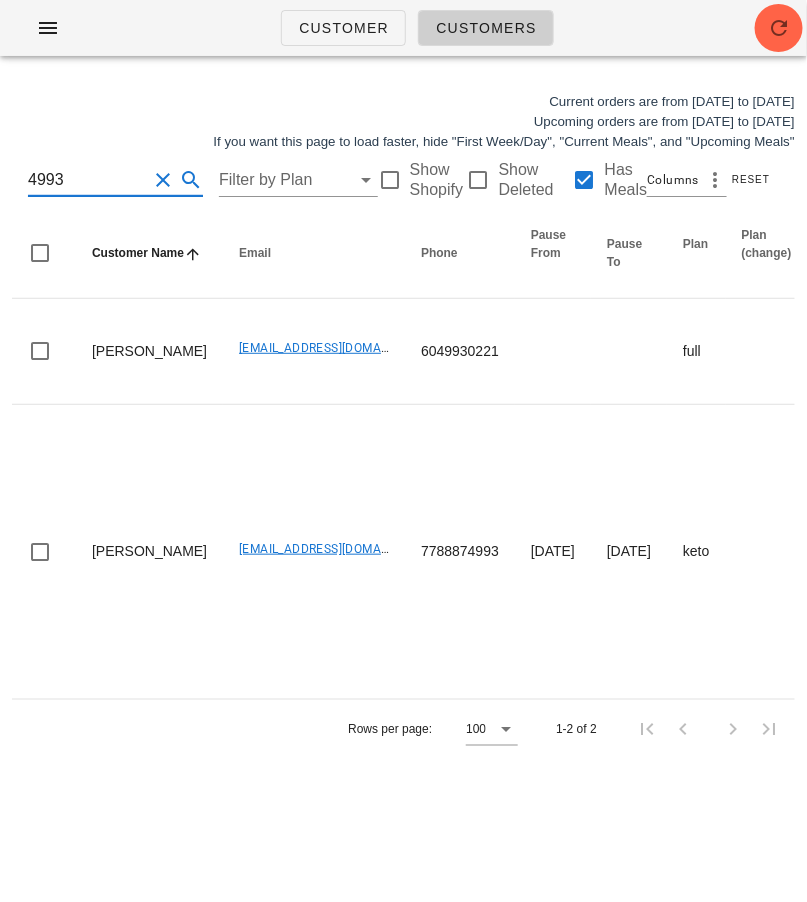 click on "4993" at bounding box center [87, 180] 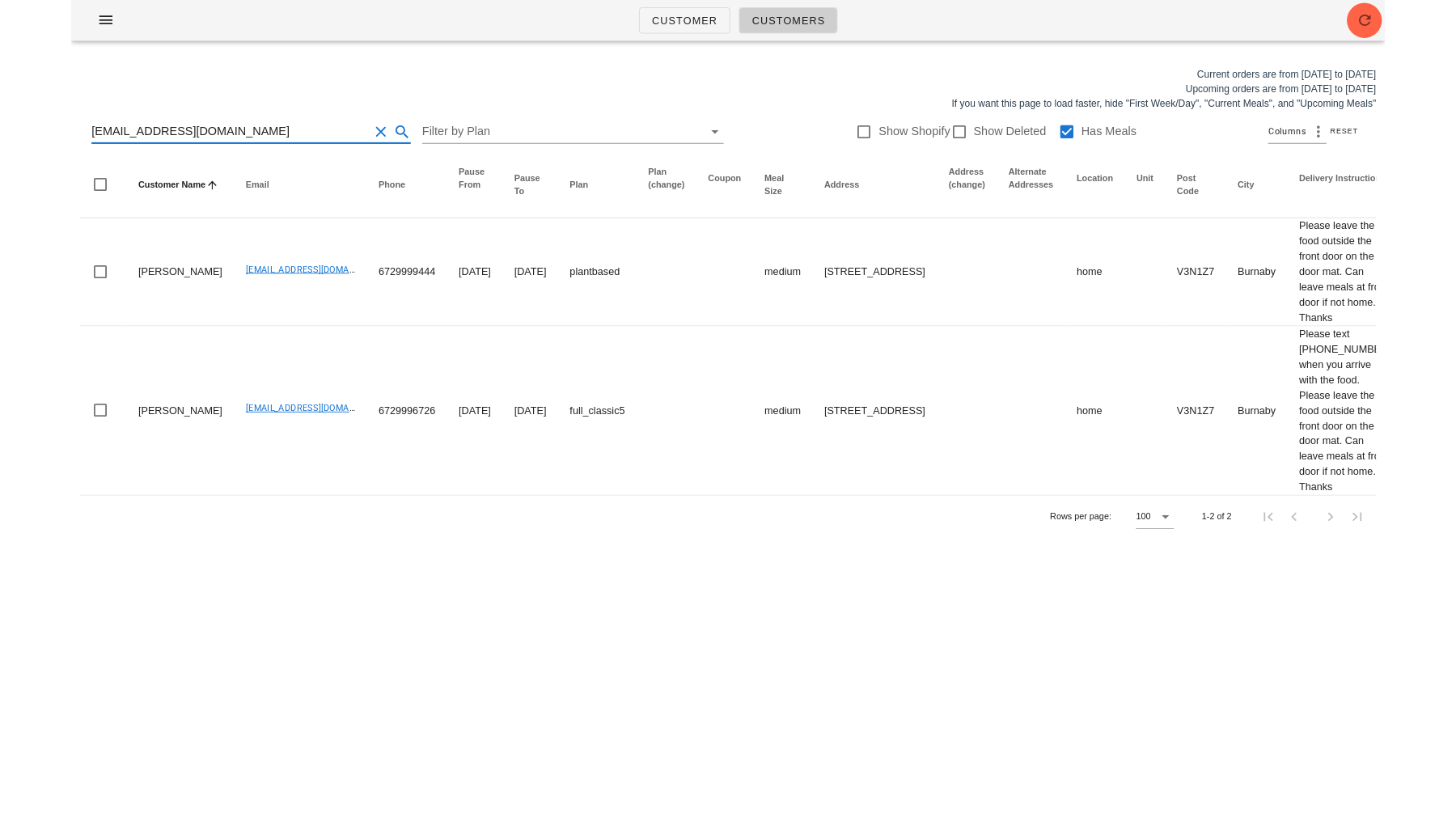 scroll, scrollTop: 0, scrollLeft: 0, axis: both 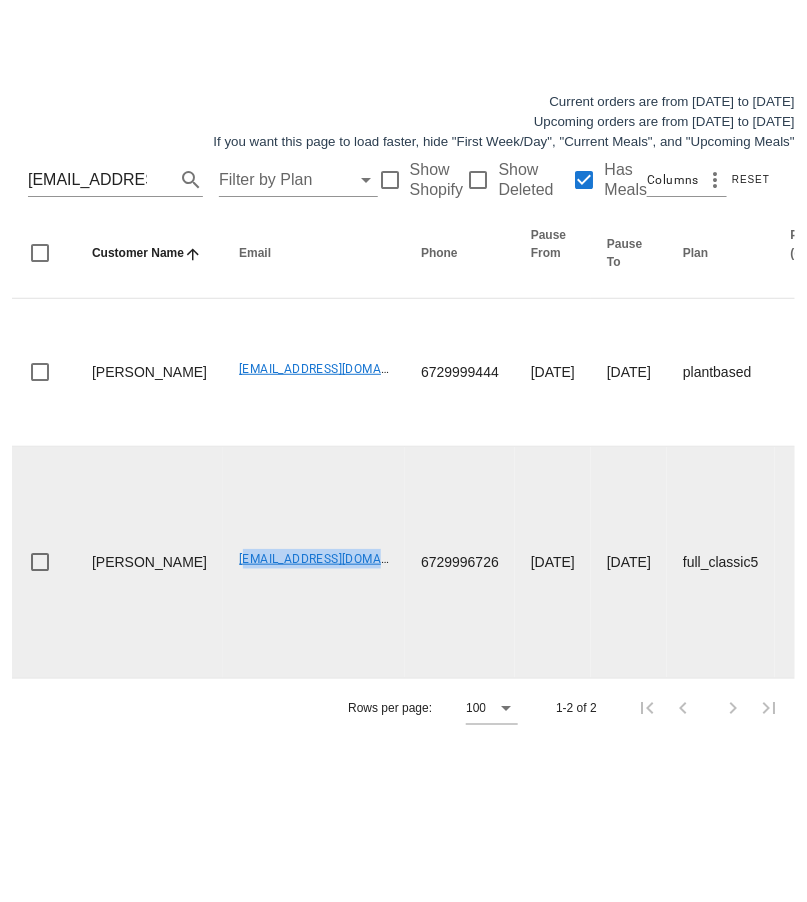 drag, startPoint x: 176, startPoint y: 618, endPoint x: 341, endPoint y: 617, distance: 165.00304 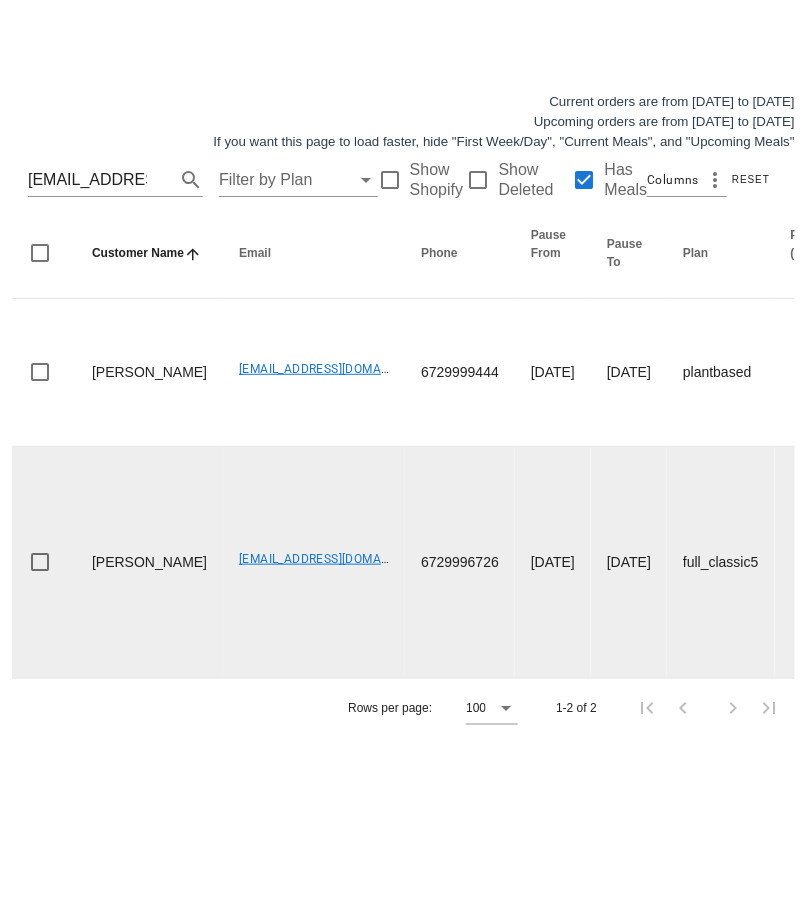 click on "6729996726" at bounding box center (460, 562) 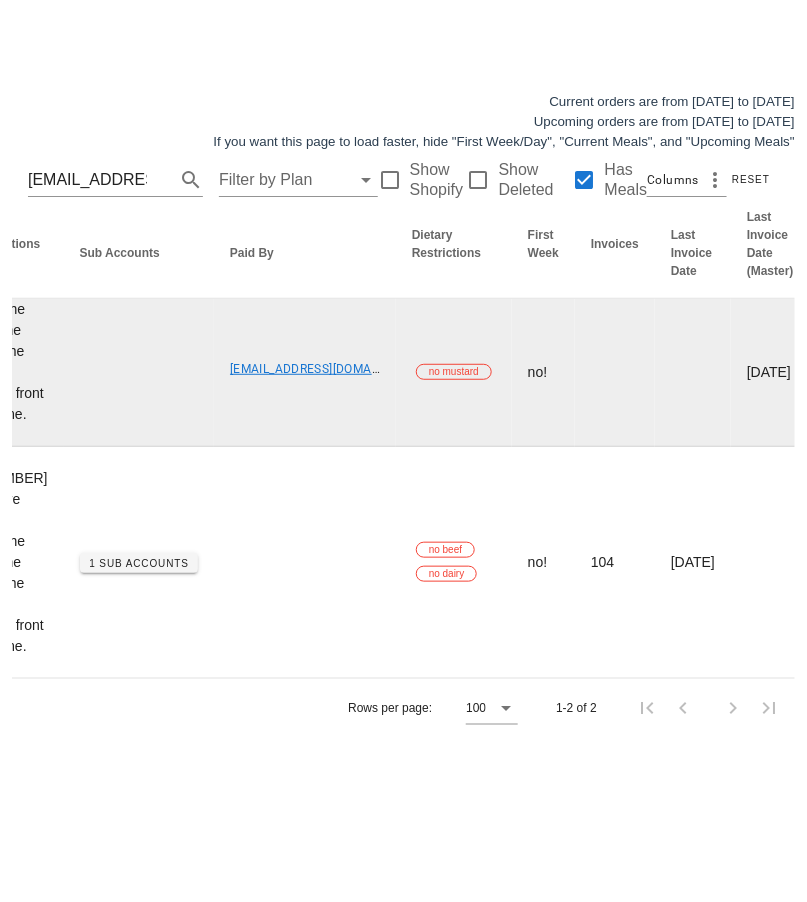 scroll, scrollTop: 0, scrollLeft: 1741, axis: horizontal 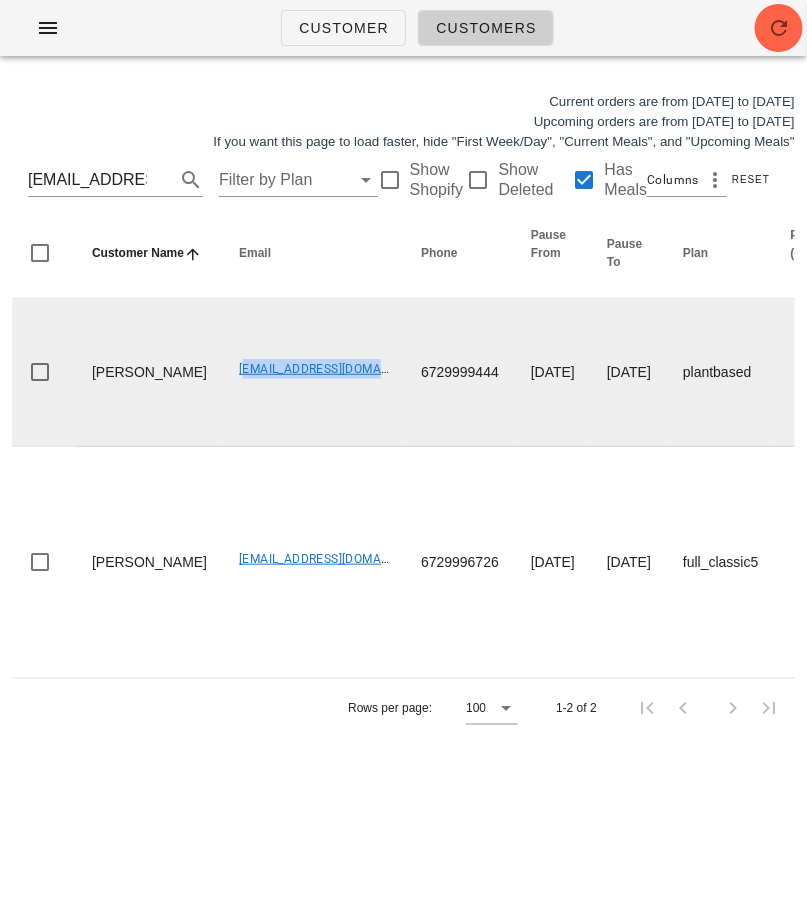drag, startPoint x: 171, startPoint y: 263, endPoint x: 358, endPoint y: 263, distance: 187 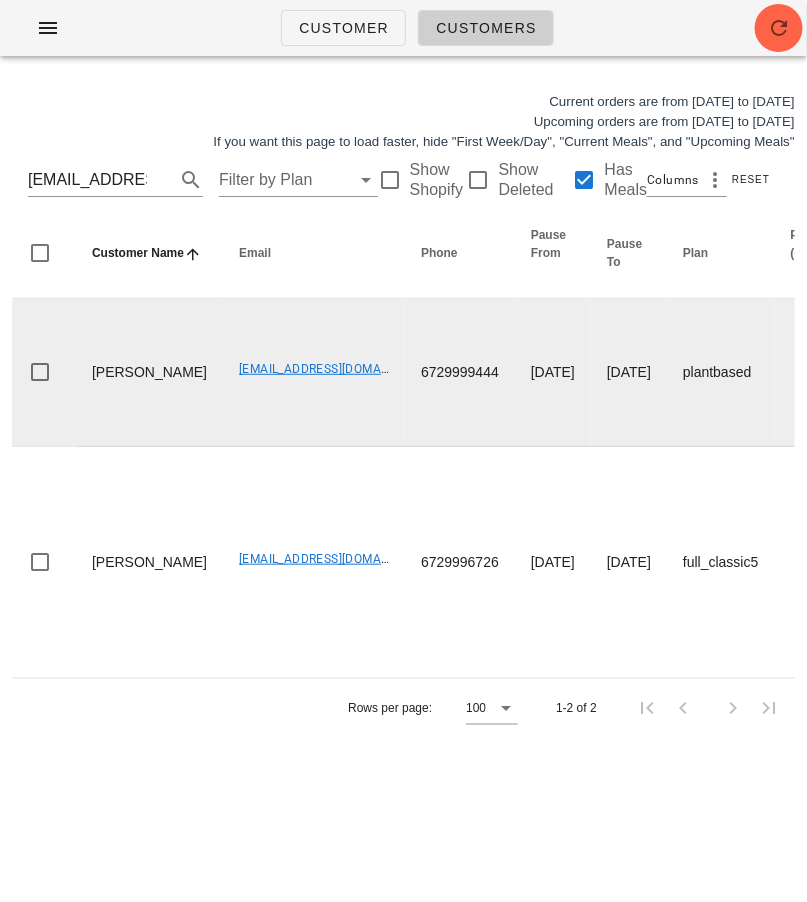 click on "6729999444" at bounding box center (460, 373) 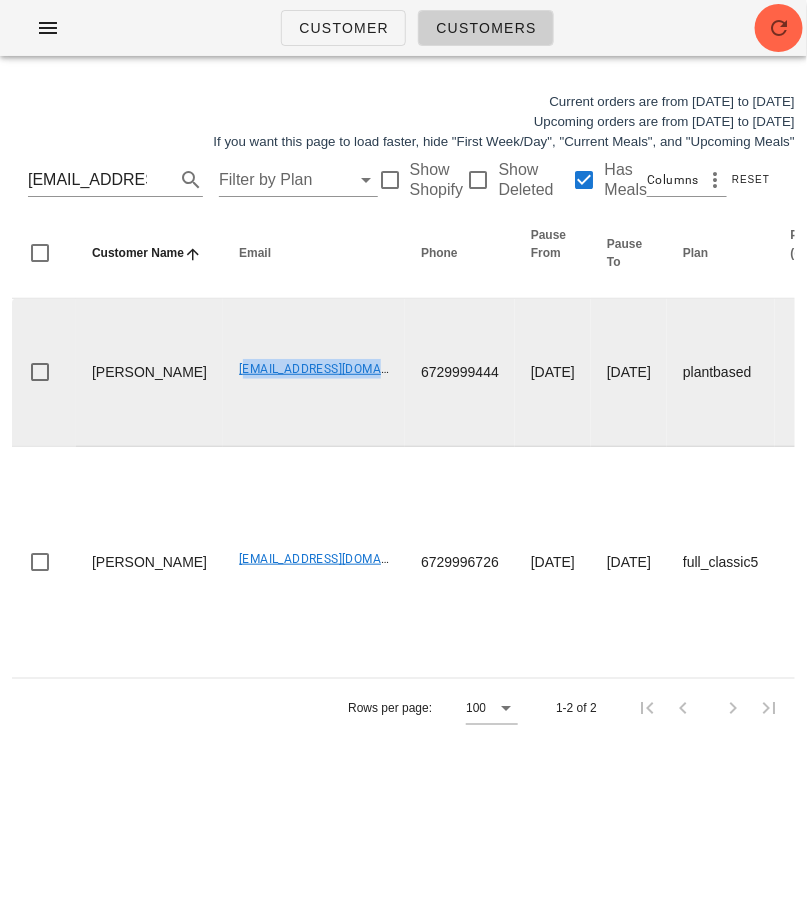 drag, startPoint x: 180, startPoint y: 260, endPoint x: 341, endPoint y: 261, distance: 161.00311 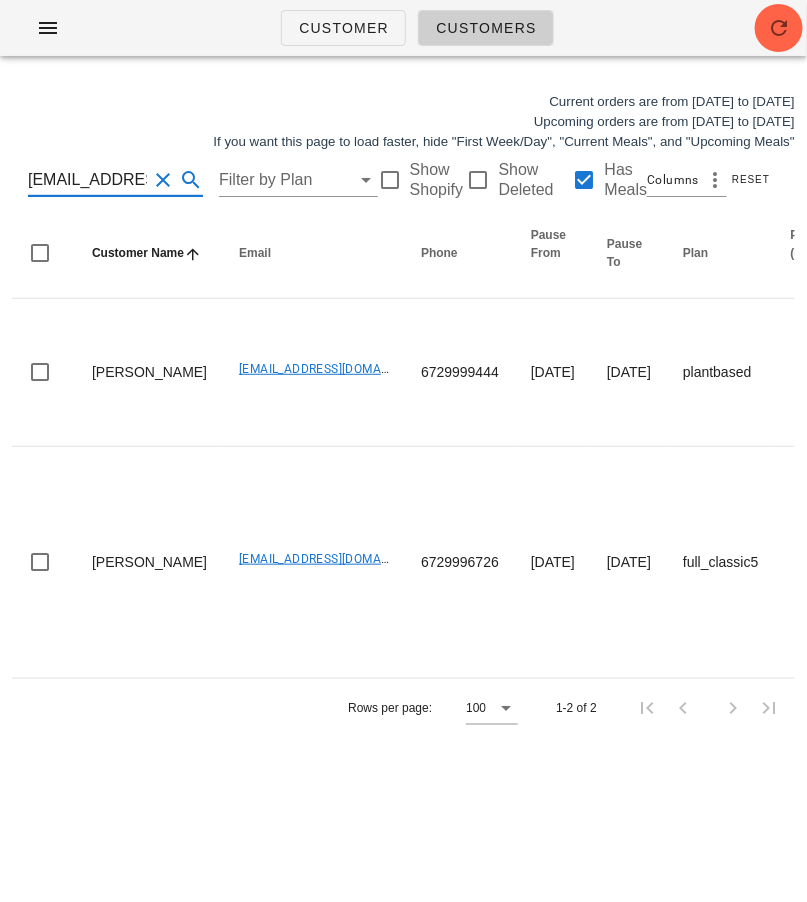 click on "jasmick19@gmail.com" at bounding box center (87, 180) 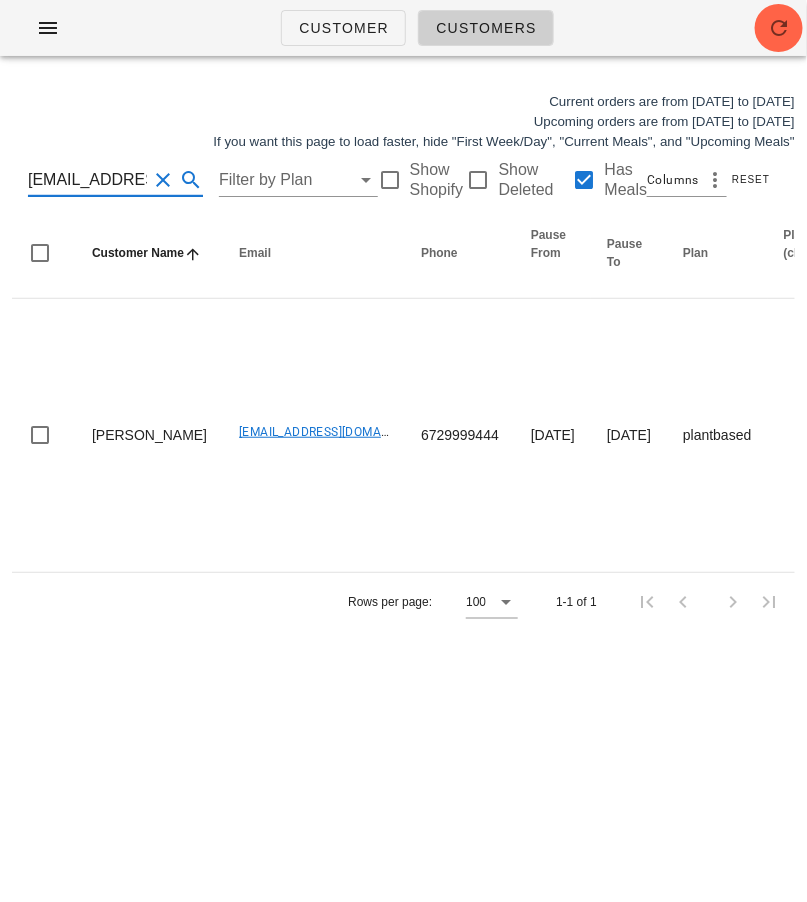 scroll, scrollTop: 0, scrollLeft: 87, axis: horizontal 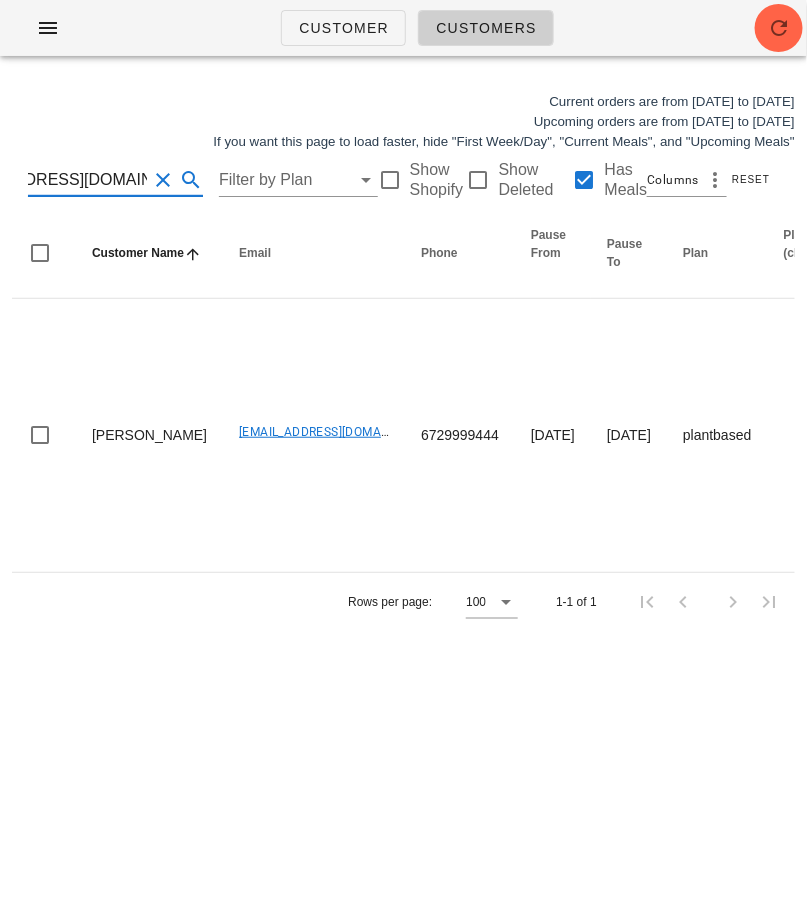 click on "arundhatijaswal@gmail.com" at bounding box center [87, 180] 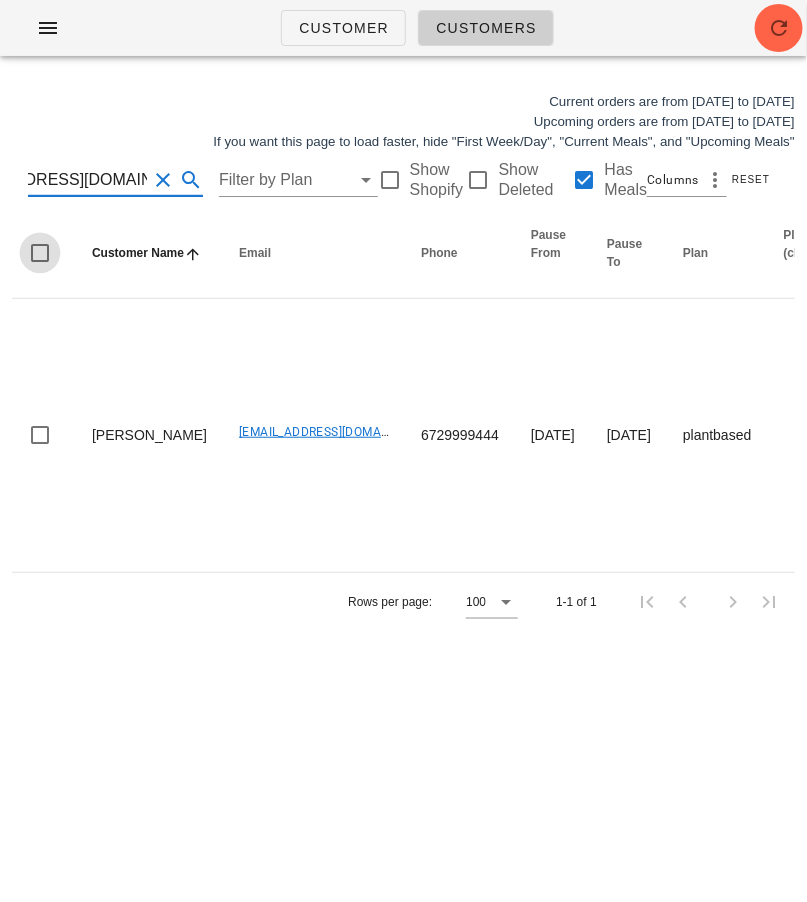 type on "arundhatijaswal@gmail.com" 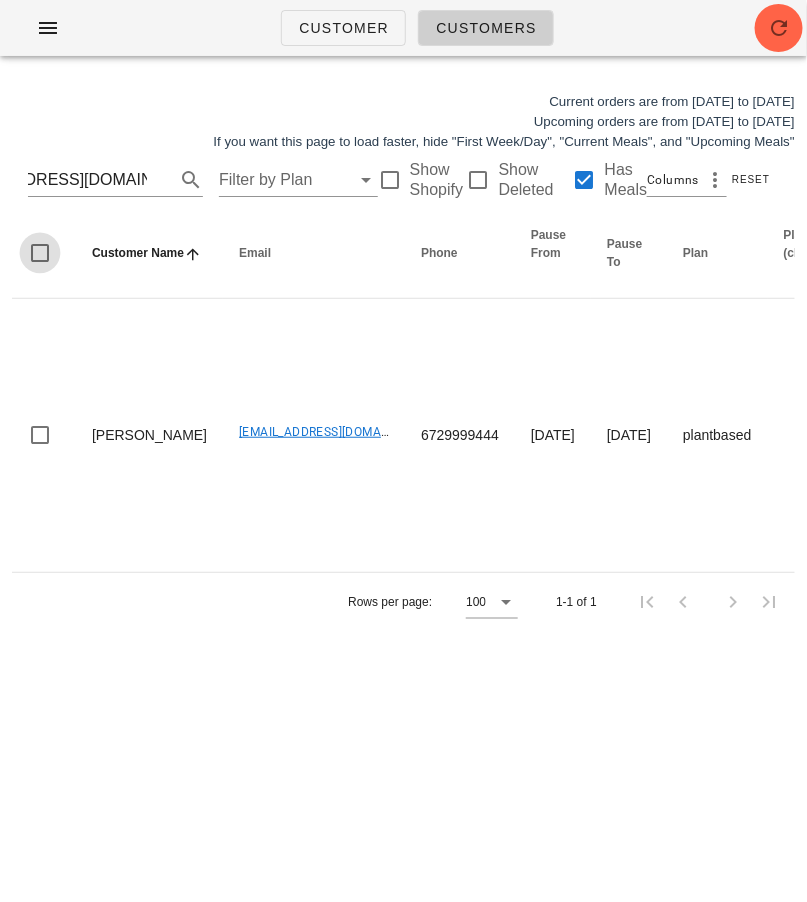 scroll, scrollTop: 0, scrollLeft: 0, axis: both 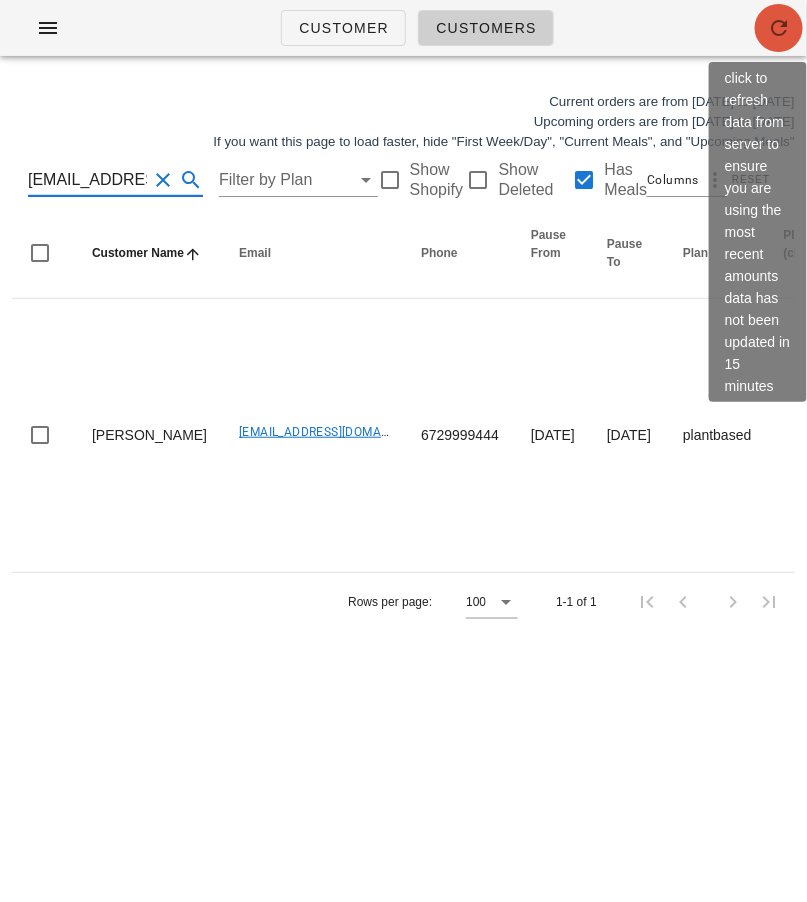click at bounding box center (779, 28) 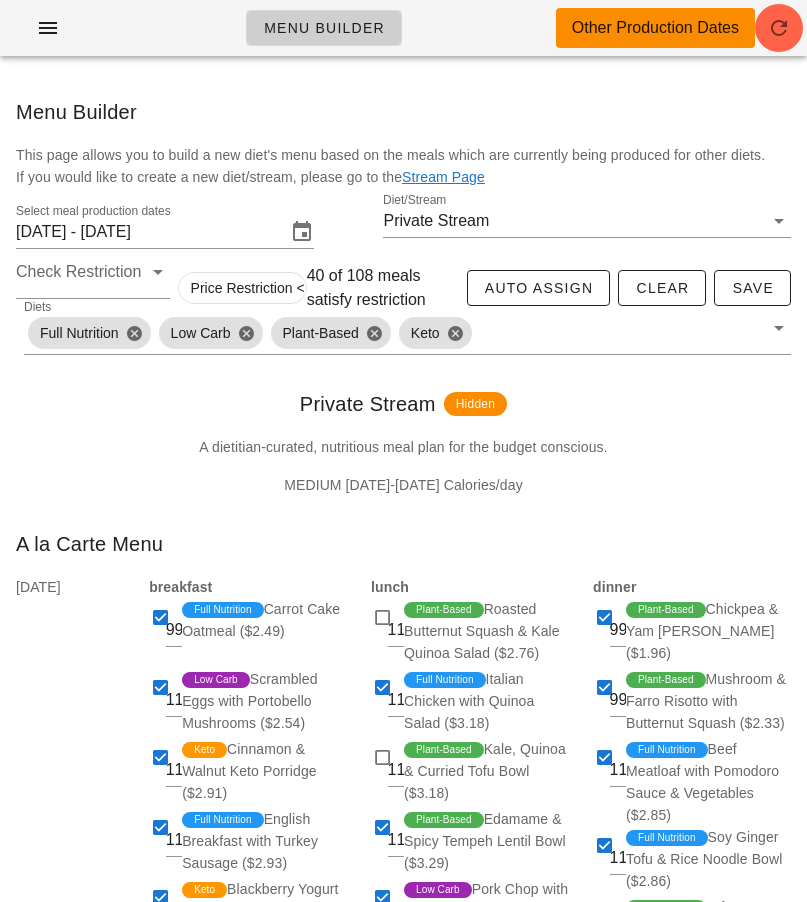scroll, scrollTop: 124, scrollLeft: 0, axis: vertical 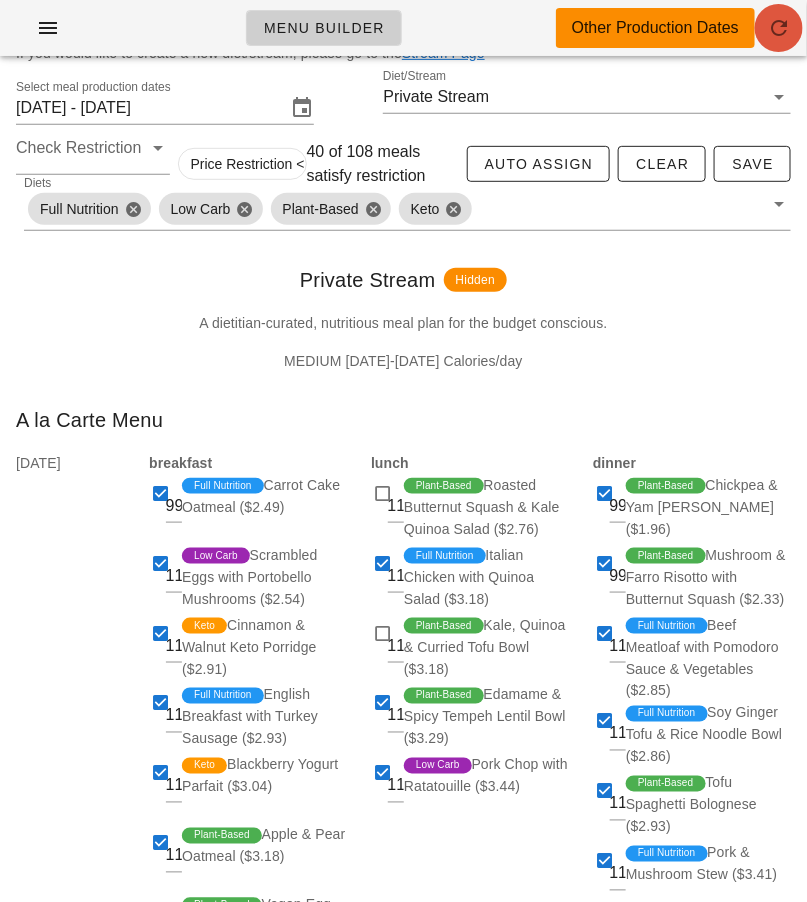 click at bounding box center [779, 28] 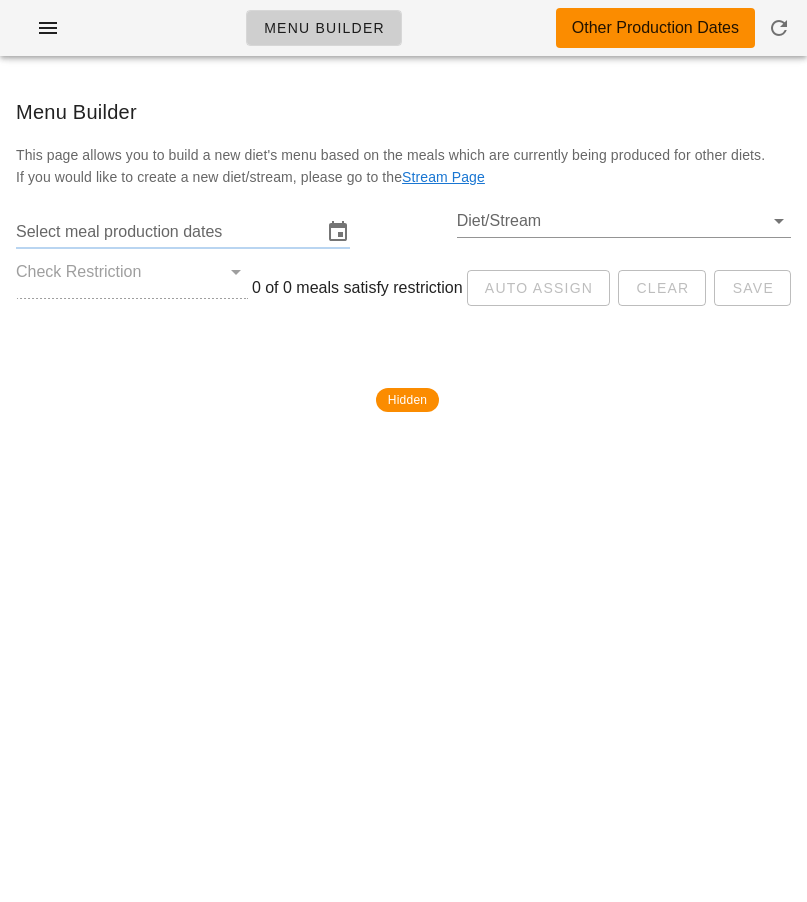 scroll, scrollTop: 0, scrollLeft: 0, axis: both 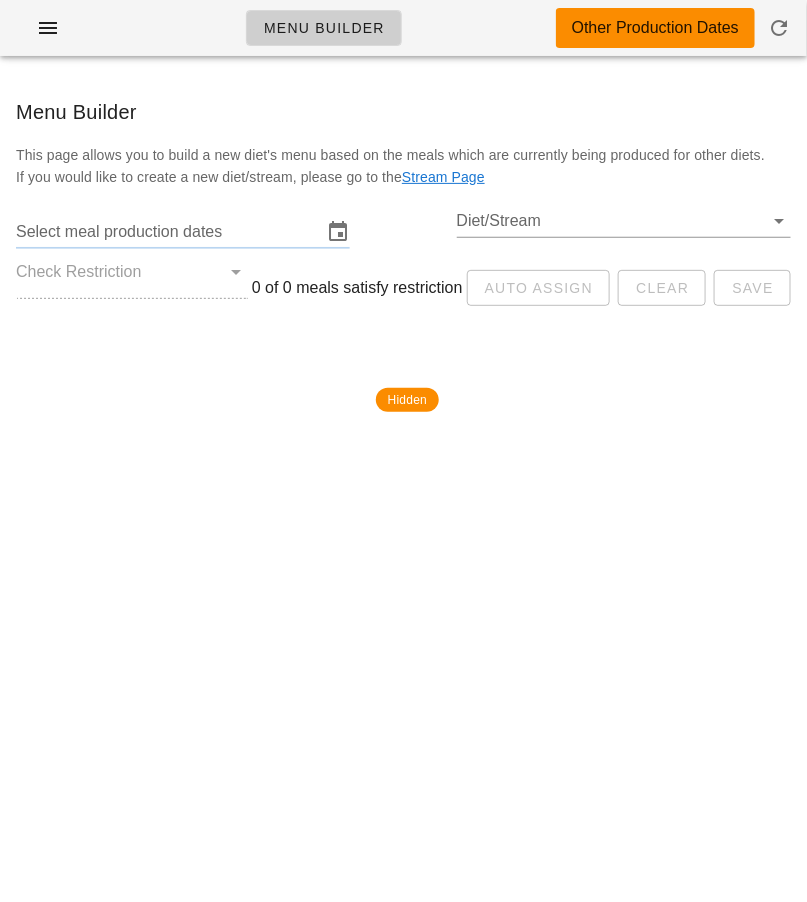type on "[DATE] - [DATE]" 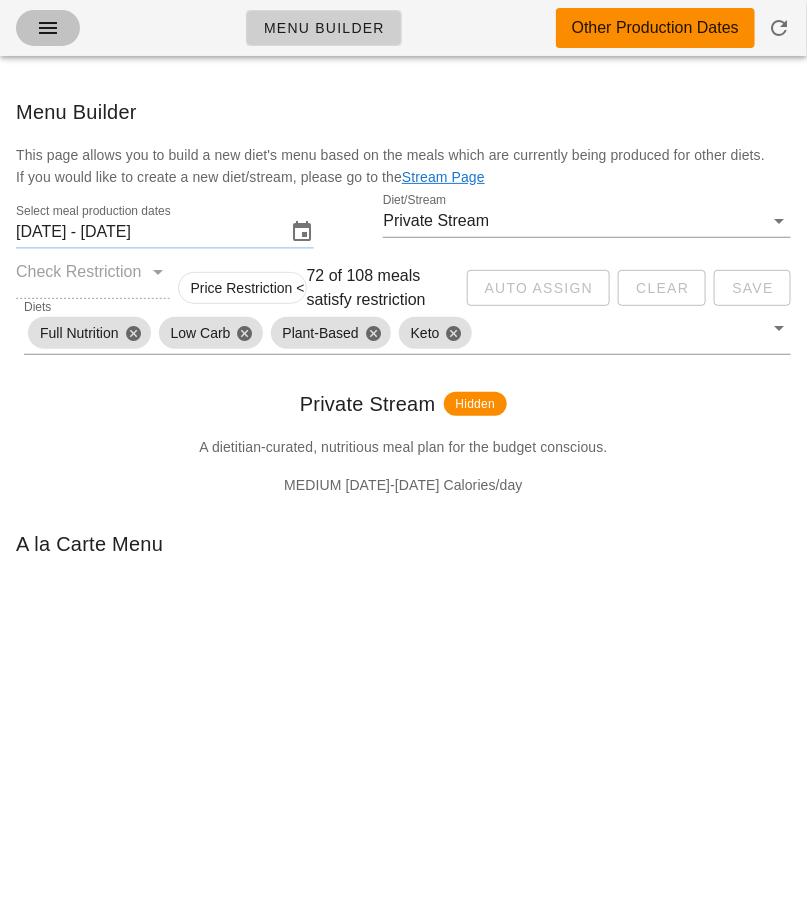 click at bounding box center [48, 28] 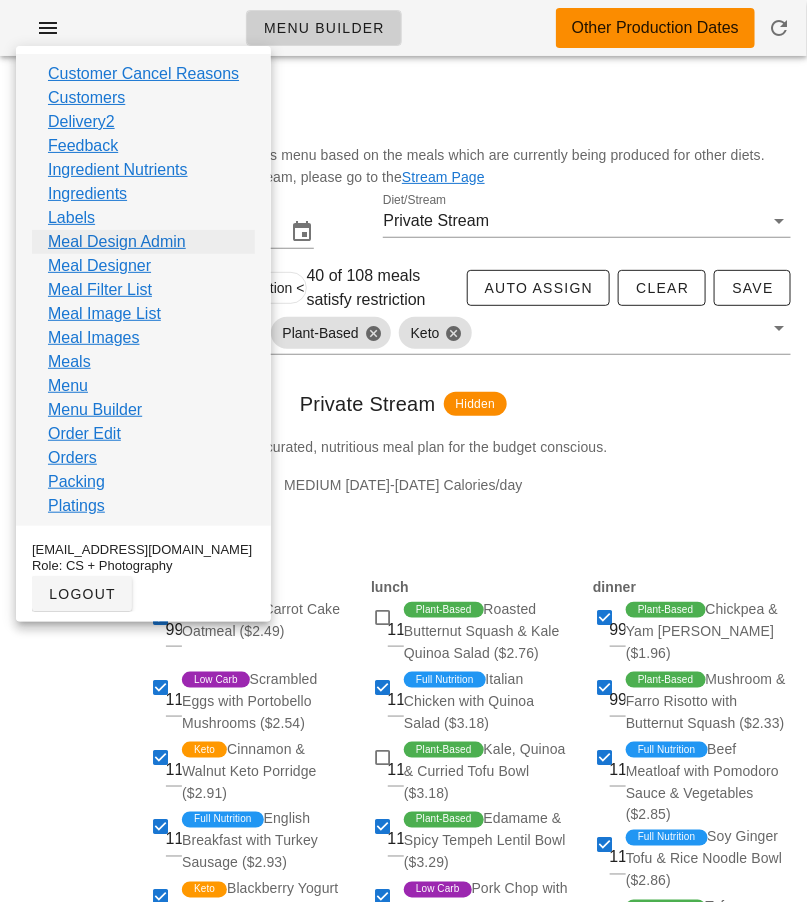 click on "Meal Design Admin" at bounding box center [117, 242] 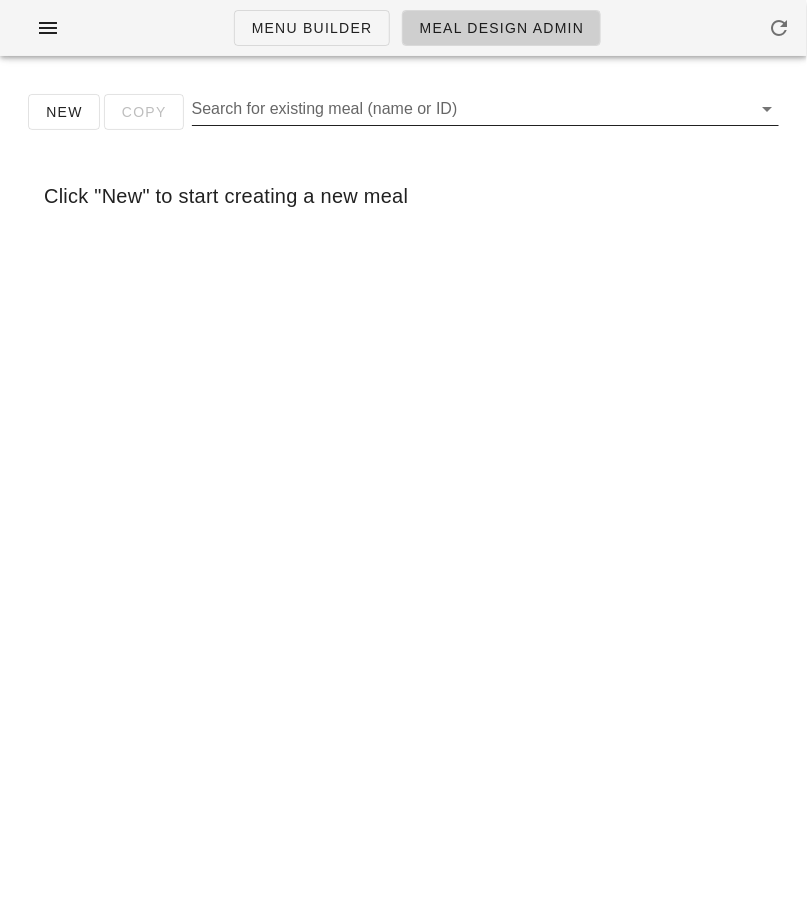 click on "Search for existing meal (name or ID)" at bounding box center (469, 109) 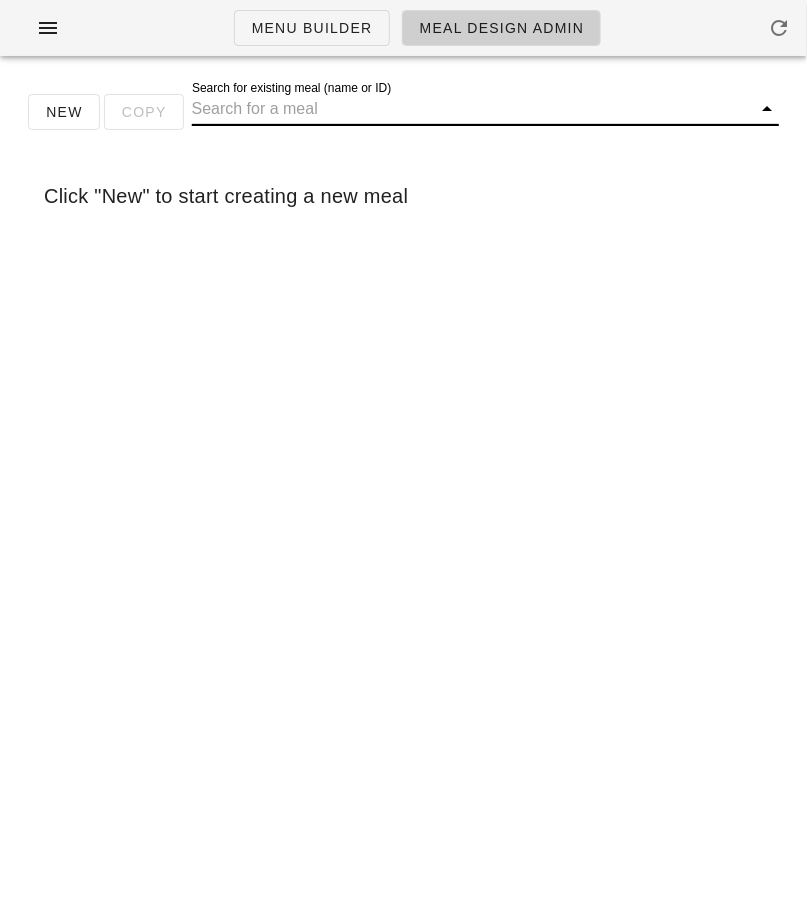 click on "Search for existing meal (name or ID)" at bounding box center [469, 109] 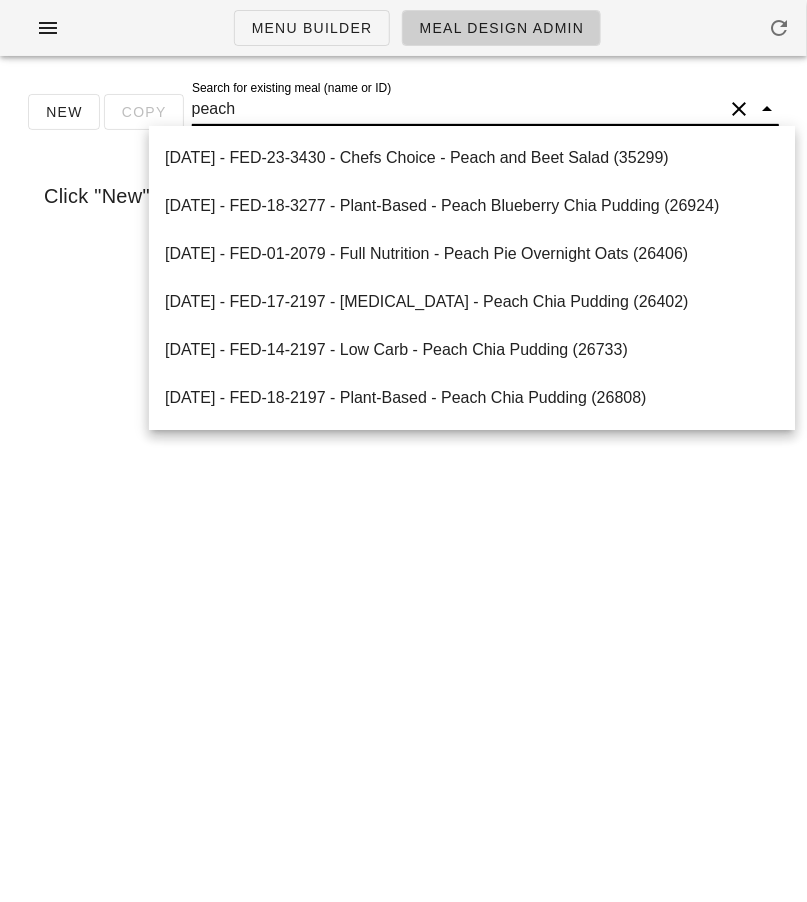 type on "peach a" 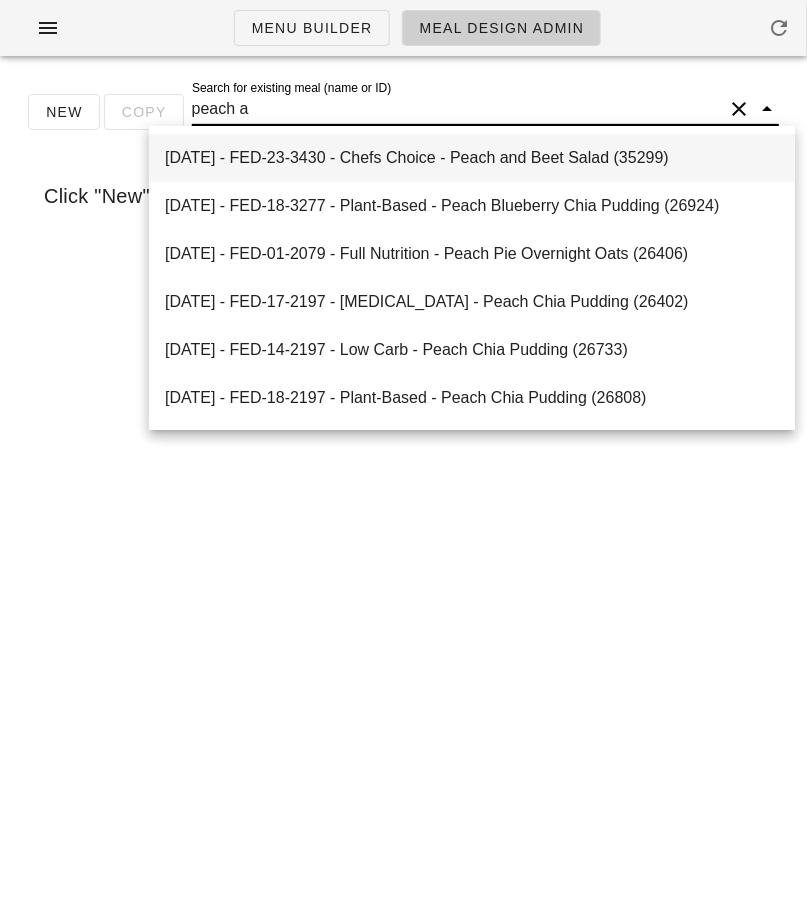 click on "[DATE] - FED-23-3430 - Chefs Choice - Peach and Beet Salad (35299)" at bounding box center (472, 157) 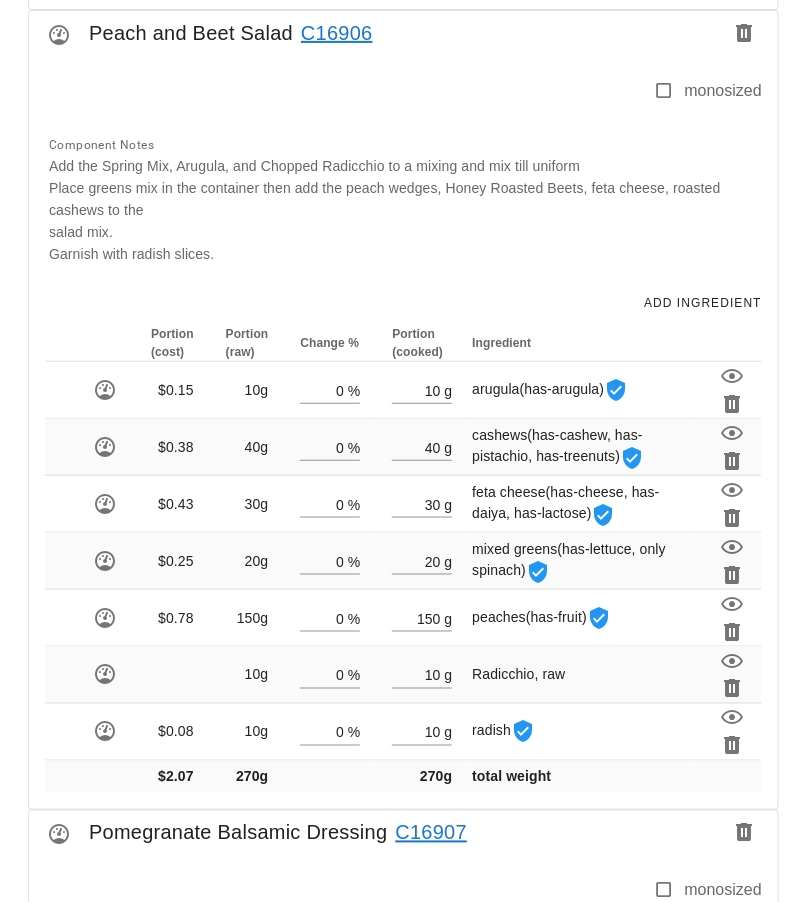 scroll, scrollTop: 1753, scrollLeft: 0, axis: vertical 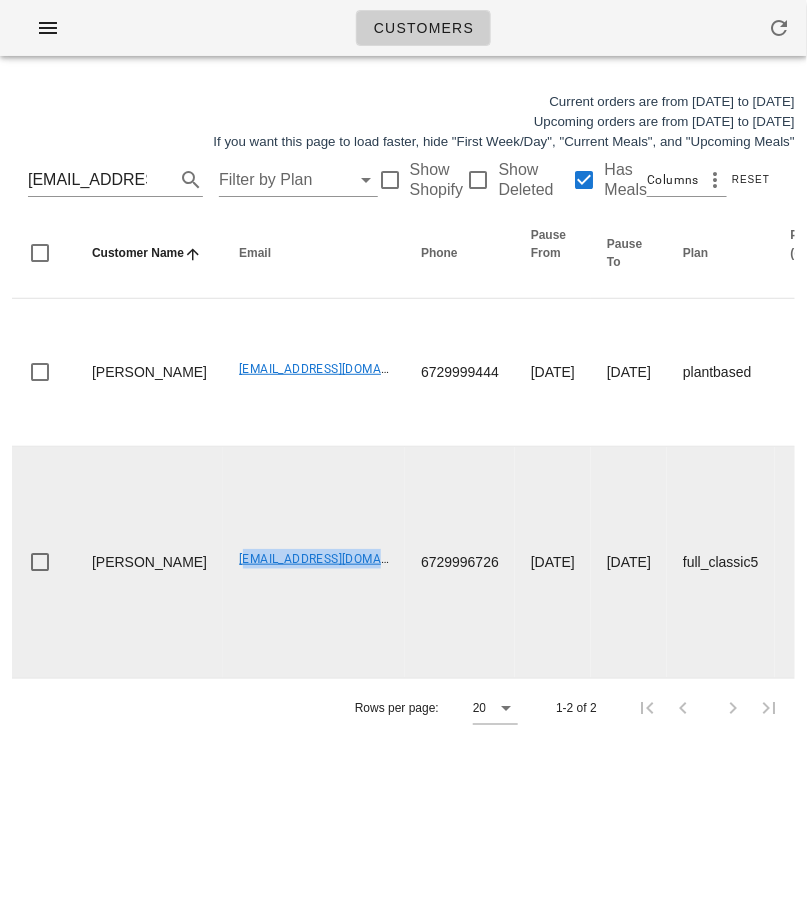 drag, startPoint x: 183, startPoint y: 800, endPoint x: 336, endPoint y: 800, distance: 153 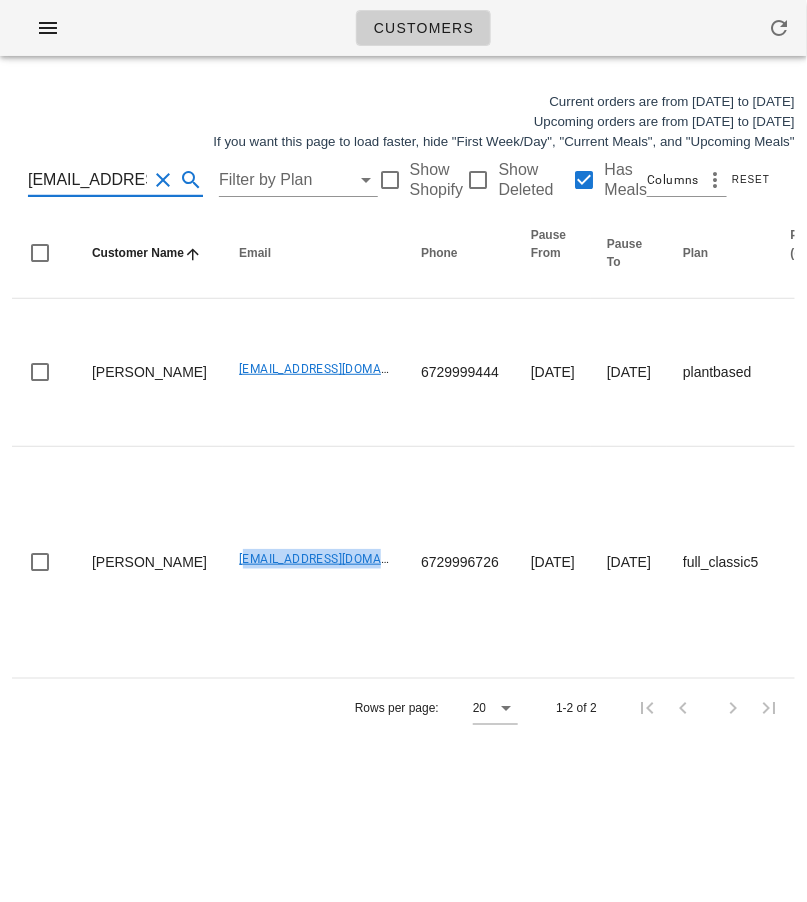 click on "[EMAIL_ADDRESS][DOMAIN_NAME]" at bounding box center (87, 180) 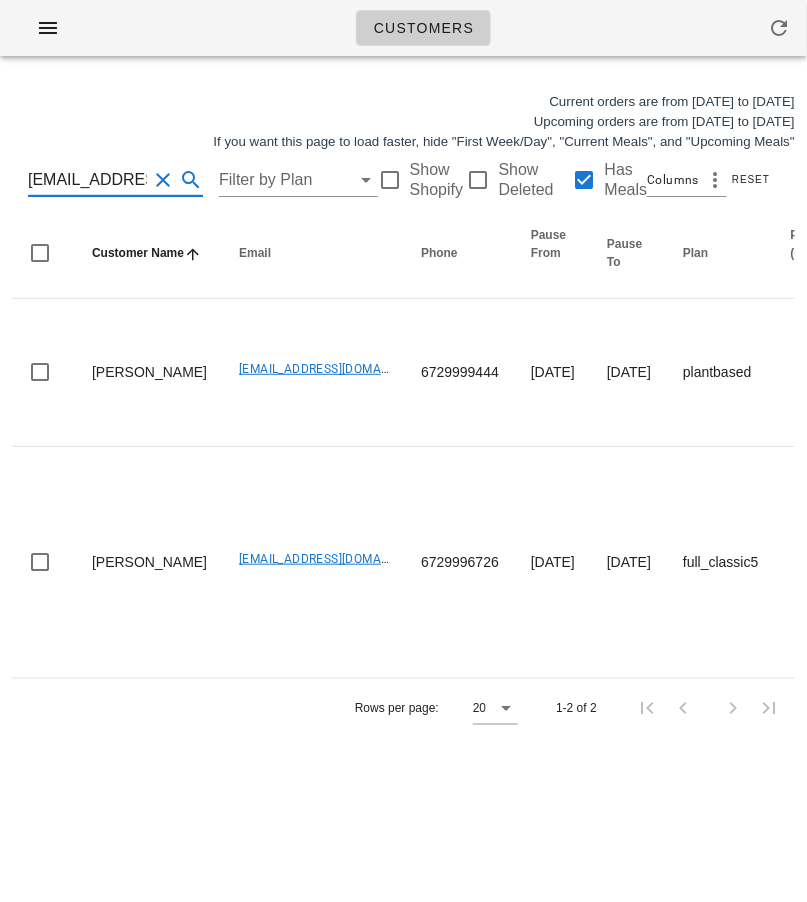 click on "[EMAIL_ADDRESS][DOMAIN_NAME]" at bounding box center (87, 180) 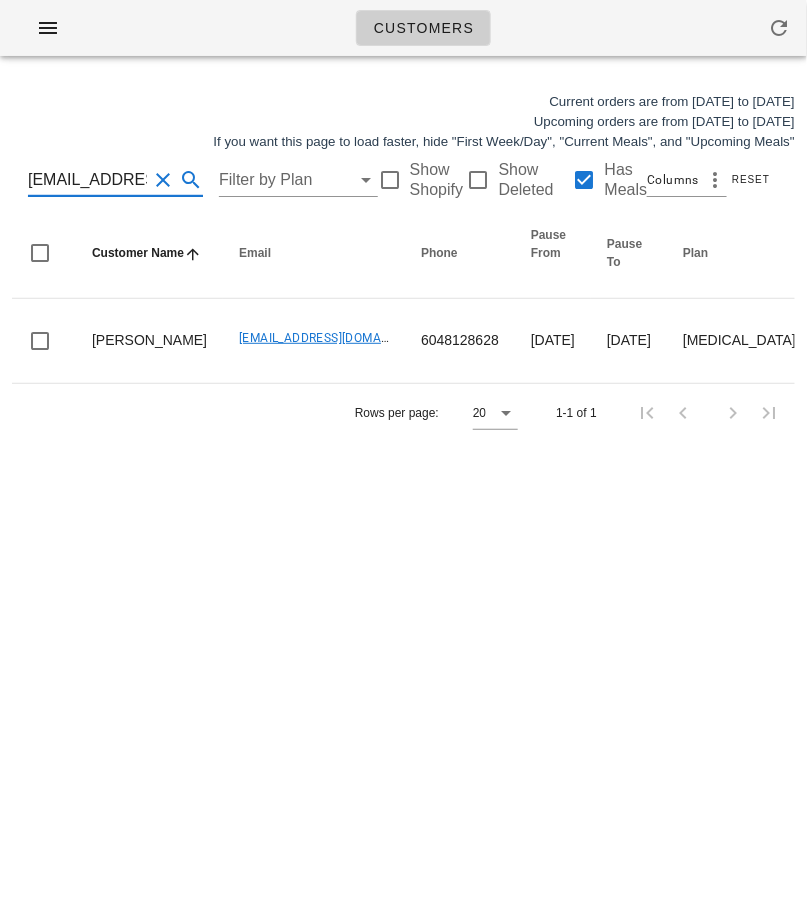scroll, scrollTop: 0, scrollLeft: 50, axis: horizontal 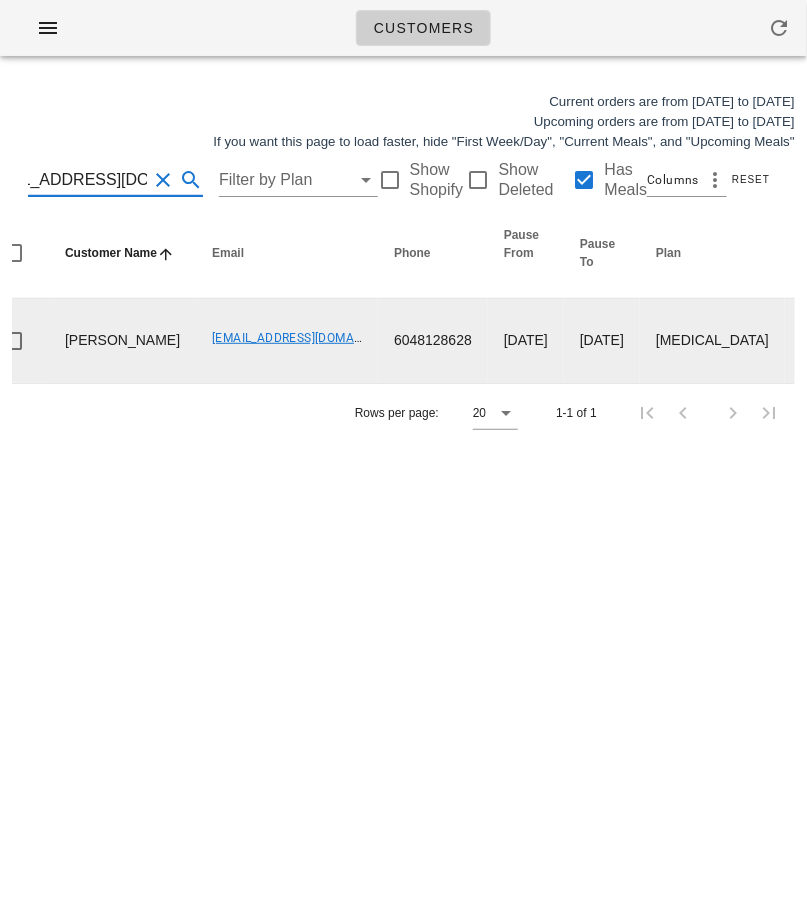 type on "[EMAIL_ADDRESS][DOMAIN_NAME]" 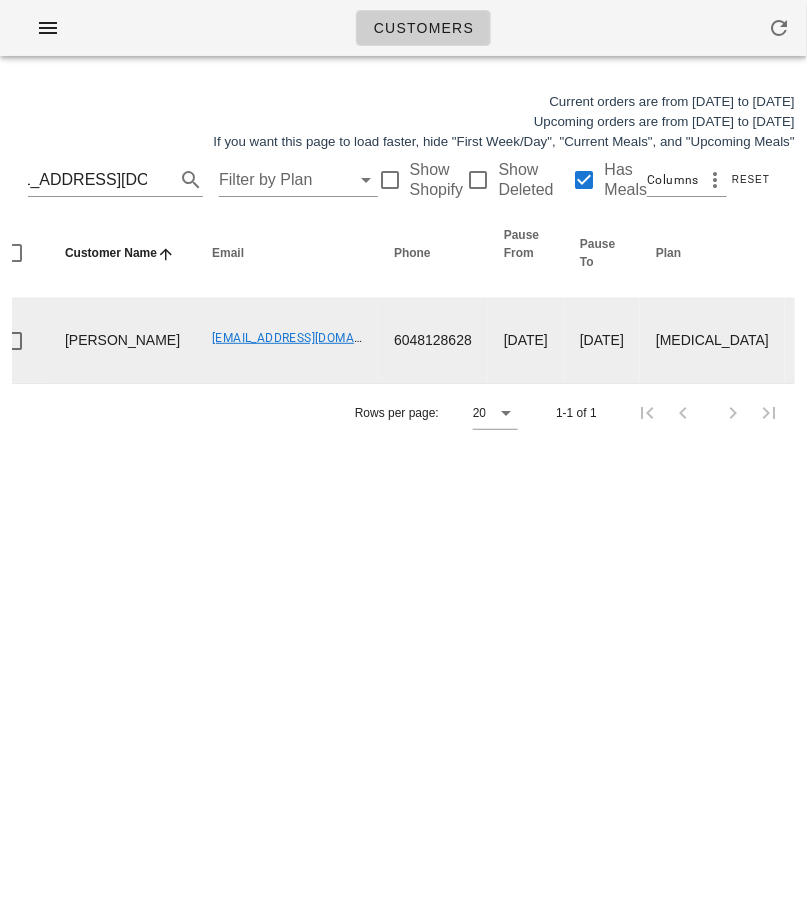 scroll, scrollTop: 0, scrollLeft: 0, axis: both 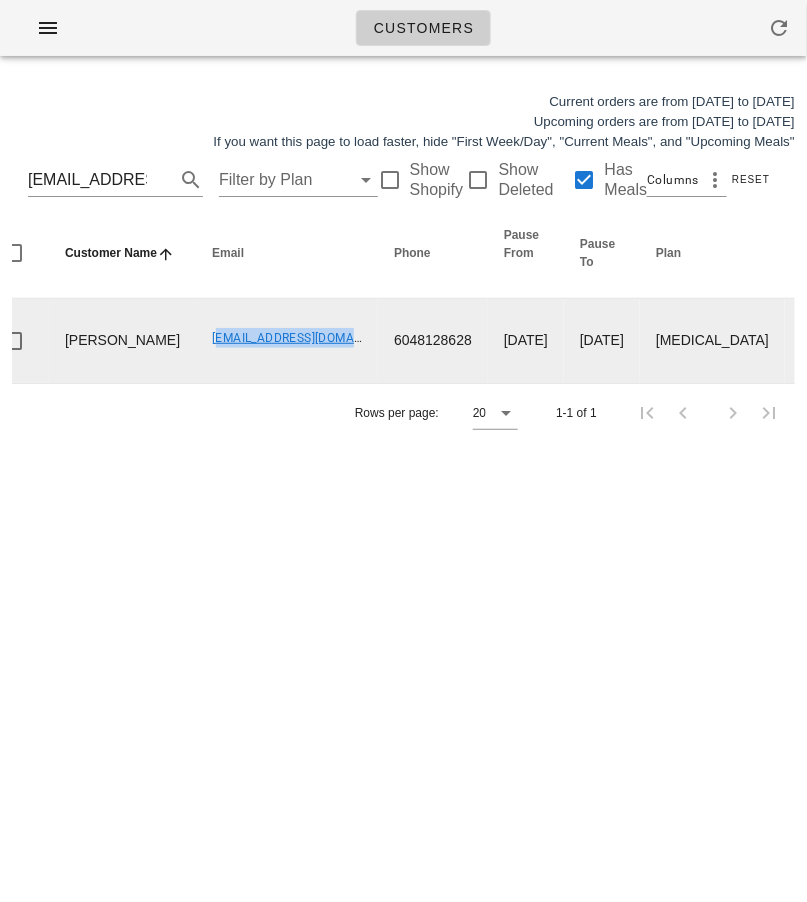 drag, startPoint x: 137, startPoint y: 347, endPoint x: 291, endPoint y: 345, distance: 154.01299 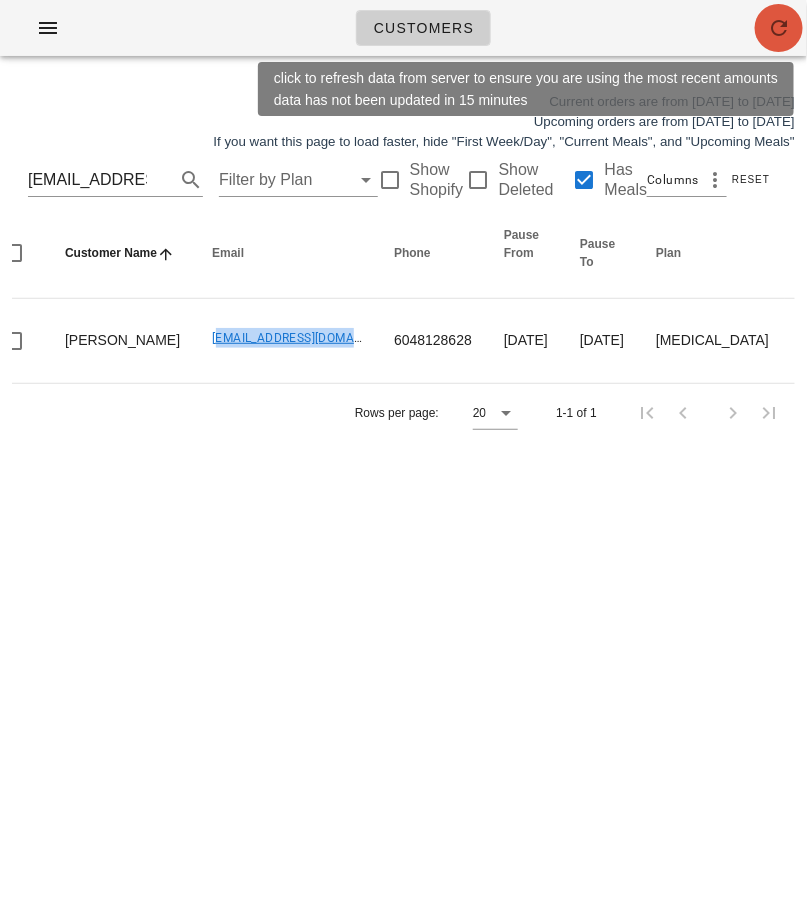 click at bounding box center [779, 28] 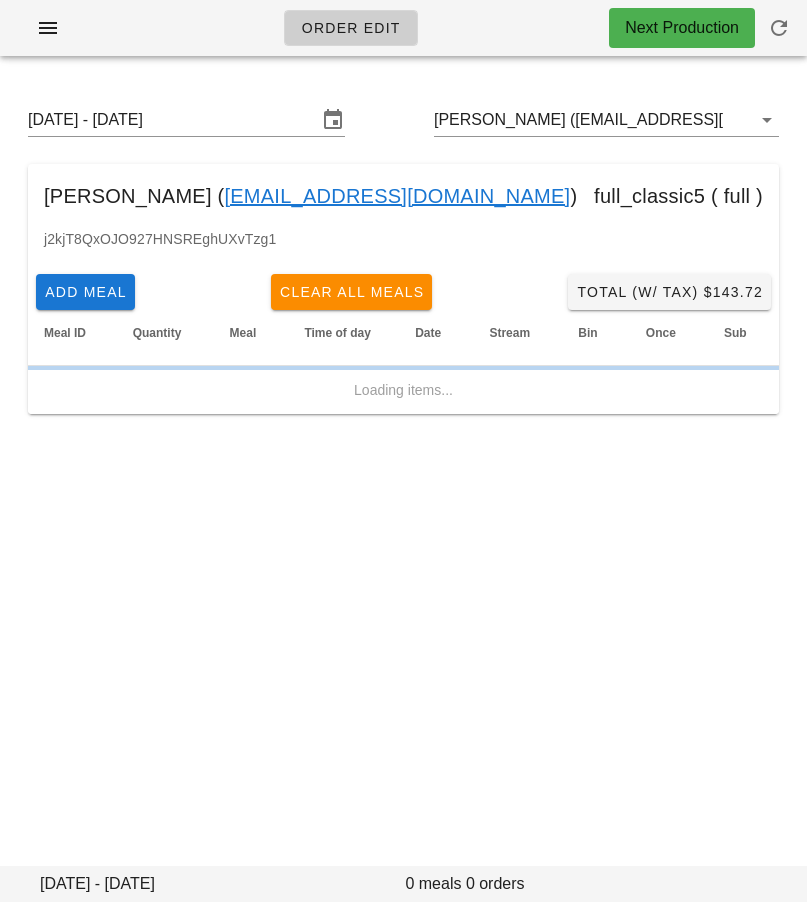 scroll, scrollTop: 0, scrollLeft: 0, axis: both 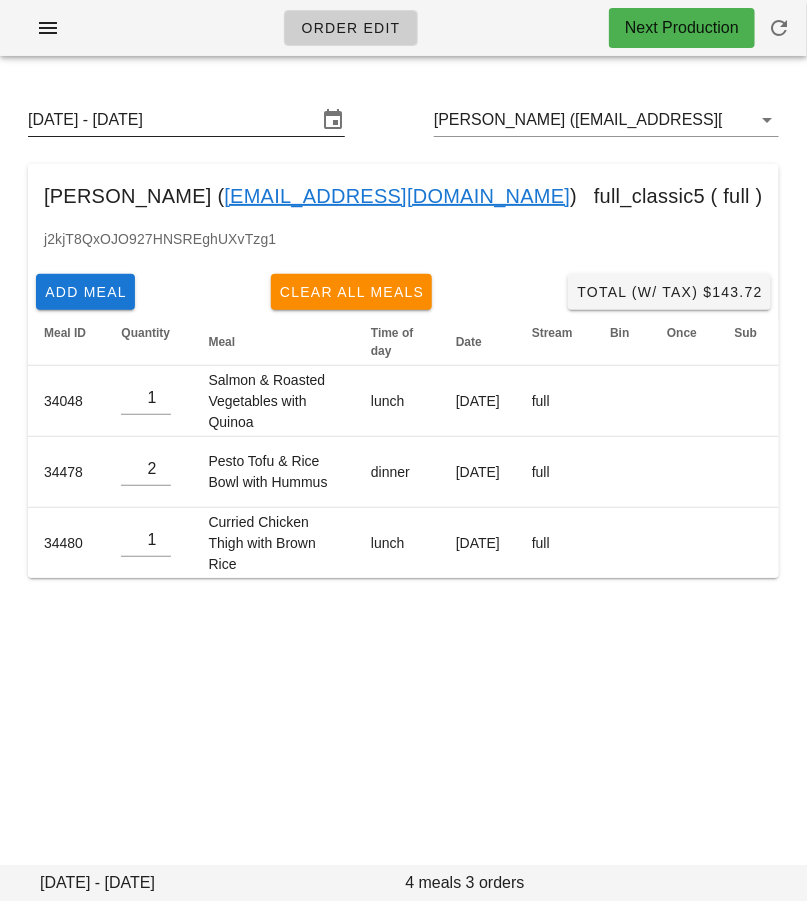 click on "[DATE] - [DATE]" at bounding box center [172, 120] 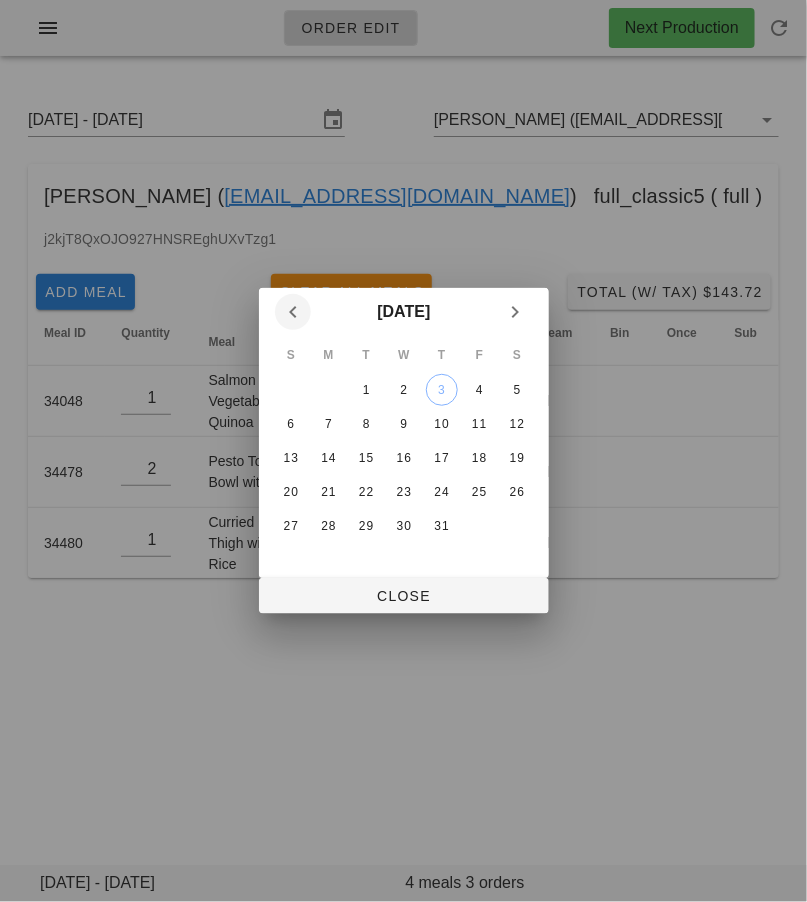click at bounding box center [293, 312] 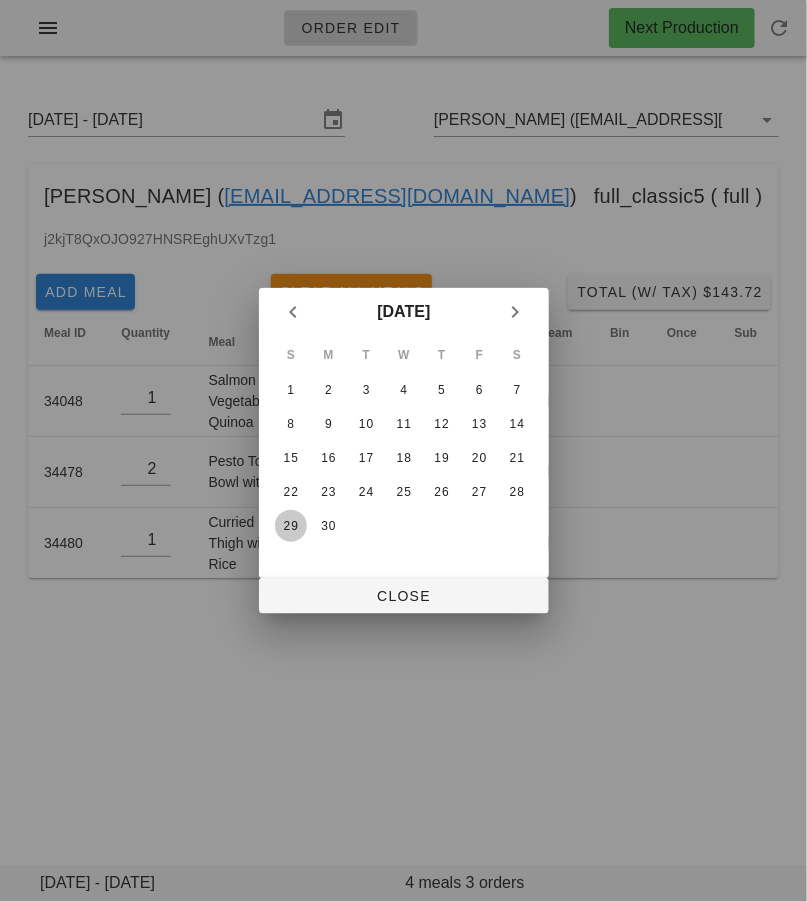 click on "29" at bounding box center (290, 526) 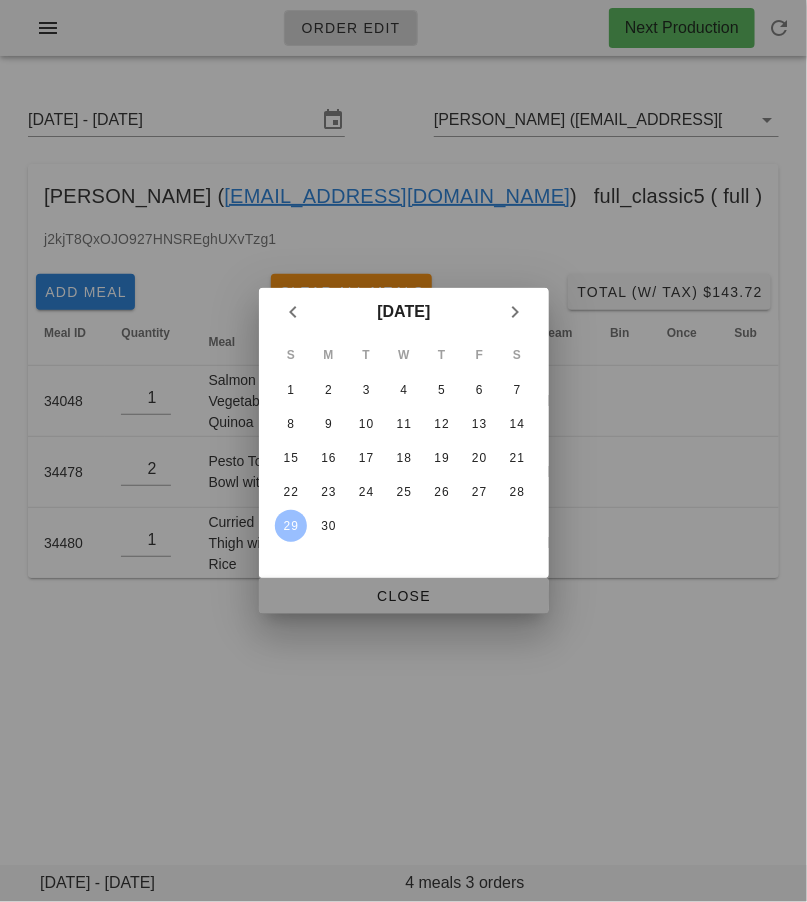 click on "Close" at bounding box center [404, 596] 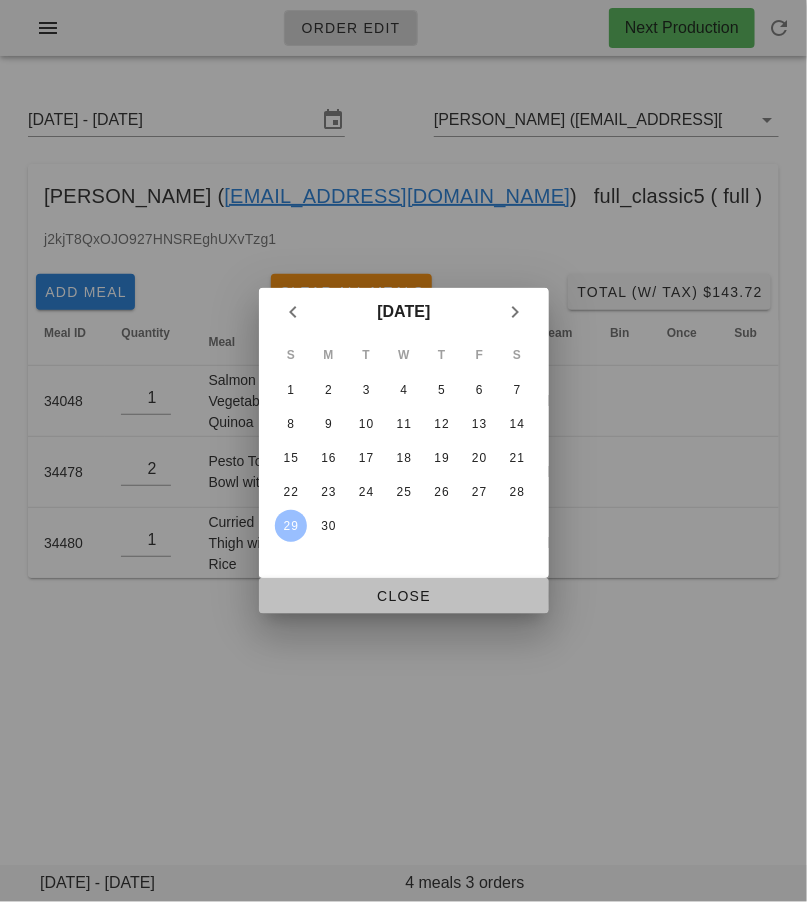 type on "[DATE] - [DATE]" 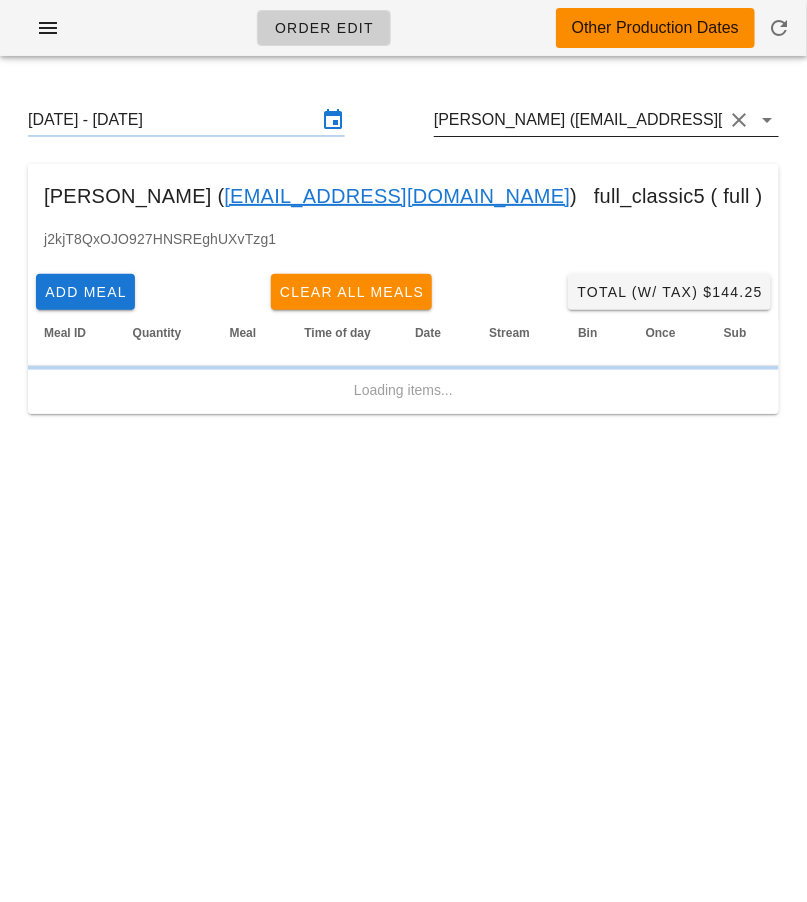 click on "Rishav Bhowmick (jasmick19@gmail.com)" at bounding box center [578, 120] 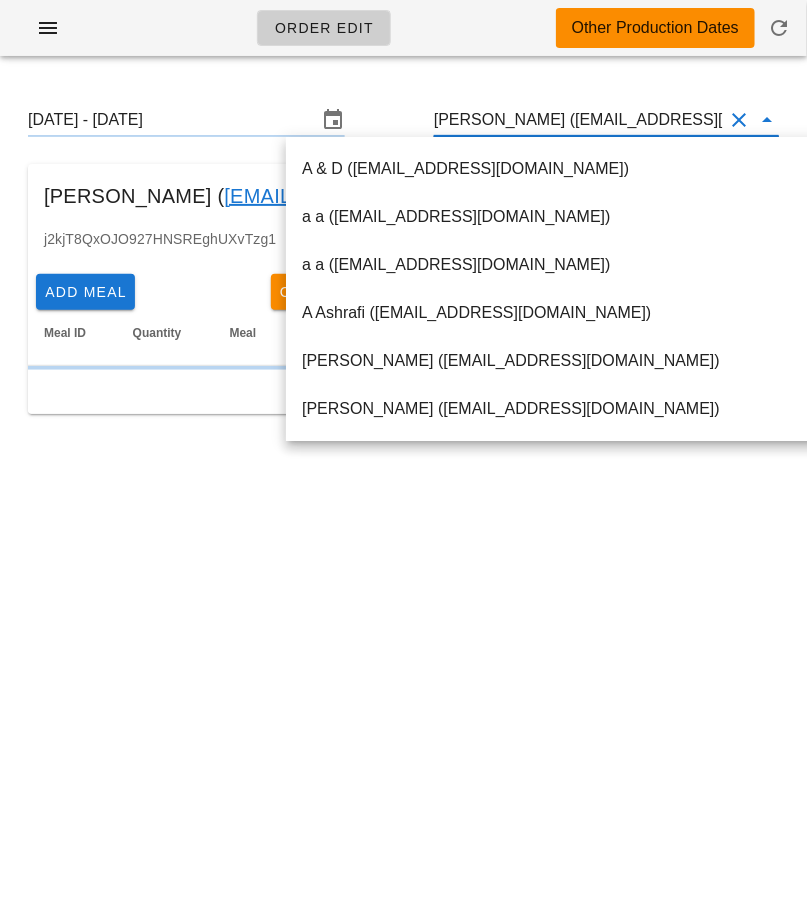 click on "Rishav Bhowmick (jasmick19@gmail.com)" at bounding box center (578, 120) 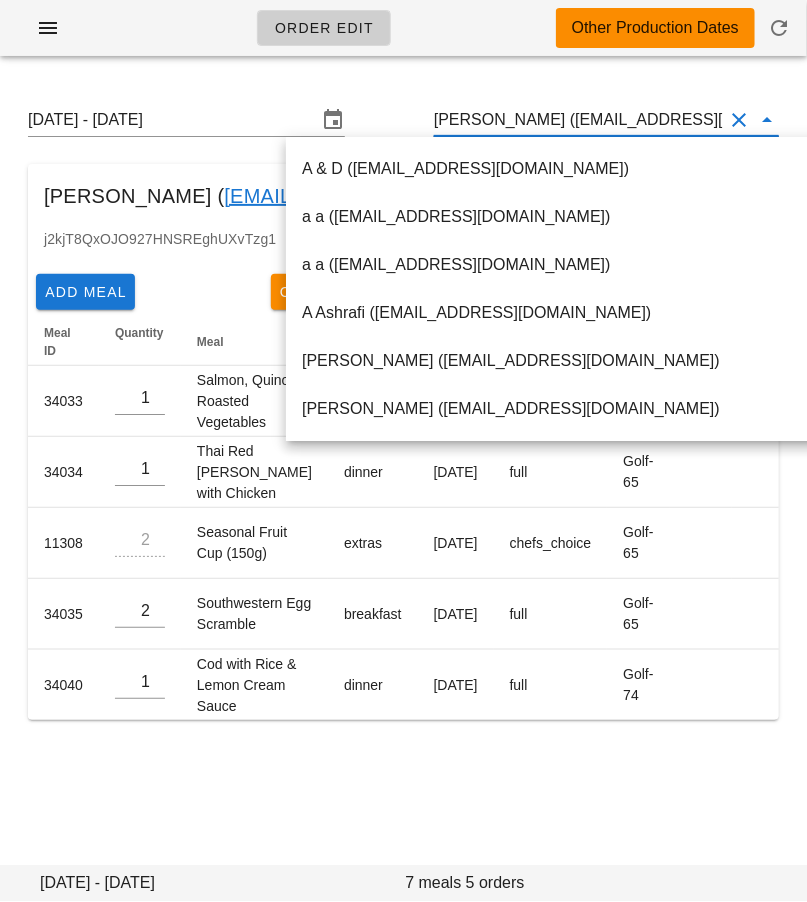 paste on "[EMAIL_ADDRESS][DOMAIN_NAME]" 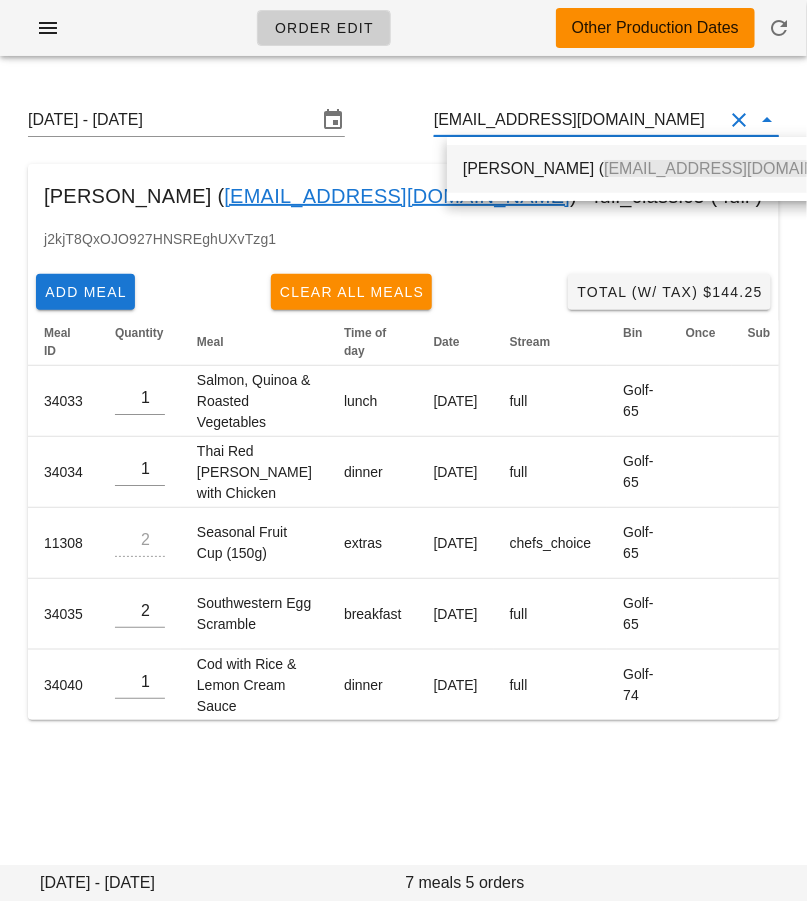 click on "[EMAIL_ADDRESS][DOMAIN_NAME]" at bounding box center (739, 168) 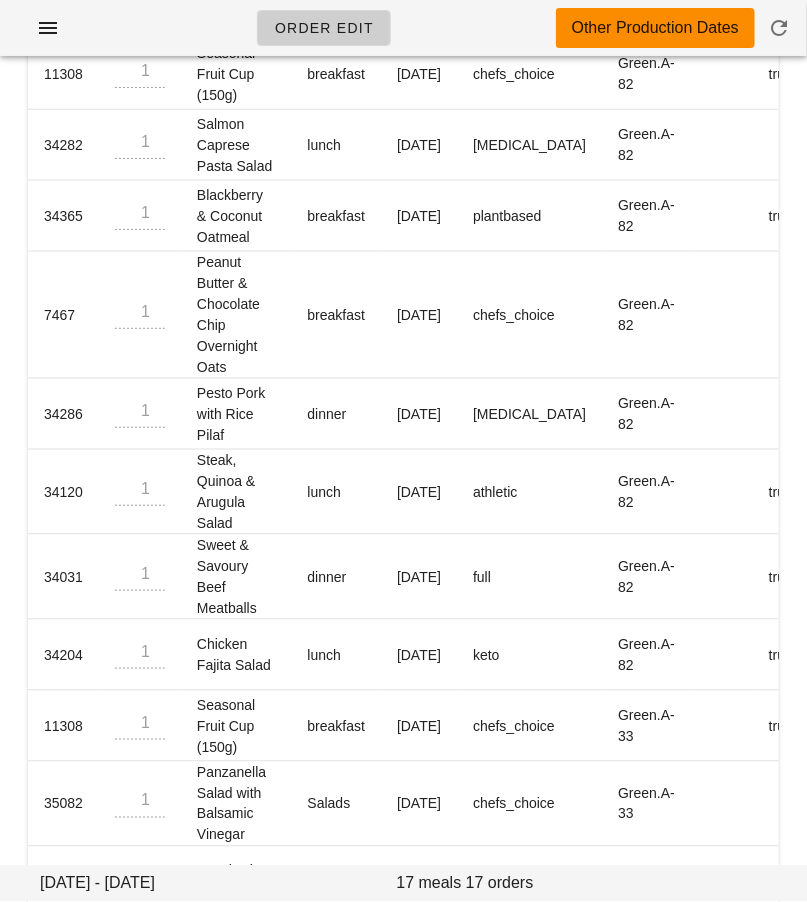 scroll, scrollTop: 0, scrollLeft: 0, axis: both 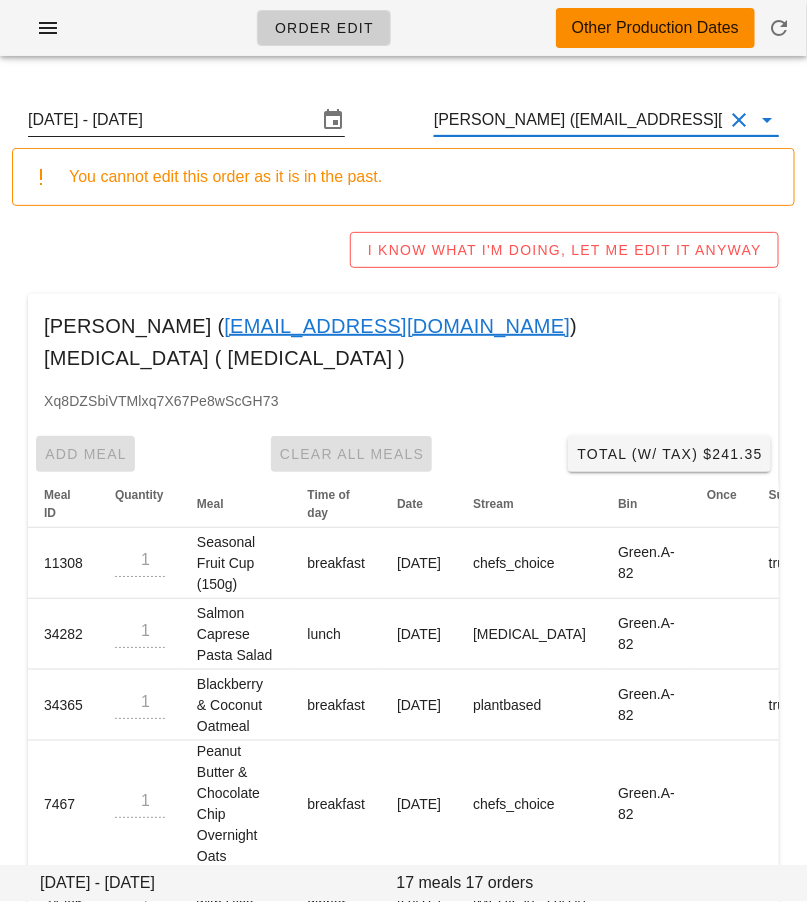 click on "Sunday June 29 - Saturday July 5" at bounding box center [172, 120] 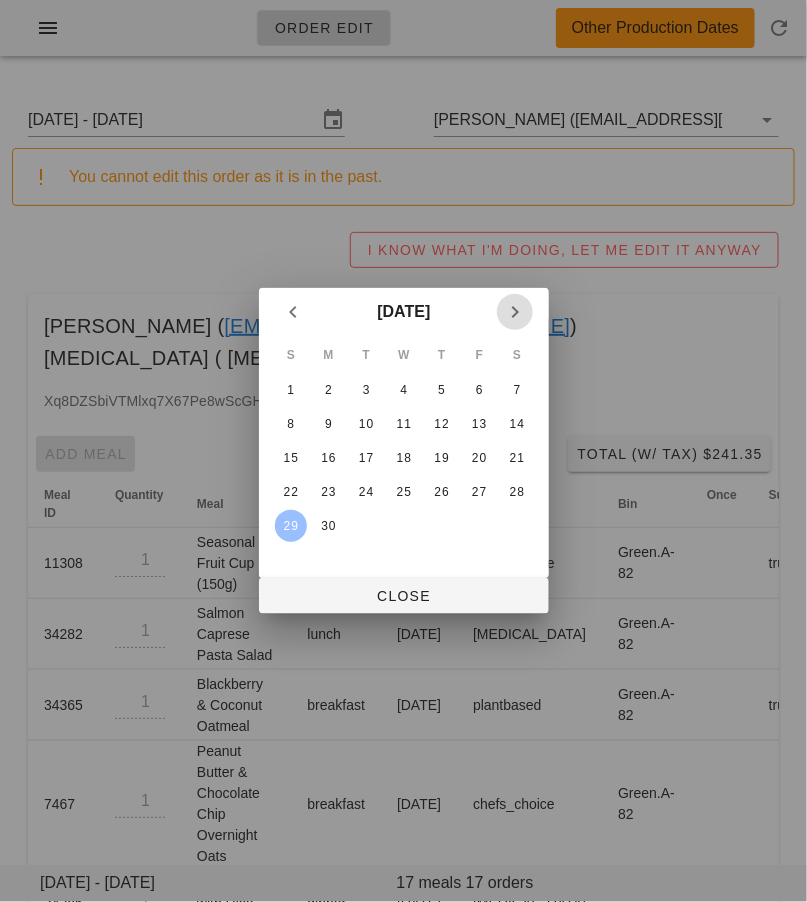 click at bounding box center (515, 312) 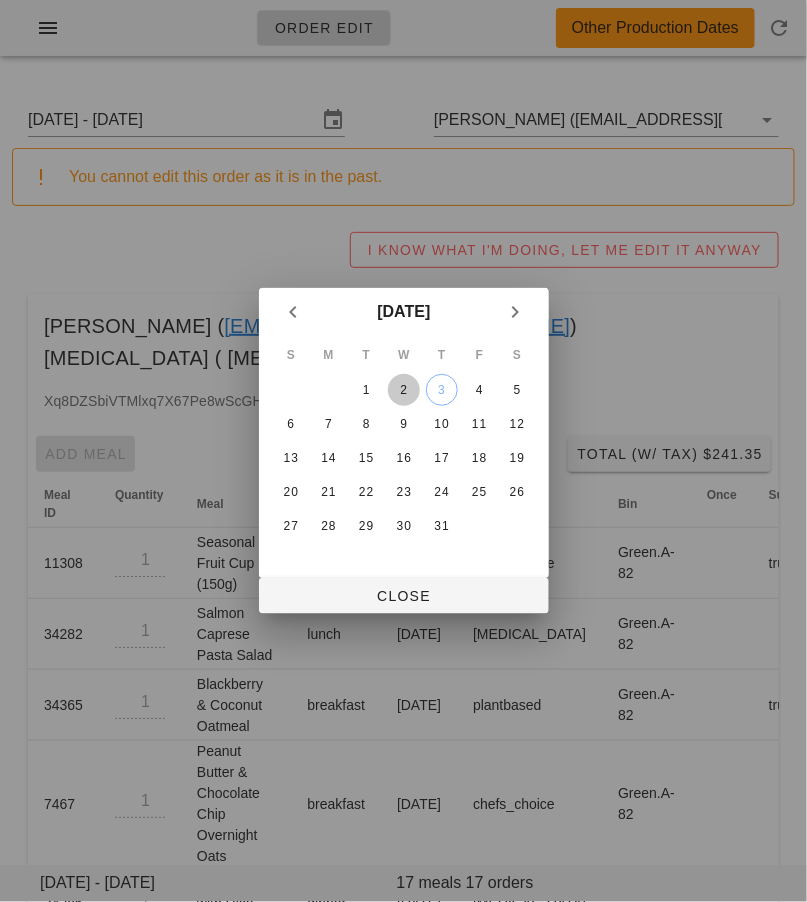 click on "2" at bounding box center (403, 390) 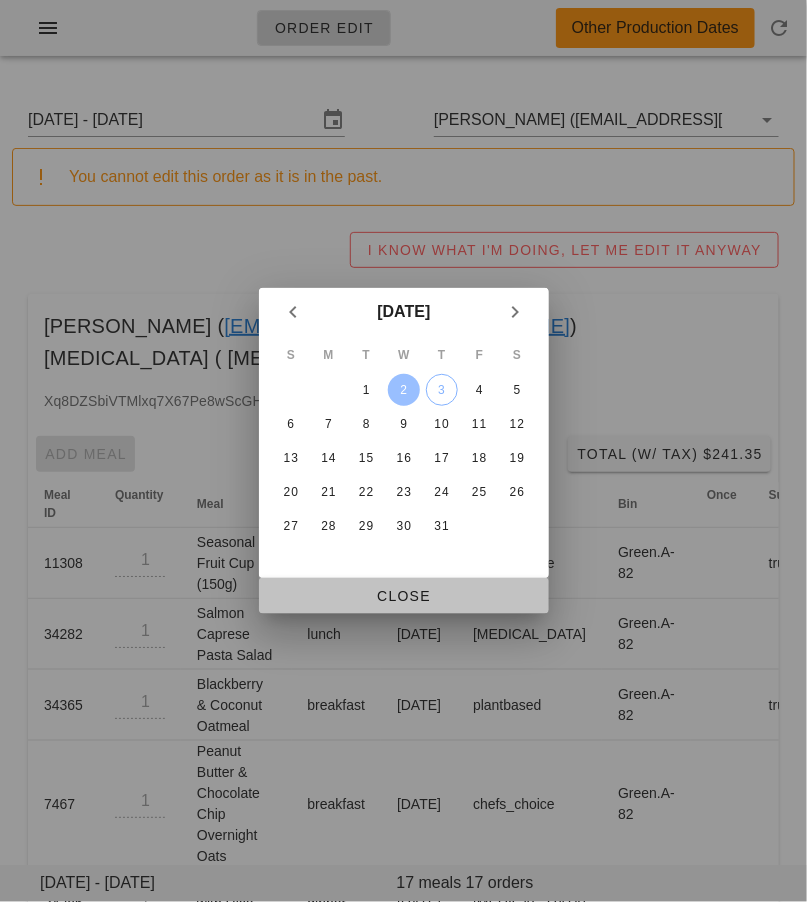 click on "Close" at bounding box center (404, 596) 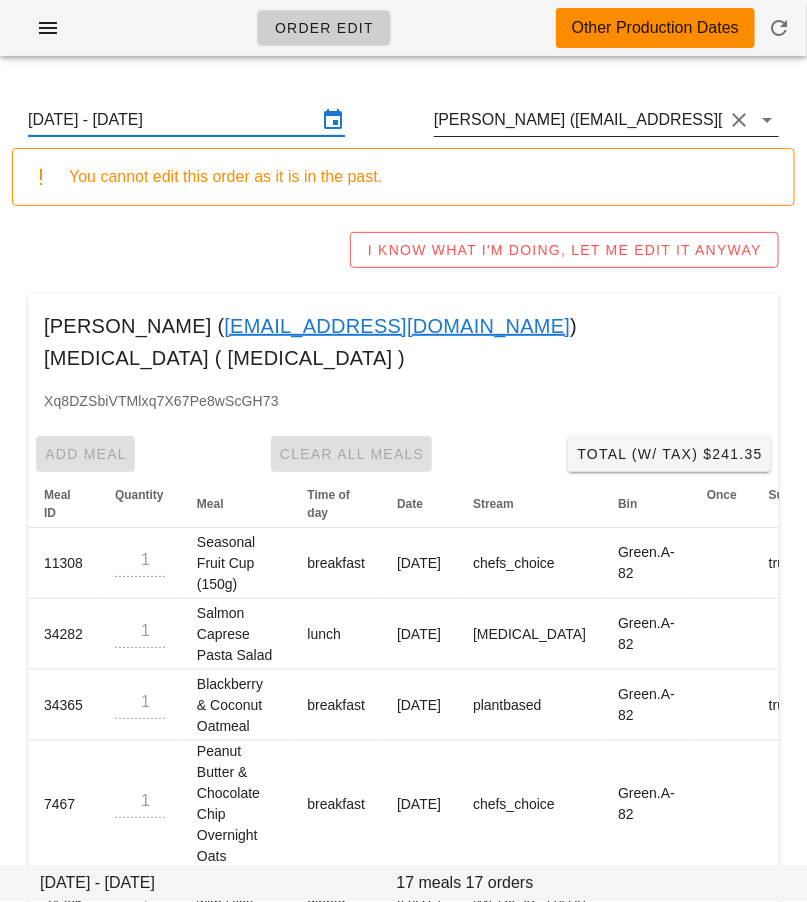 click on "Jackie  Hillary (jmhillary@hotmail.com)" at bounding box center (578, 120) 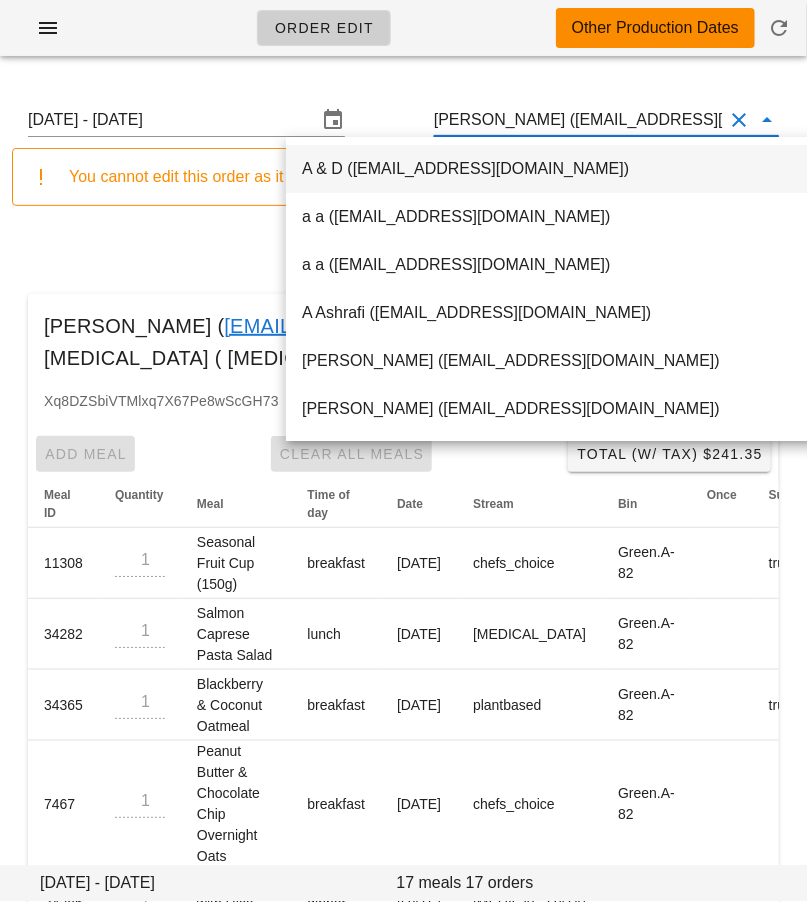 click on "Jackie  Hillary (jmhillary@hotmail.com)" at bounding box center [578, 120] 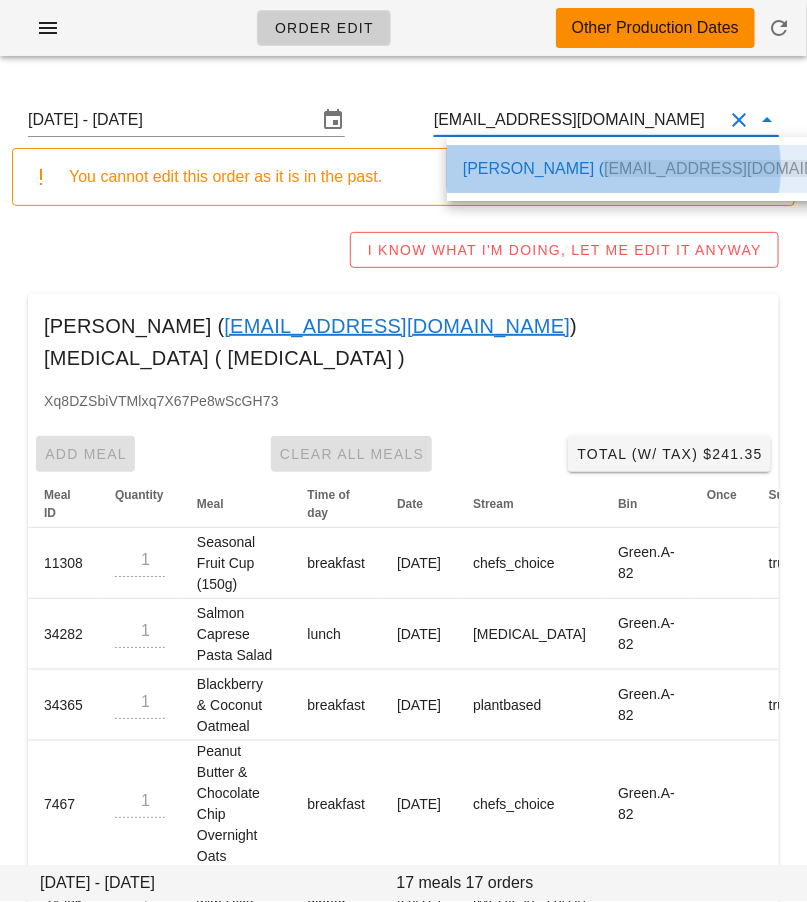 click on "Jackie  Hillary ( jmhillary@hotmail.com )" at bounding box center (672, 168) 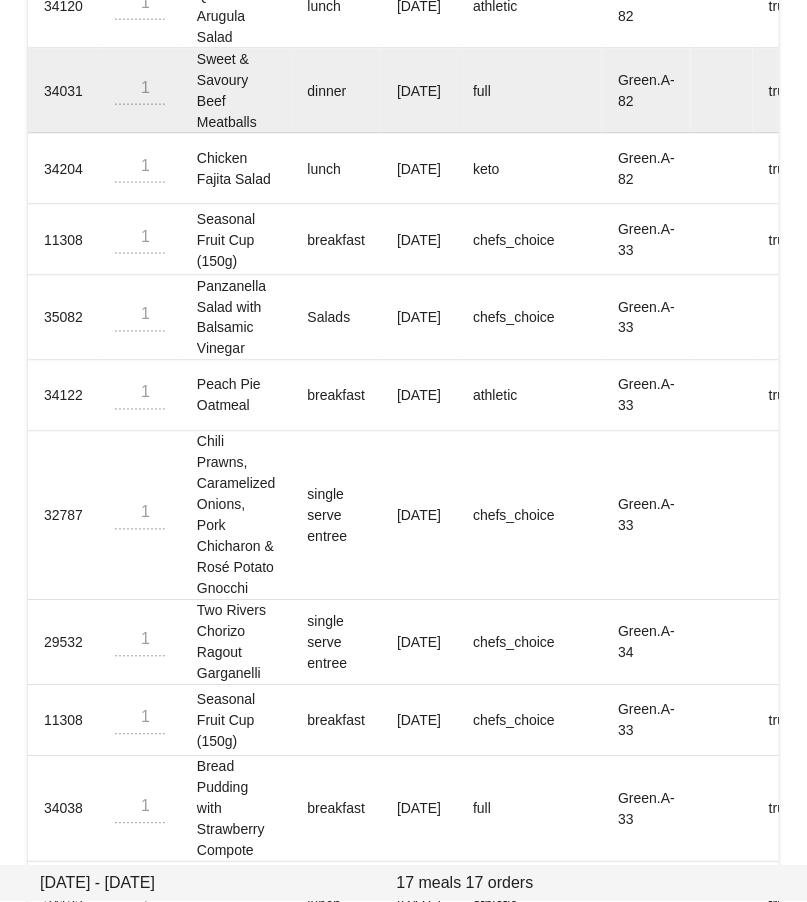 scroll, scrollTop: 1146, scrollLeft: 0, axis: vertical 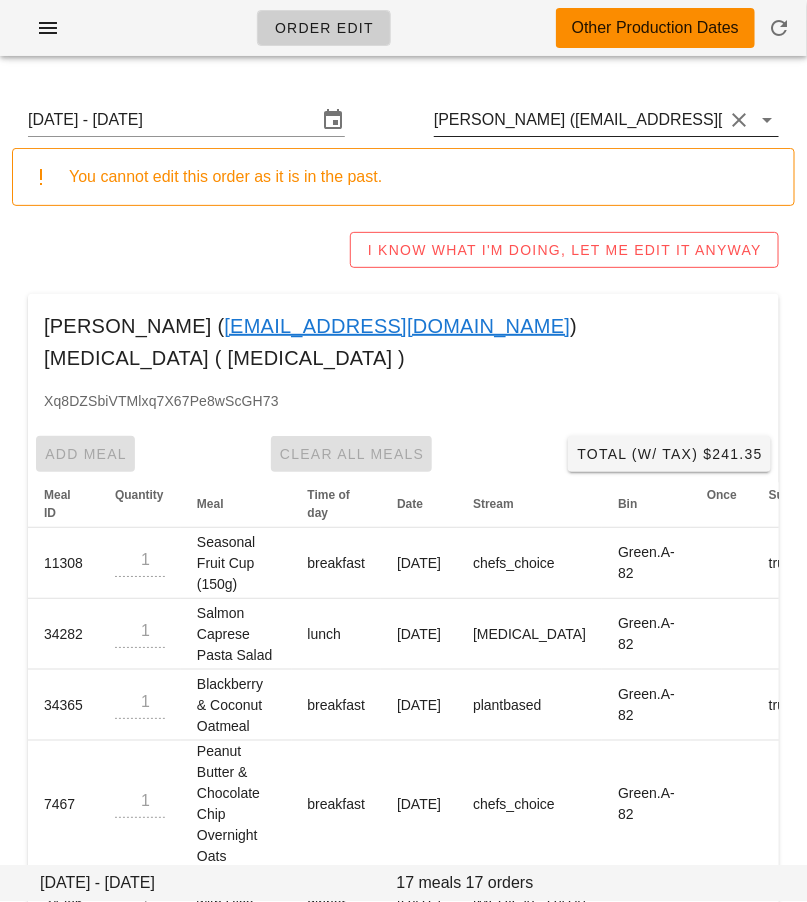 click on "Jackie  Hillary (jmhillary@hotmail.com)" at bounding box center (578, 120) 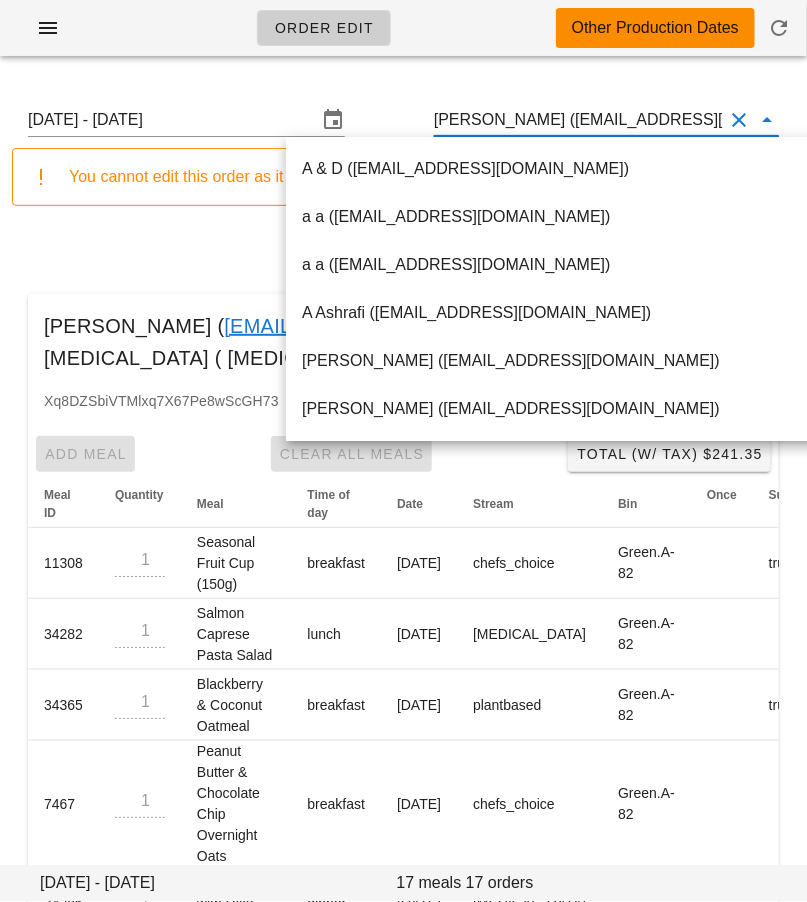 scroll, scrollTop: 0, scrollLeft: 0, axis: both 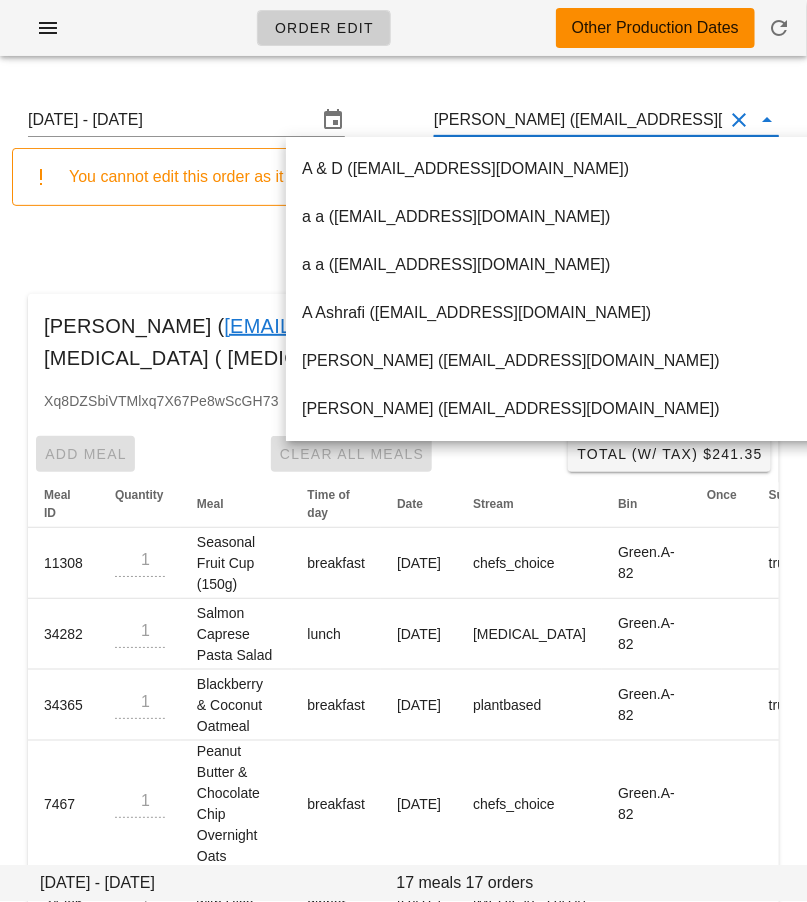 click on "Sunday June 29 - Saturday July 5 Jackie  Hillary (jmhillary@hotmail.com)" at bounding box center (403, 120) 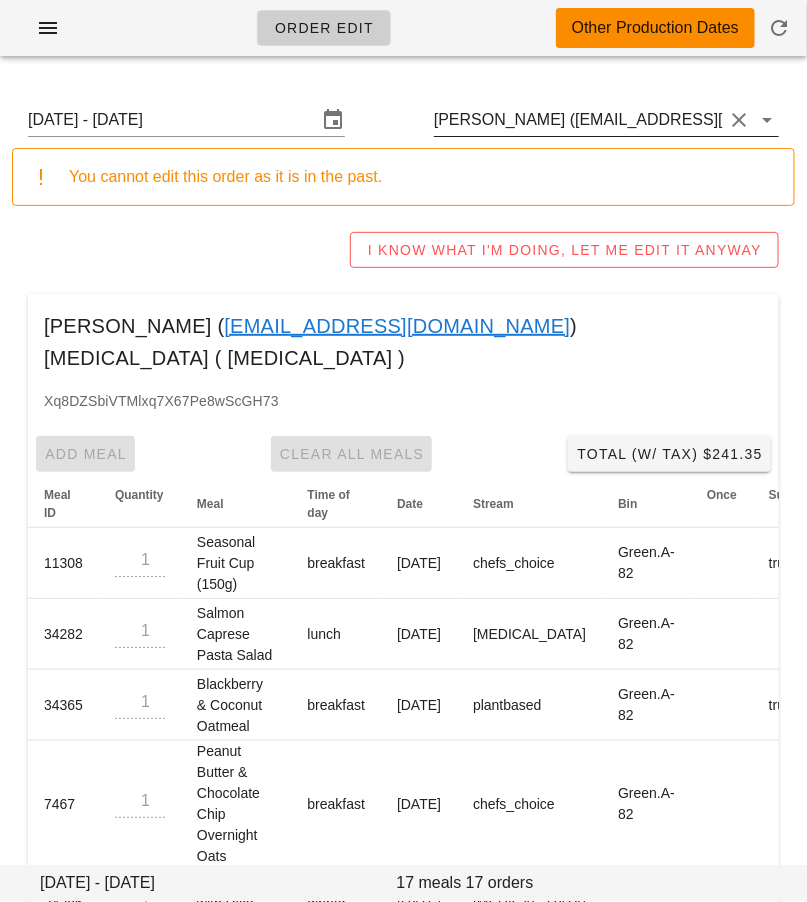 click on "Jackie  Hillary (jmhillary@hotmail.com)" at bounding box center [578, 120] 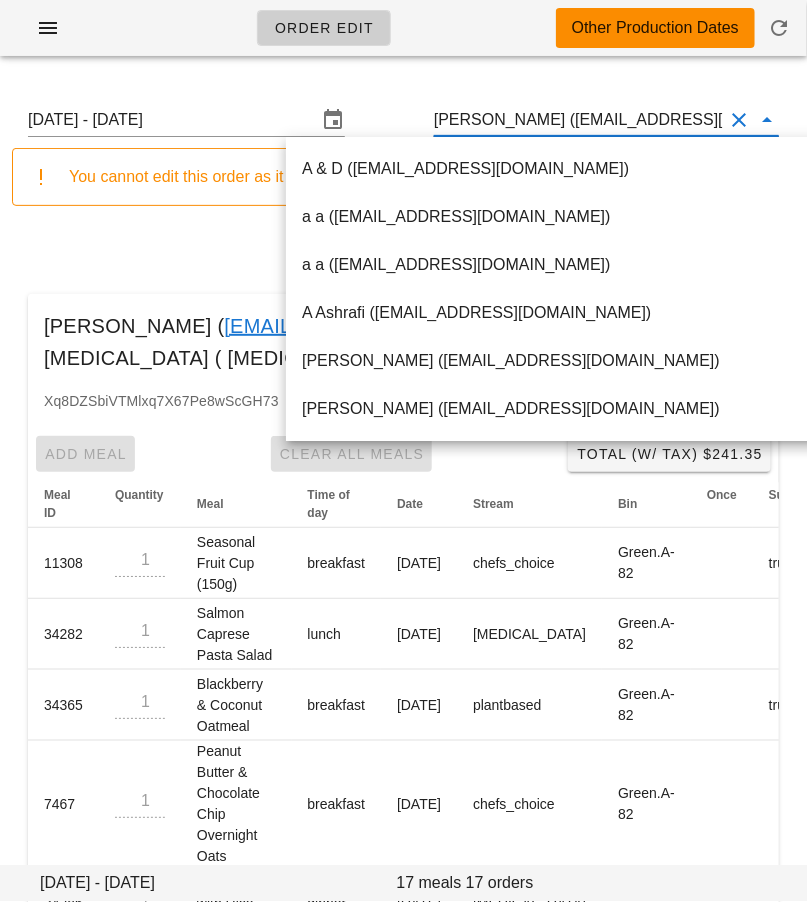 click on "Jackie  Hillary (jmhillary@hotmail.com)" at bounding box center (578, 120) 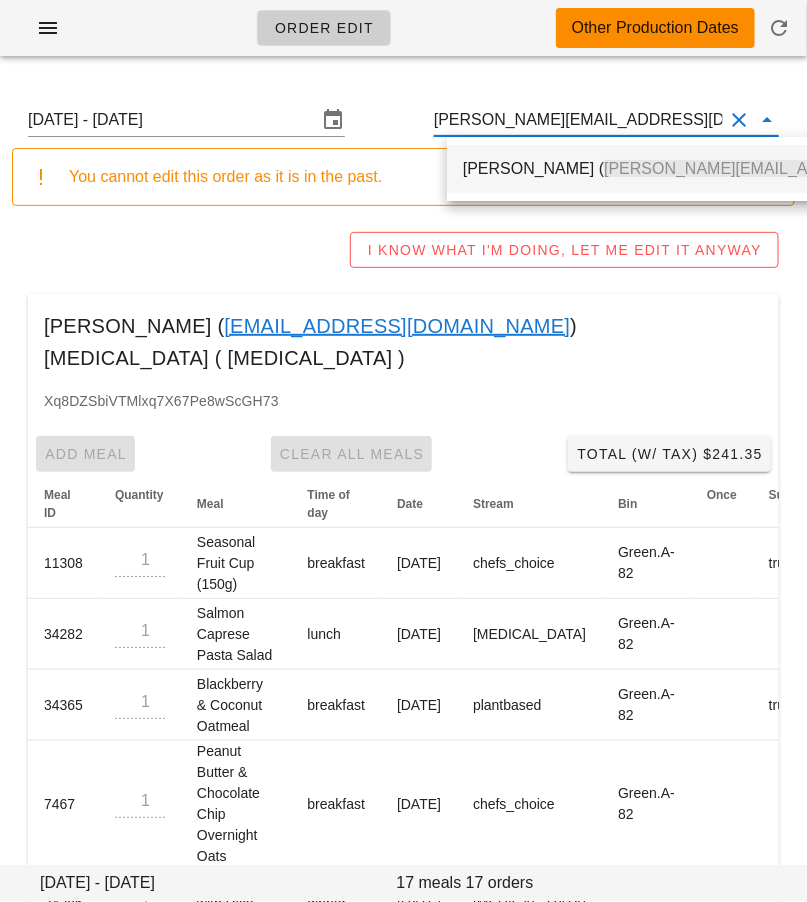 click on "Stevie Wilson ( s.wilson@telus.net )" at bounding box center [737, 168] 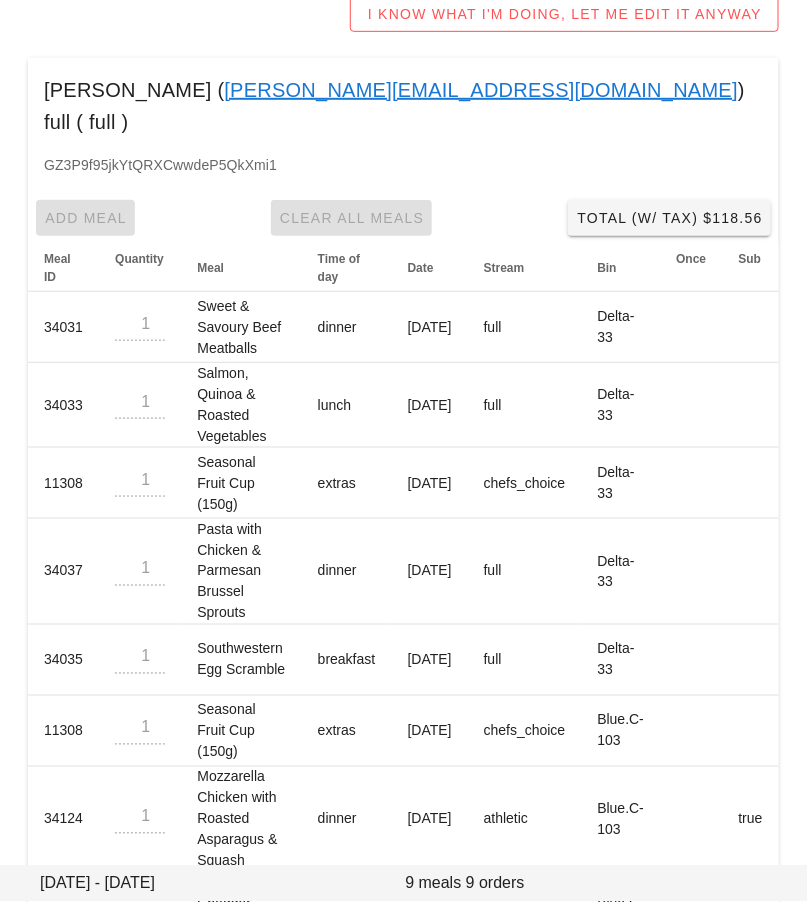 scroll, scrollTop: 385, scrollLeft: 0, axis: vertical 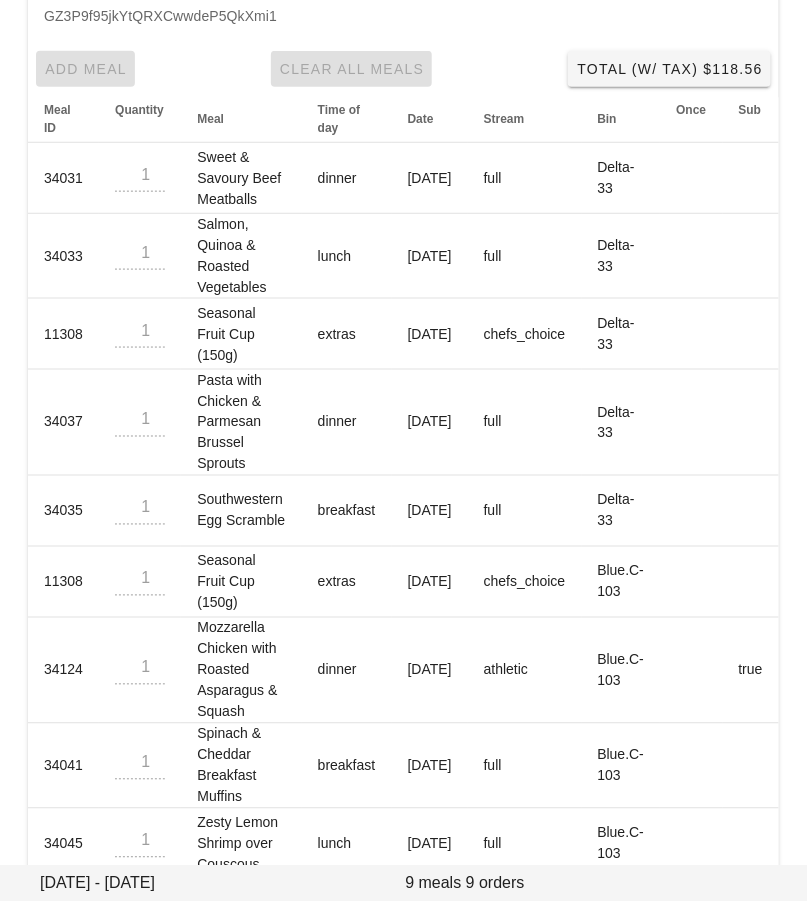 type on "Stevie Wilson (s.wilson@telus.net)" 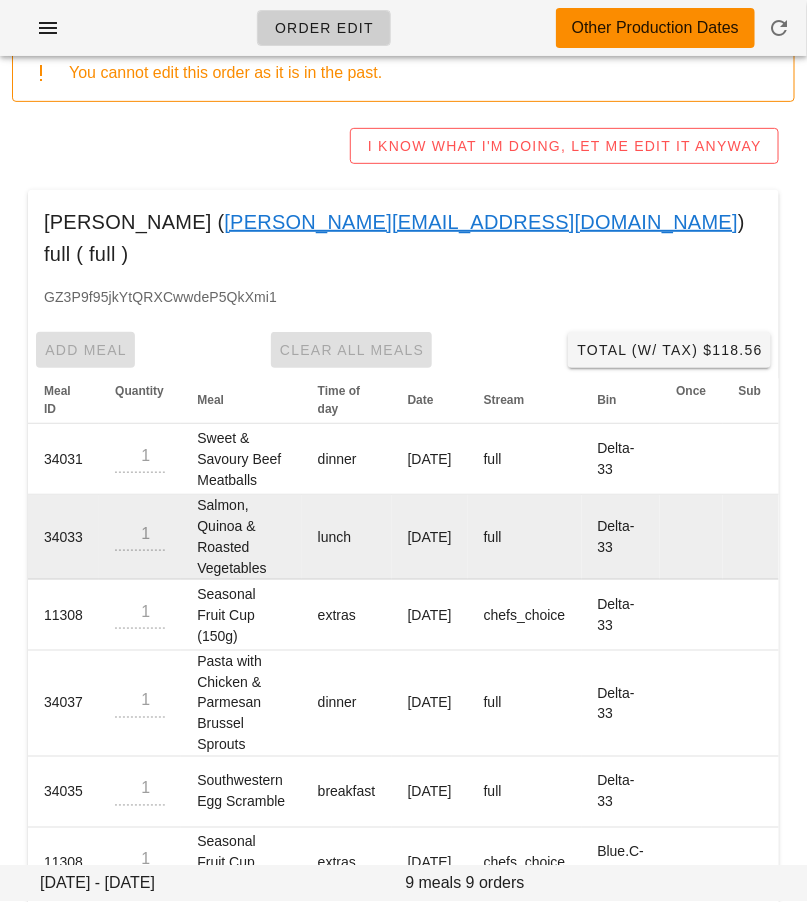 scroll, scrollTop: 0, scrollLeft: 0, axis: both 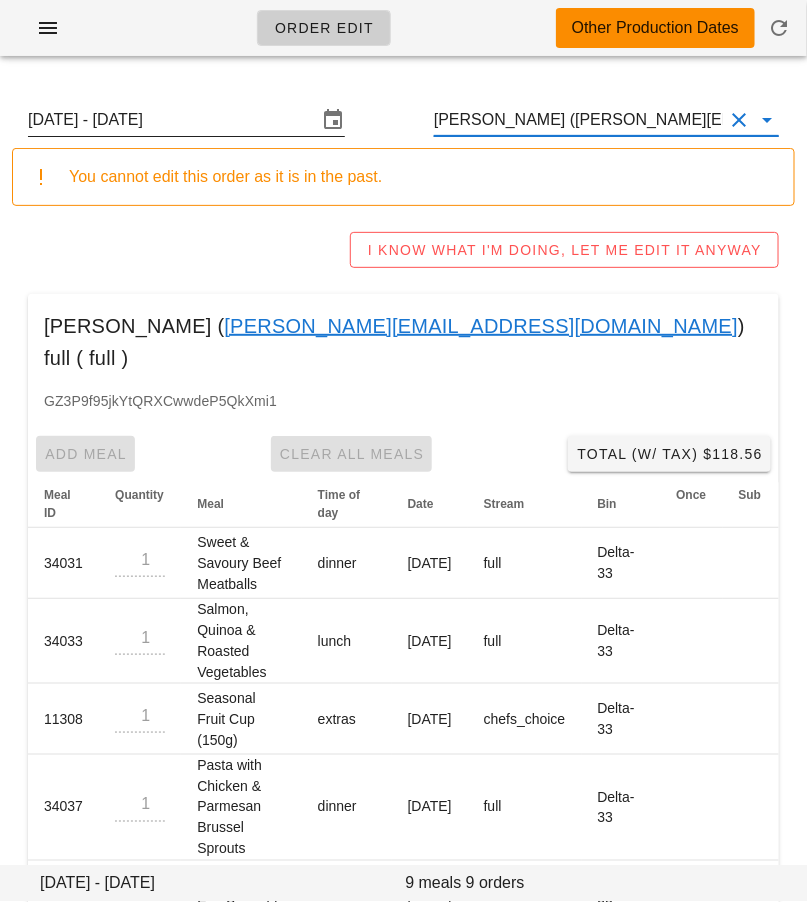 click on "Sunday June 29 - Saturday July 5" at bounding box center [172, 120] 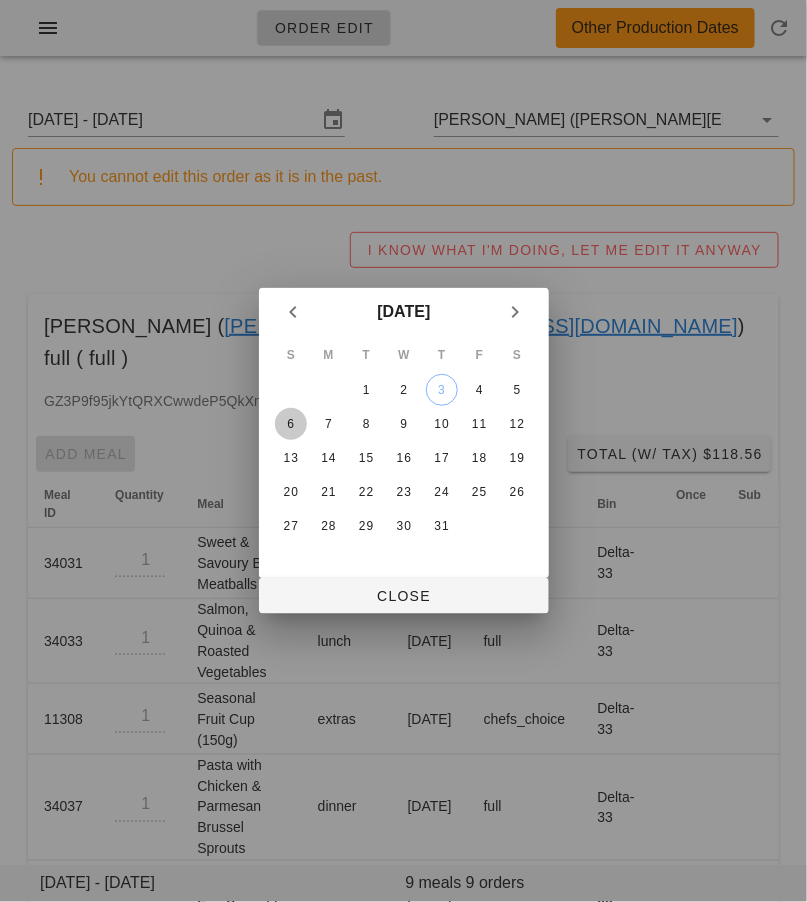 click on "6" at bounding box center [290, 424] 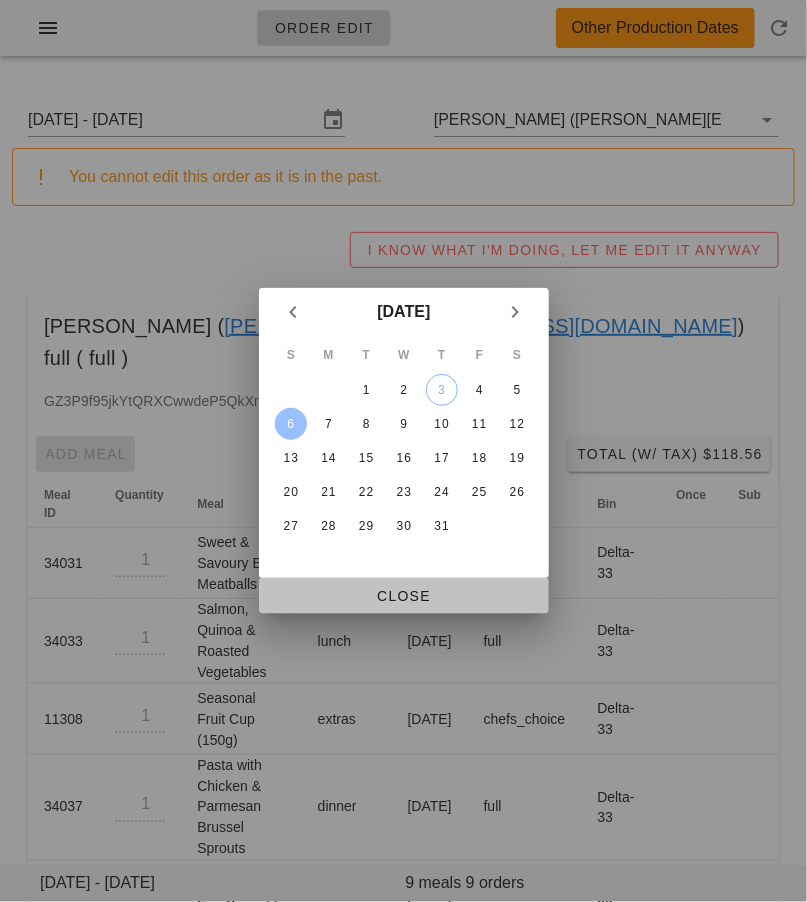 click on "Close" at bounding box center (404, 596) 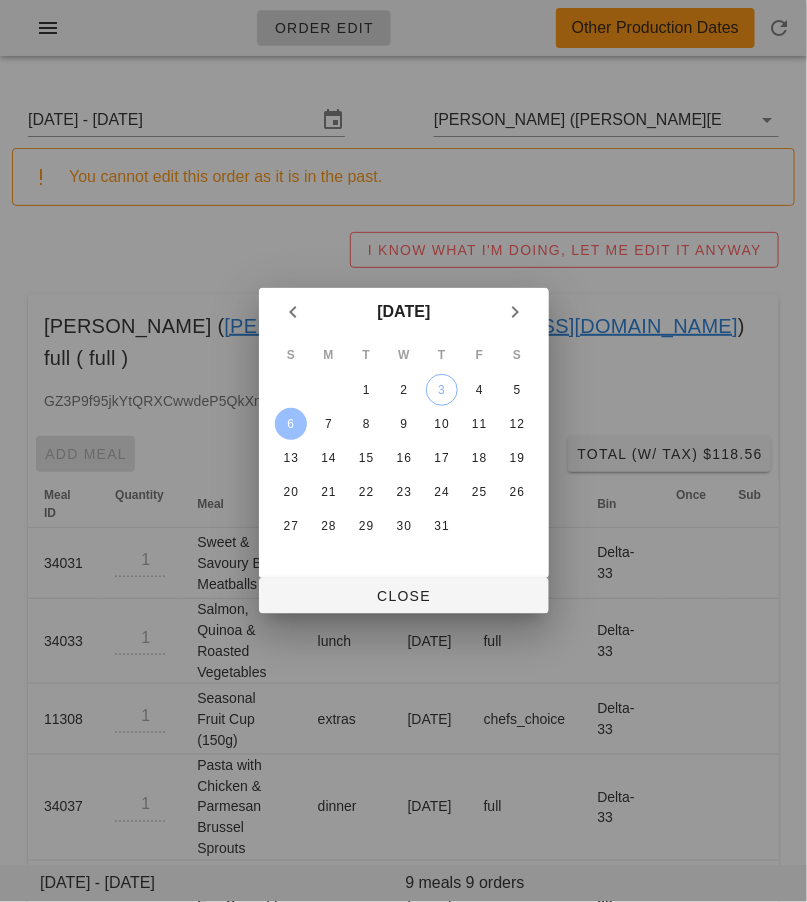type on "Sunday July 6 - Saturday July 12" 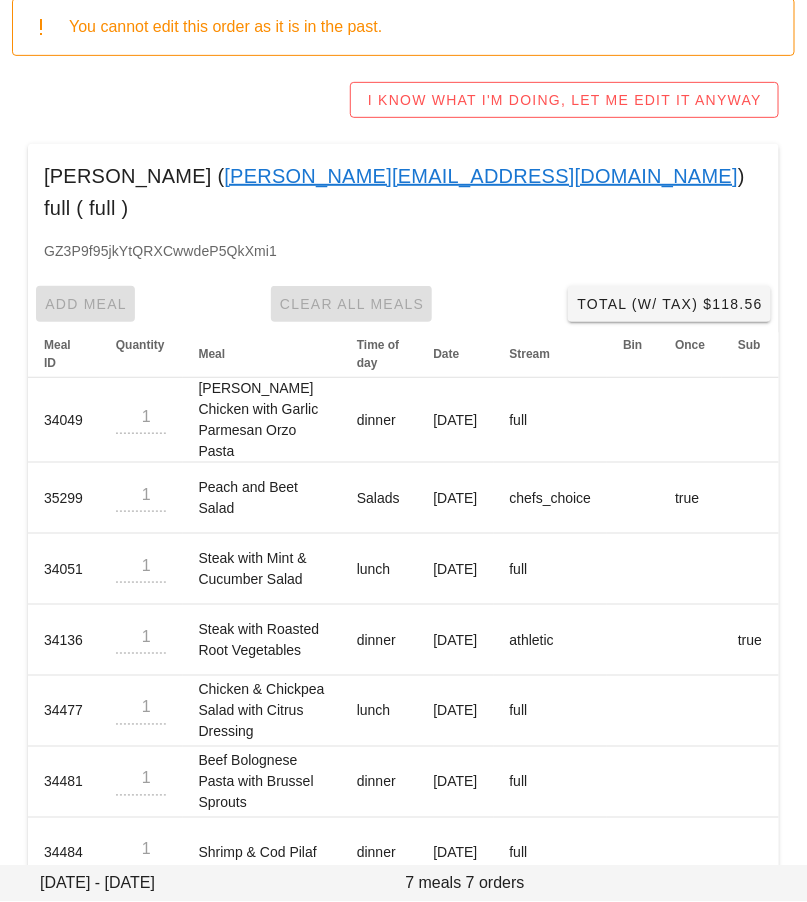 scroll, scrollTop: 265, scrollLeft: 0, axis: vertical 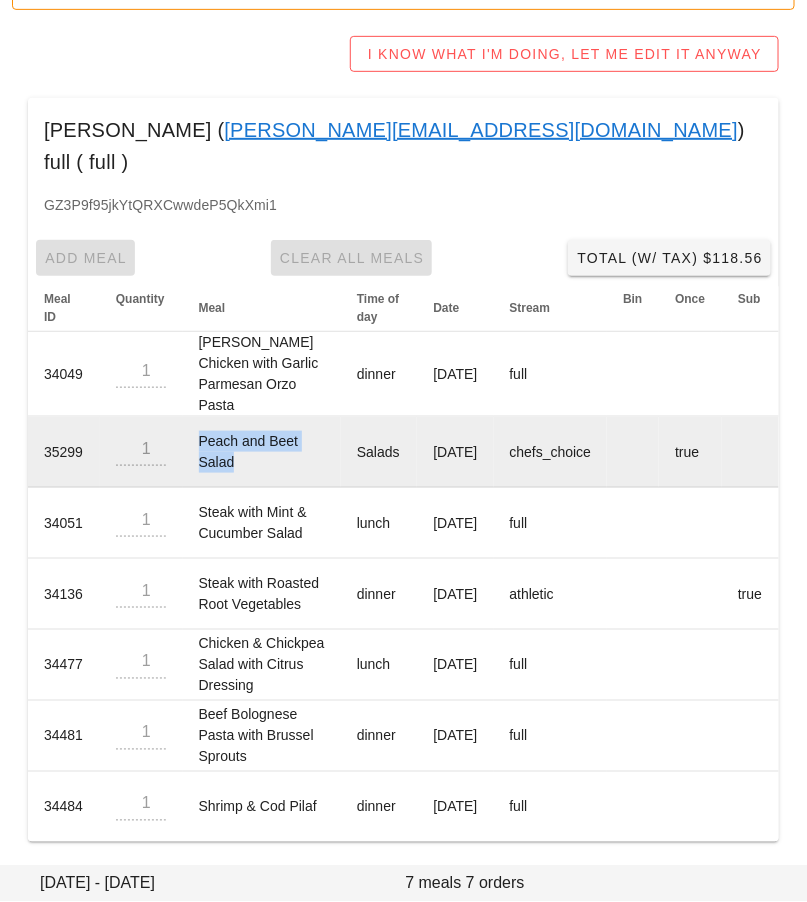 drag, startPoint x: 275, startPoint y: 389, endPoint x: 199, endPoint y: 360, distance: 81.34495 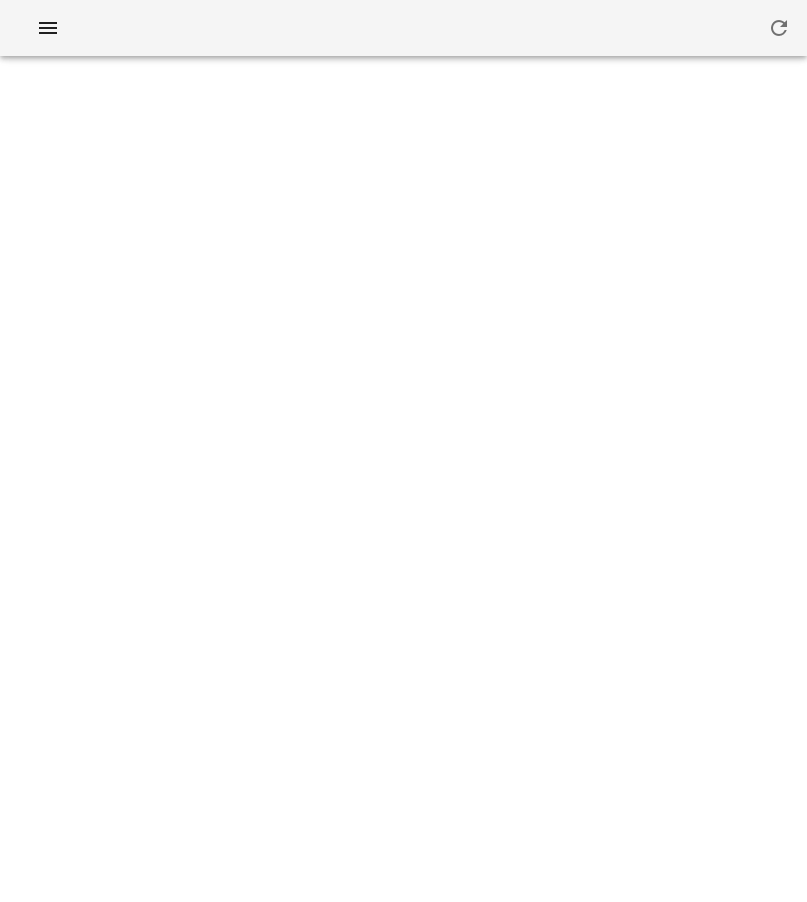scroll, scrollTop: 0, scrollLeft: 0, axis: both 